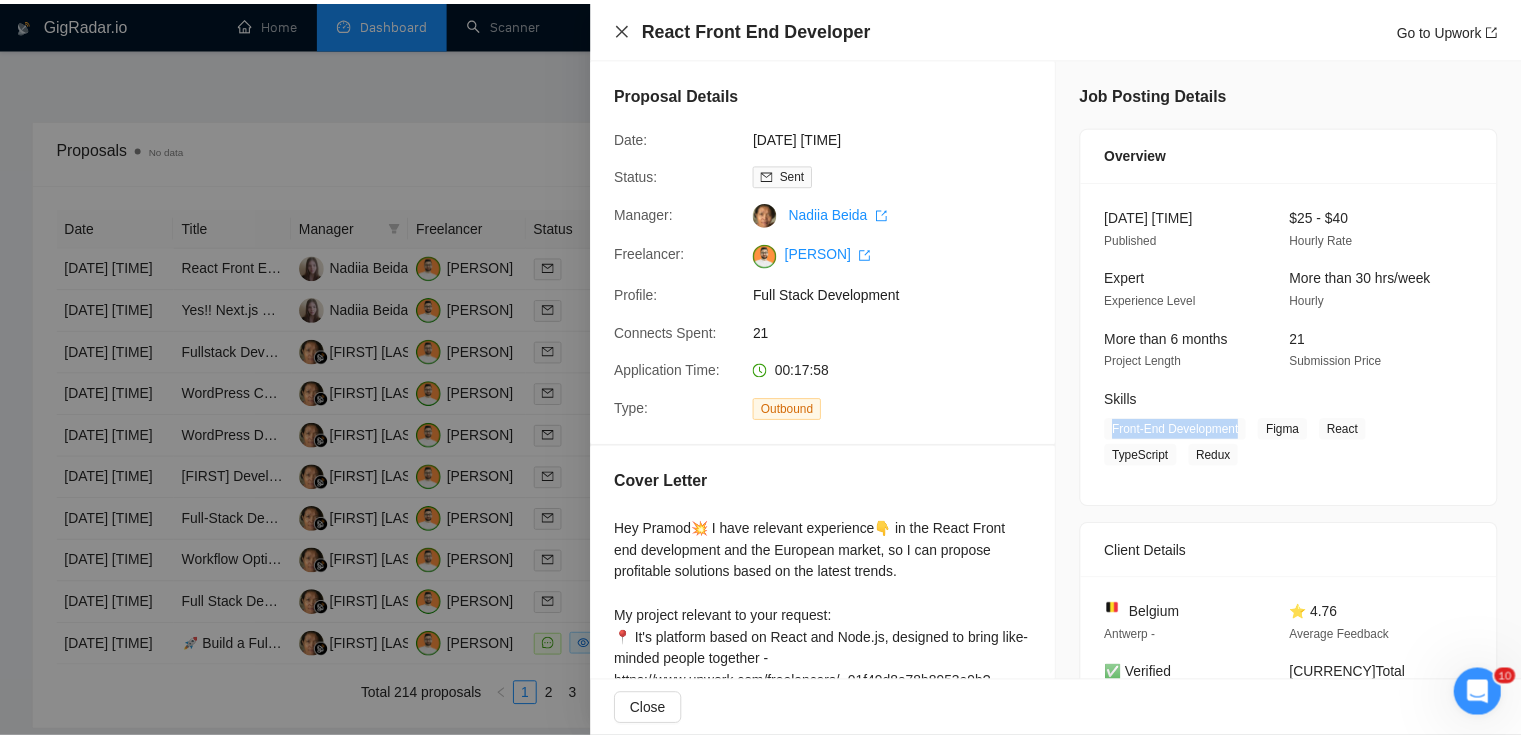 scroll, scrollTop: 0, scrollLeft: 0, axis: both 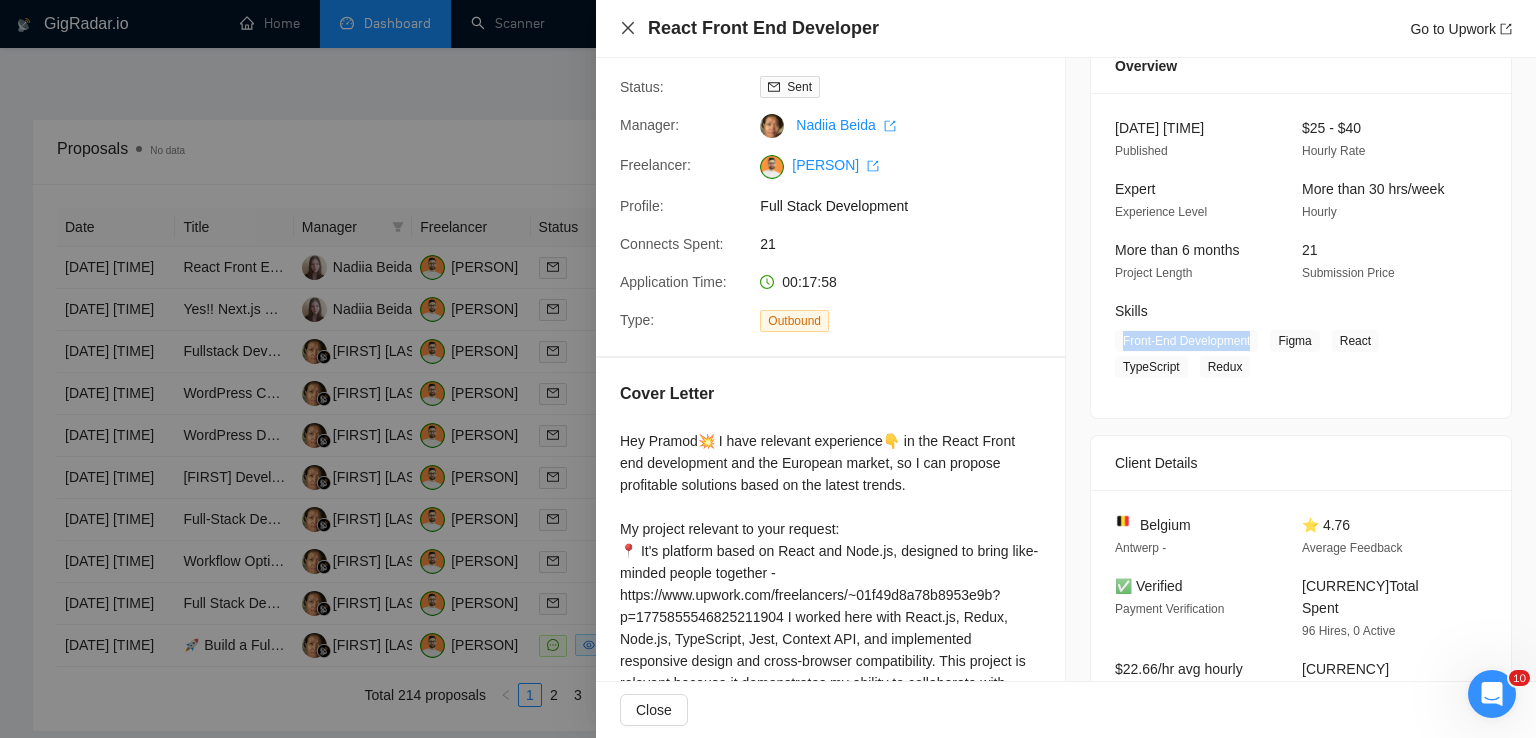 click 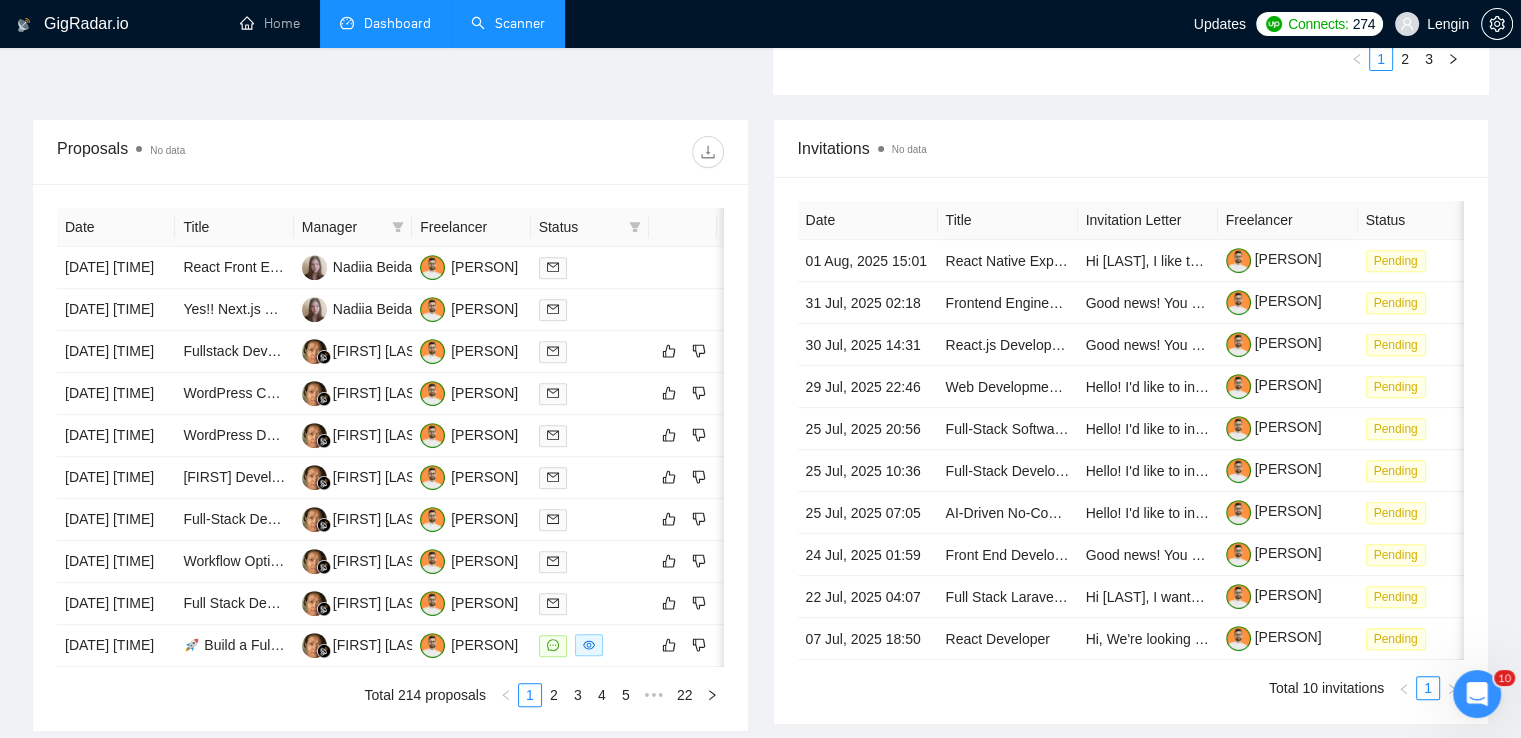 click on "Scanner" at bounding box center [508, 23] 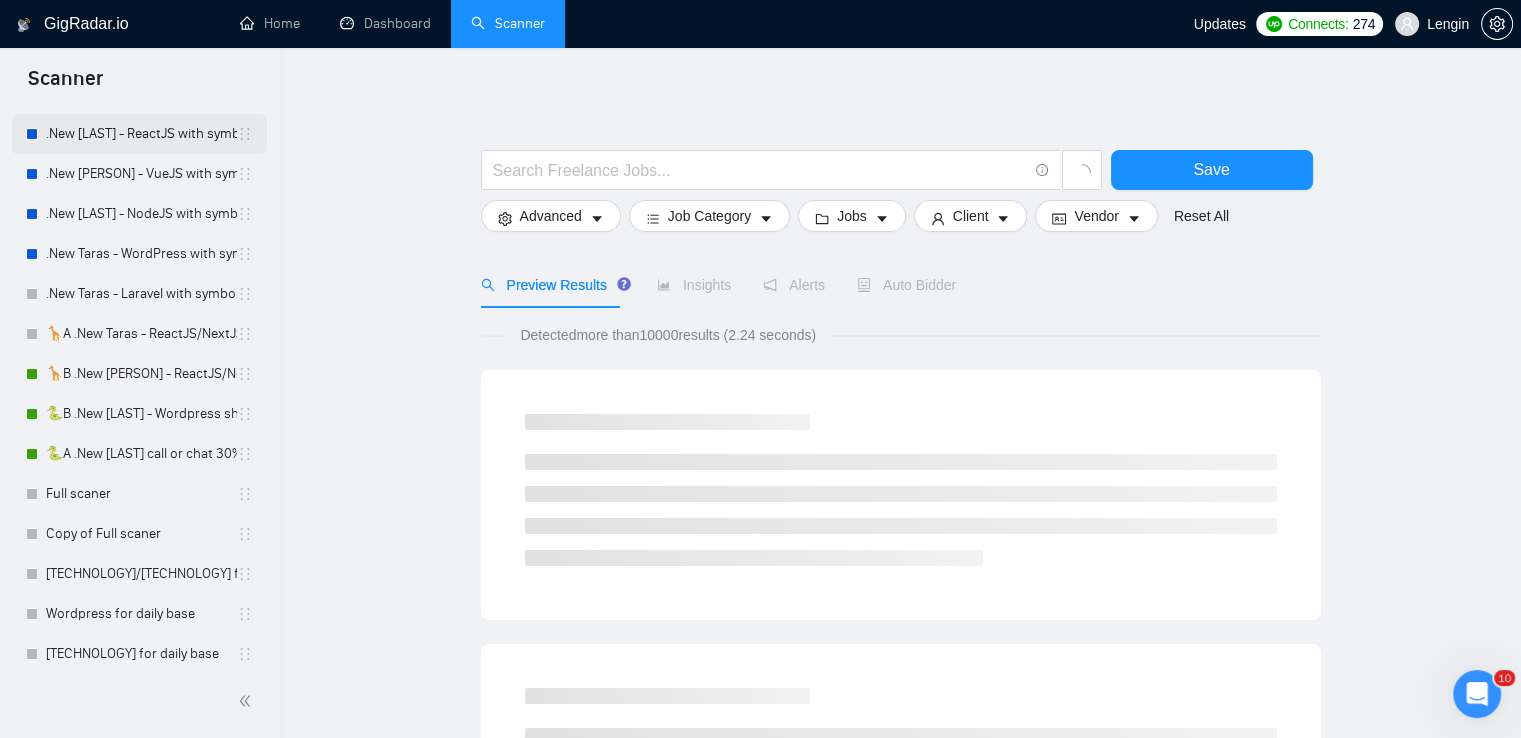 scroll, scrollTop: 337, scrollLeft: 0, axis: vertical 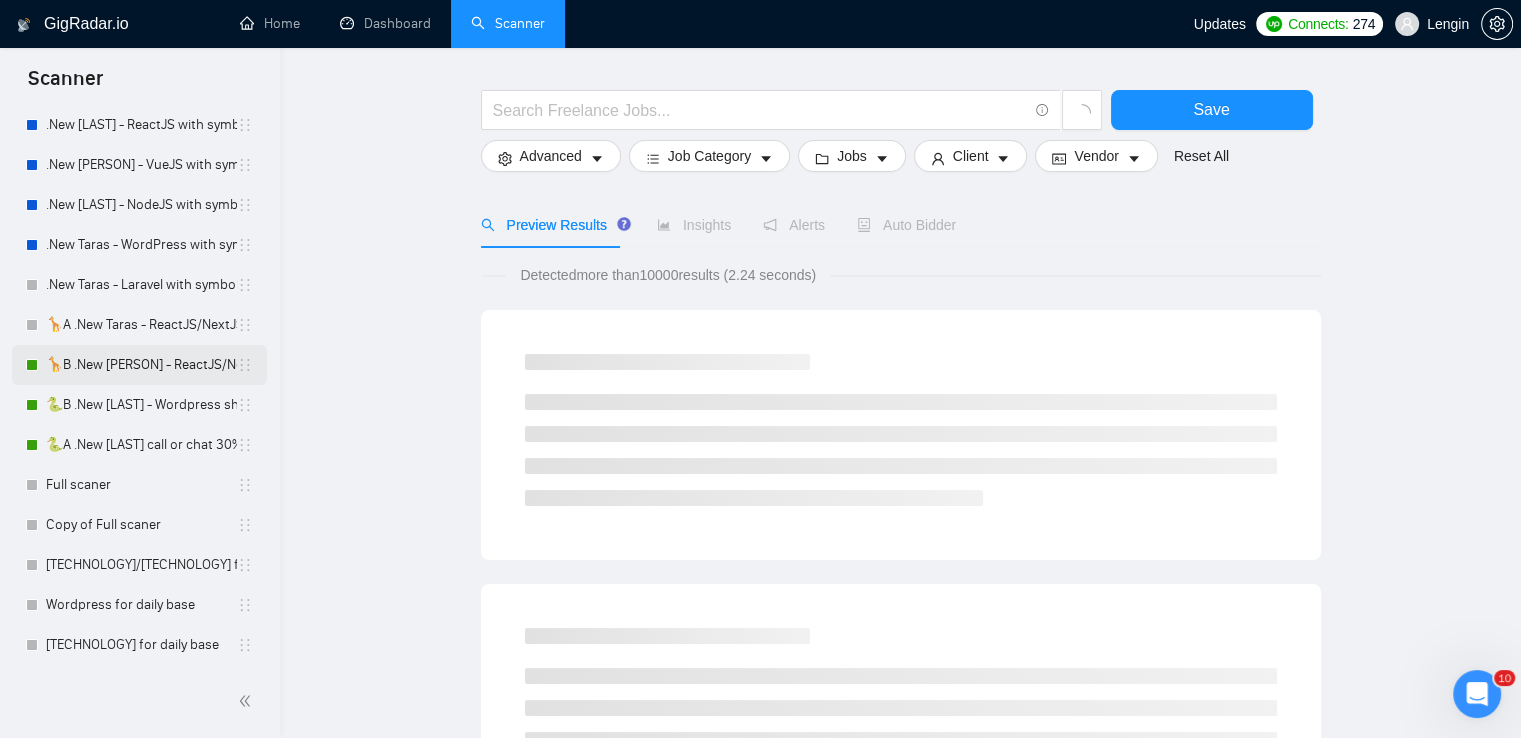 click on "🦒B .New [PERSON] - ReactJS/NextJS rel exp 23/04" at bounding box center (141, 365) 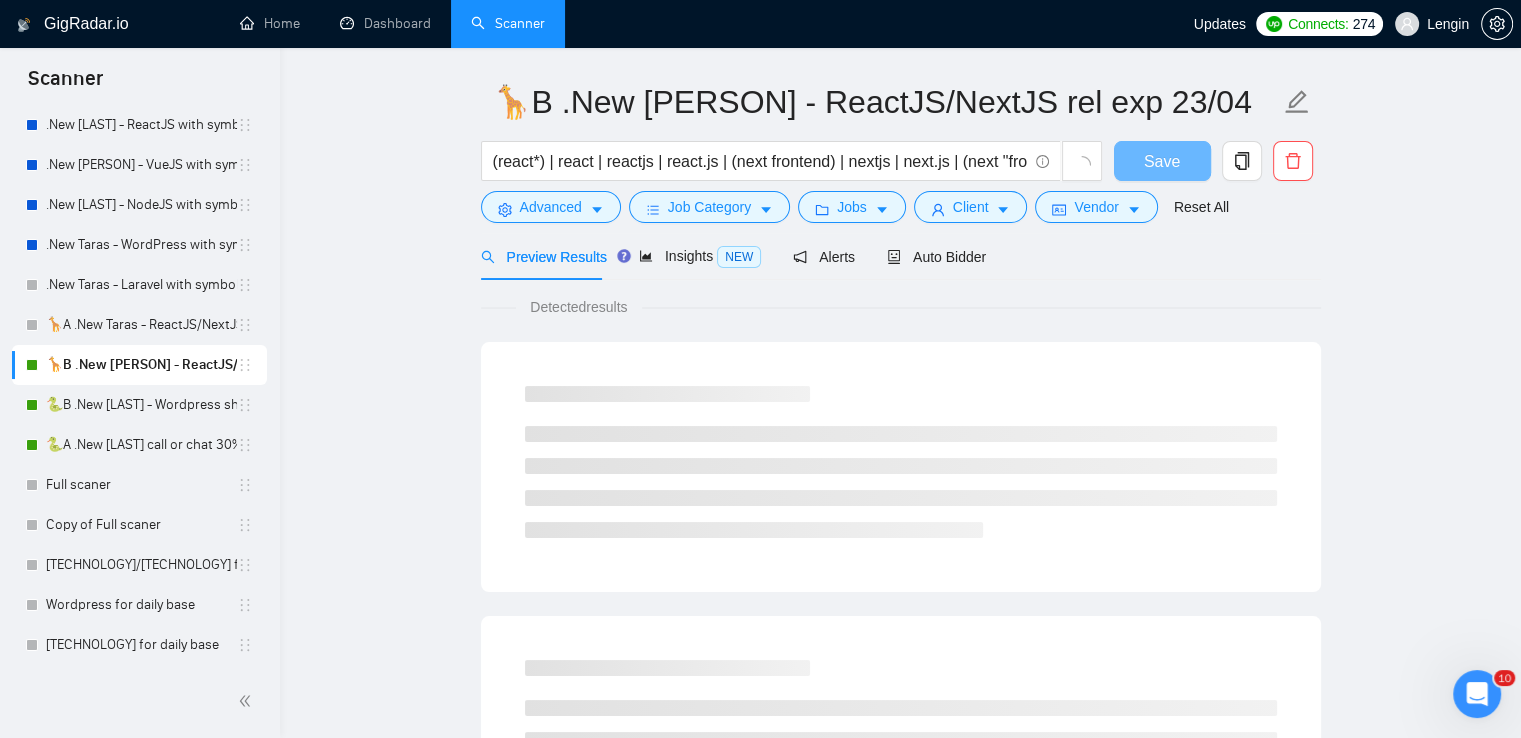 scroll, scrollTop: 0, scrollLeft: 0, axis: both 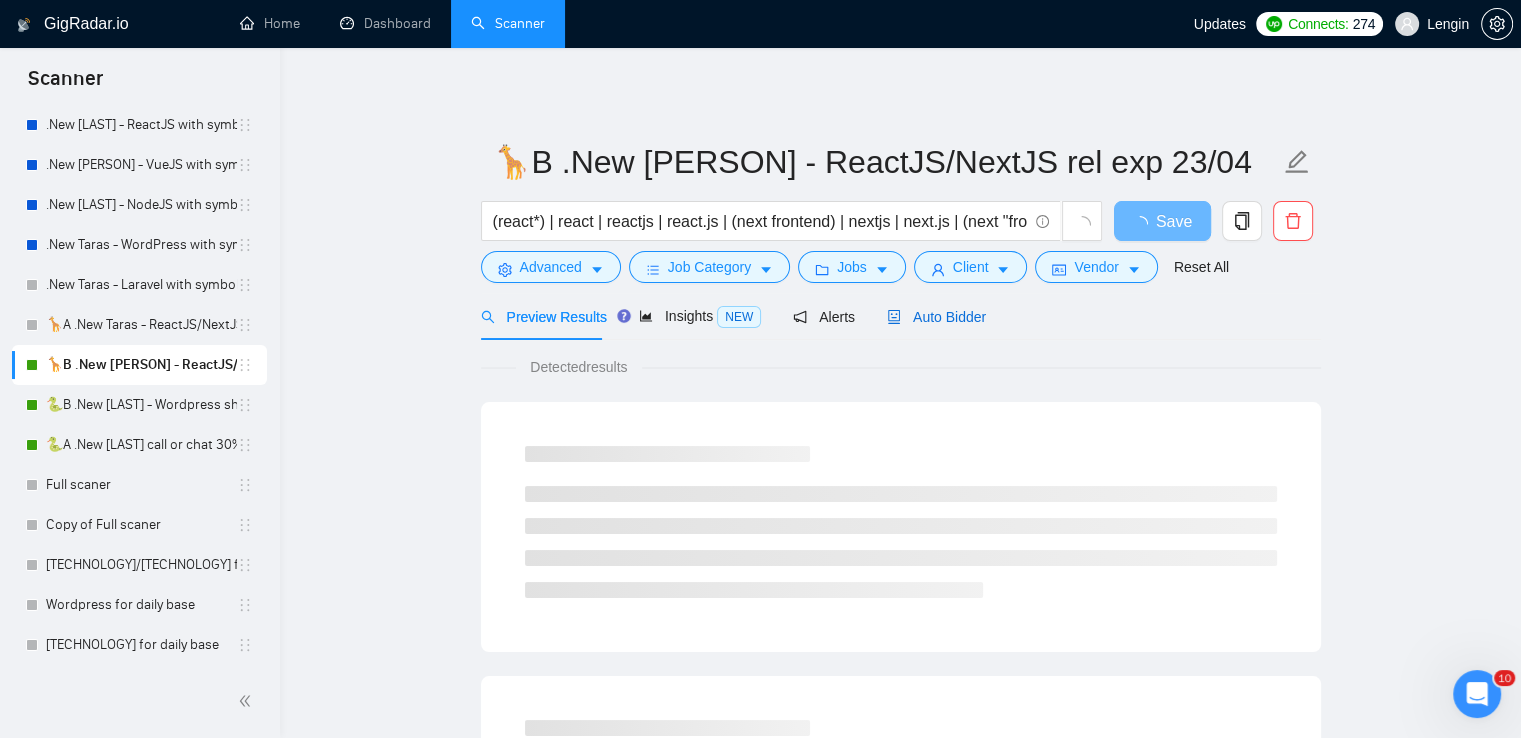 click on "Auto Bidder" at bounding box center (936, 317) 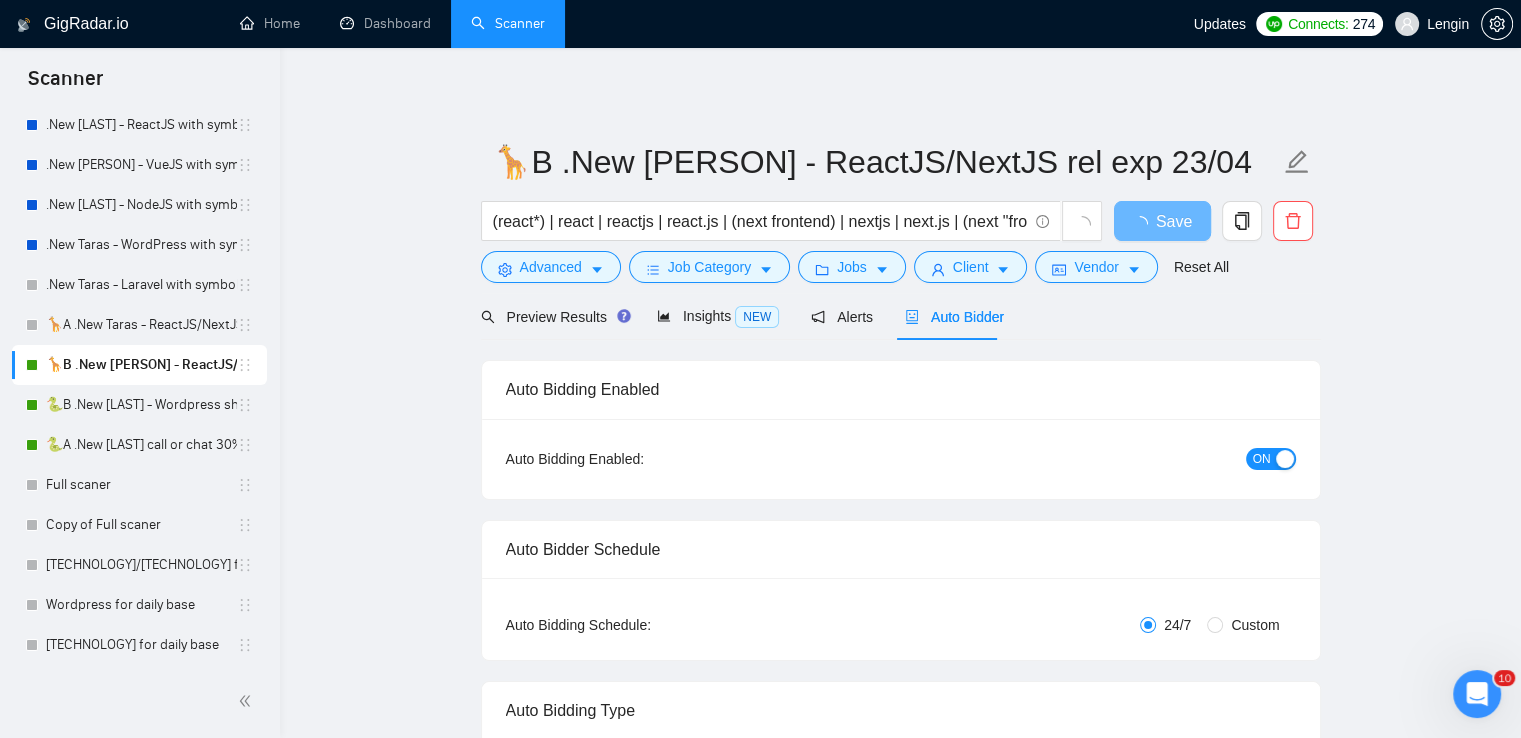 type 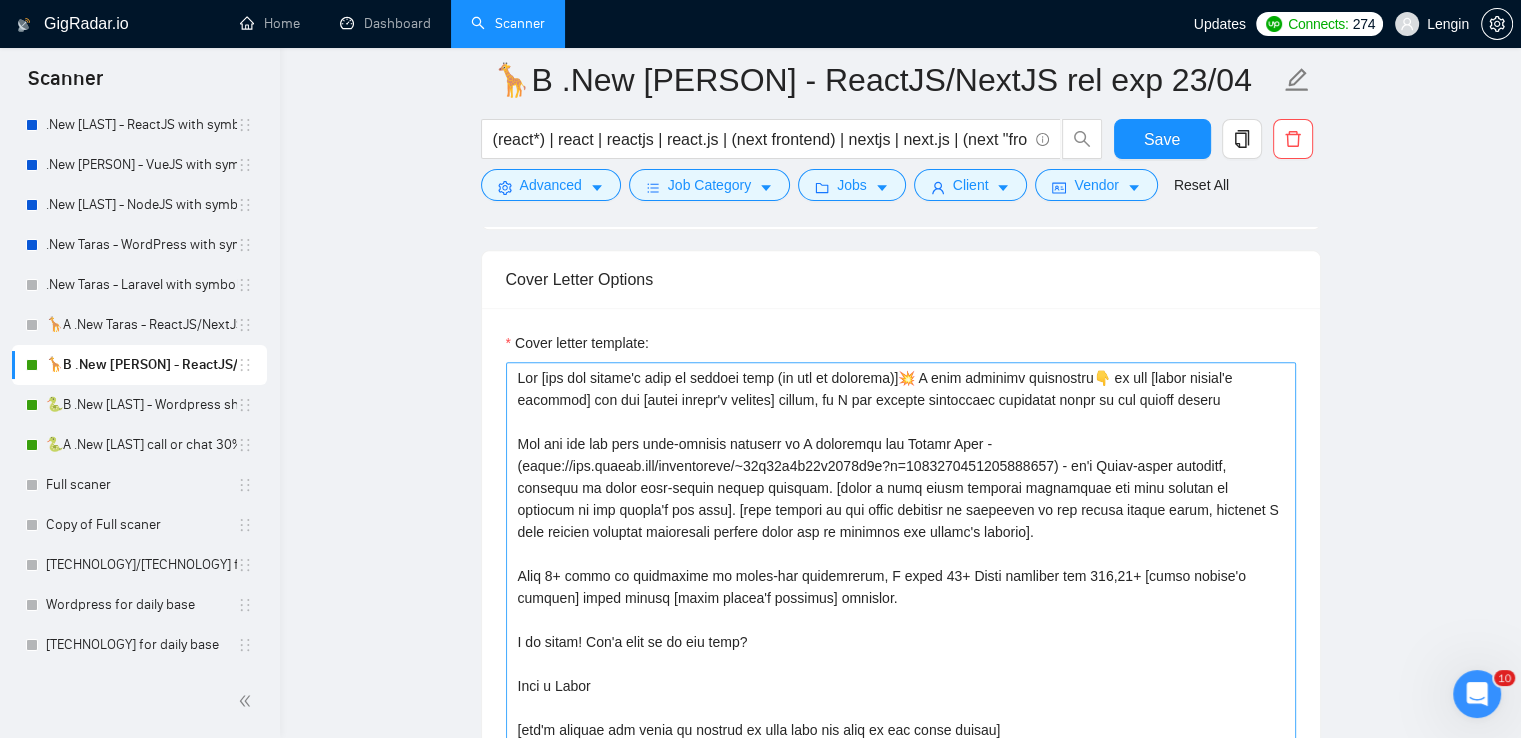 scroll, scrollTop: 2472, scrollLeft: 0, axis: vertical 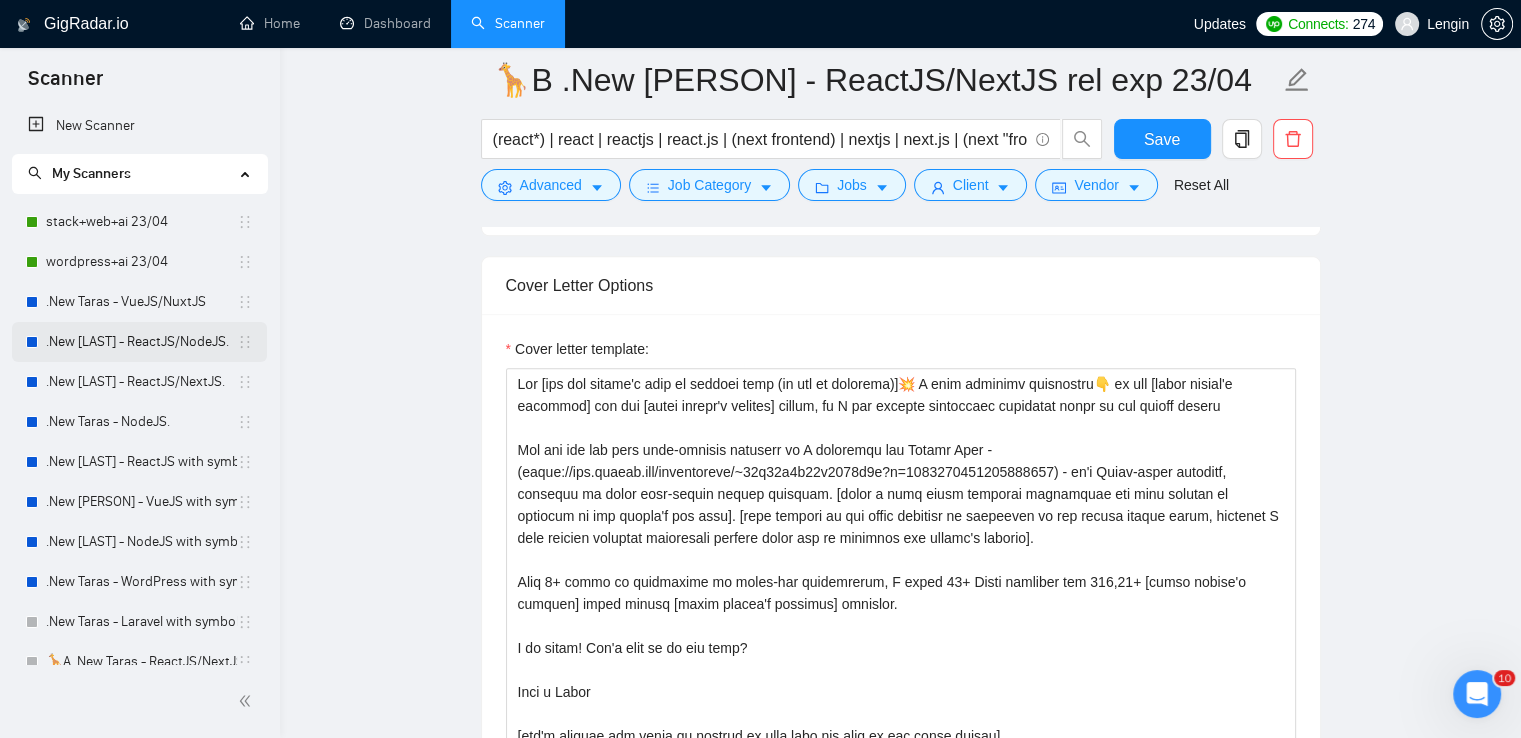 click on ".New [LAST] - ReactJS/NodeJS." at bounding box center (141, 342) 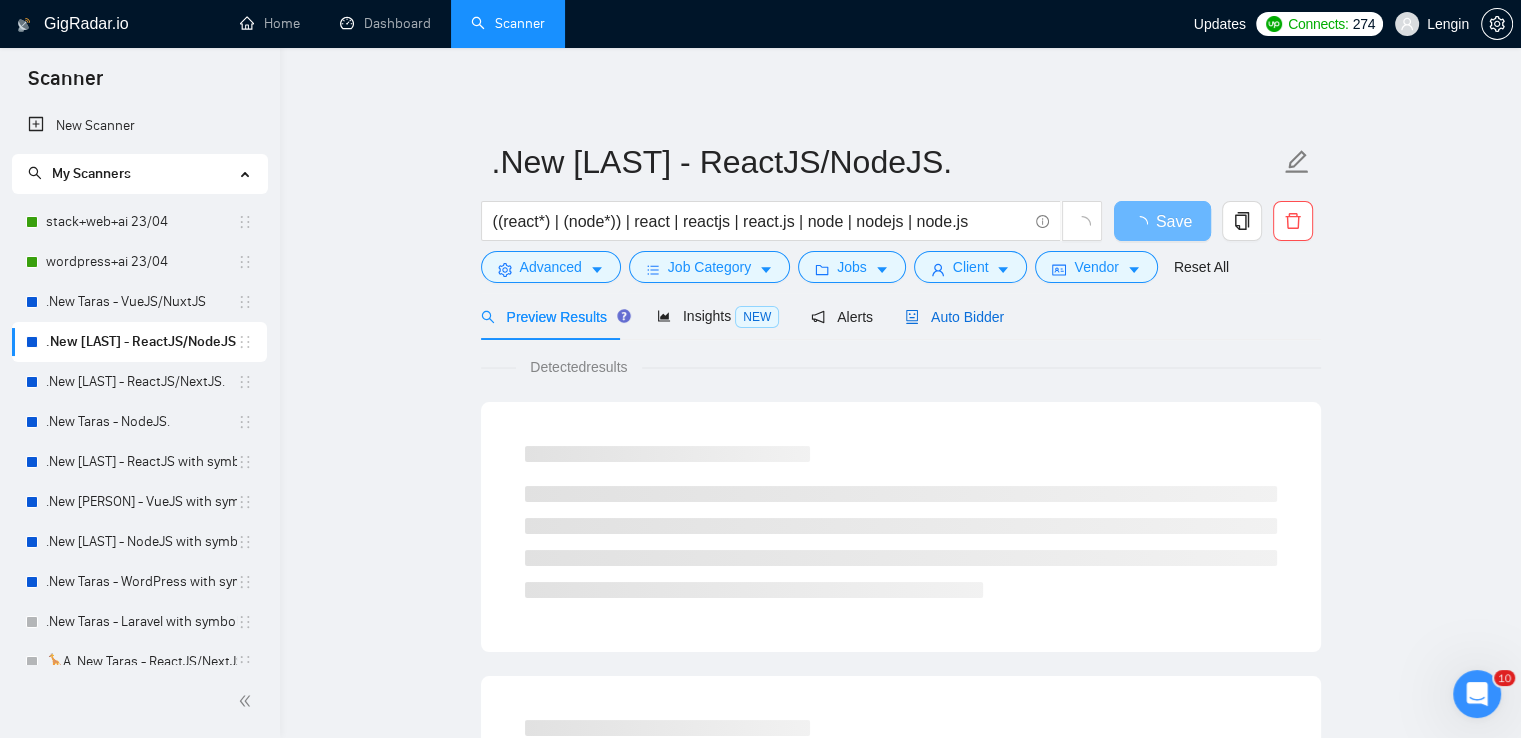 click on "Auto Bidder" at bounding box center [954, 317] 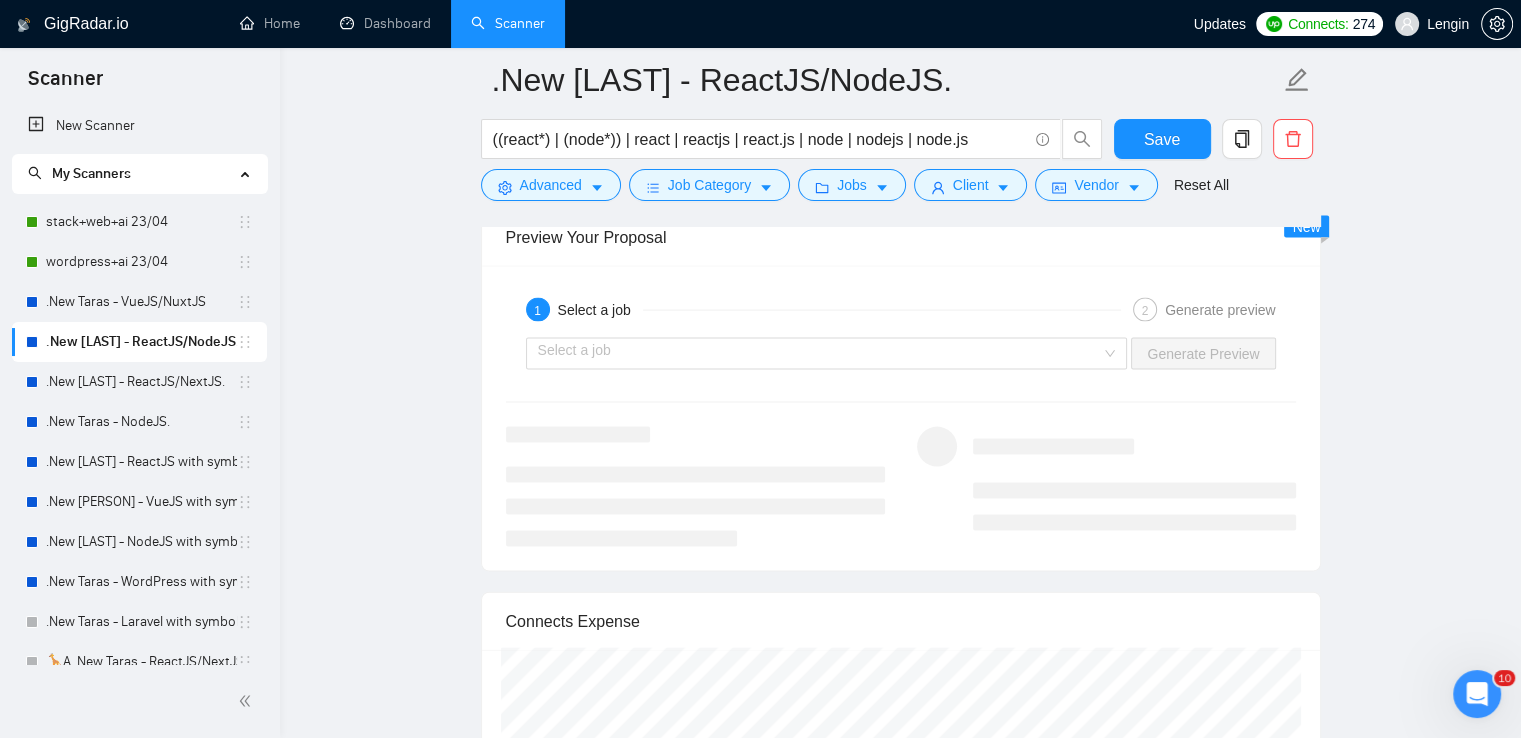 scroll, scrollTop: 4190, scrollLeft: 0, axis: vertical 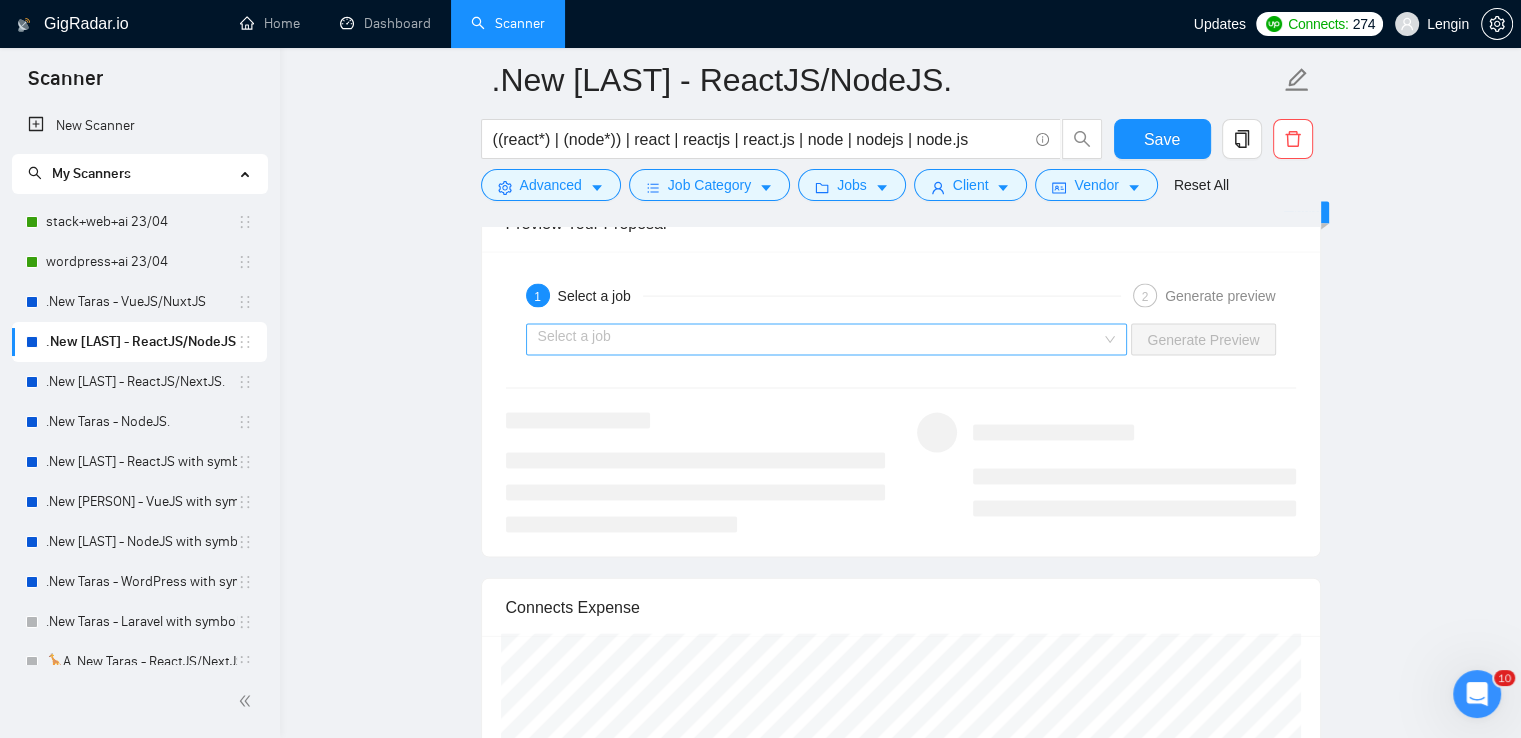 click on "Select a job" at bounding box center (827, 340) 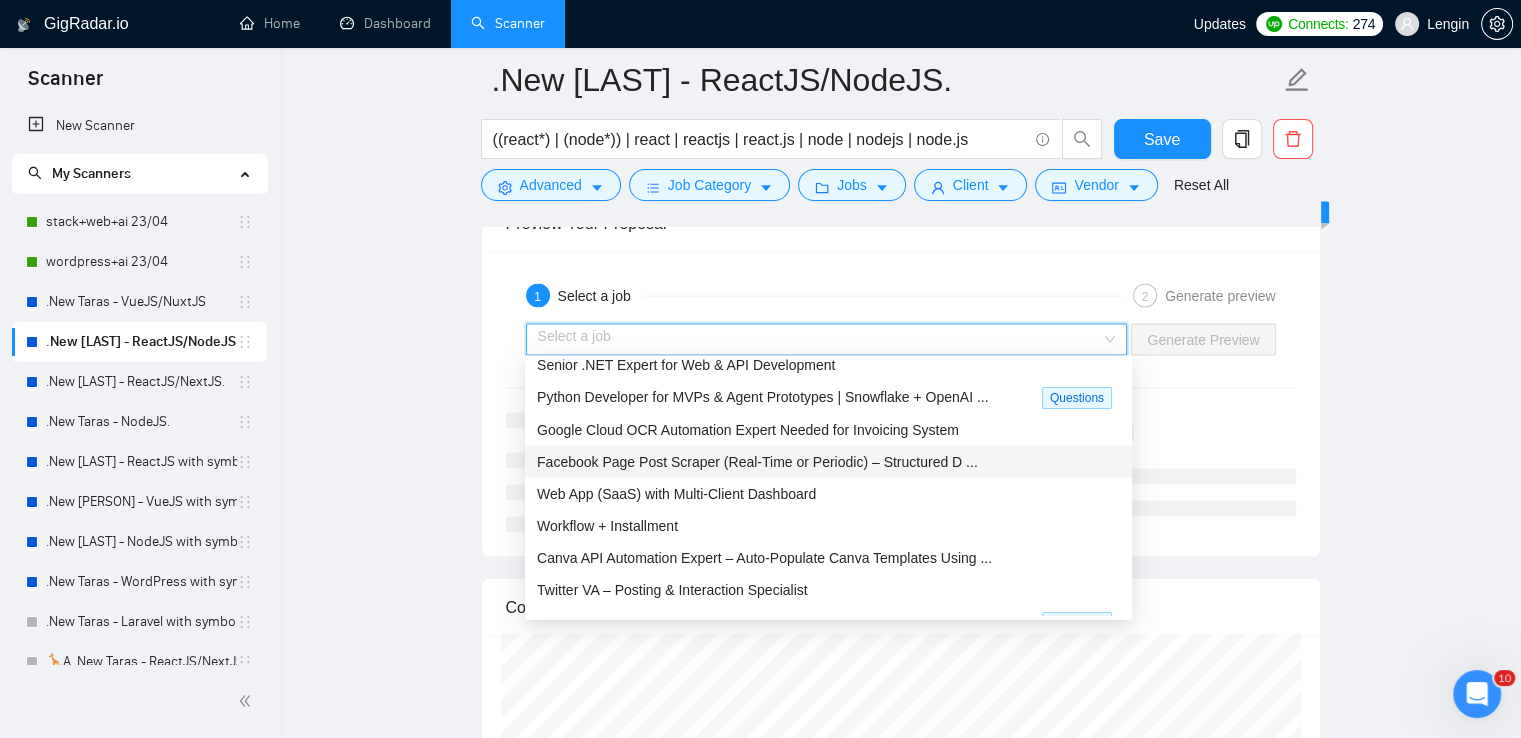 scroll, scrollTop: 0, scrollLeft: 0, axis: both 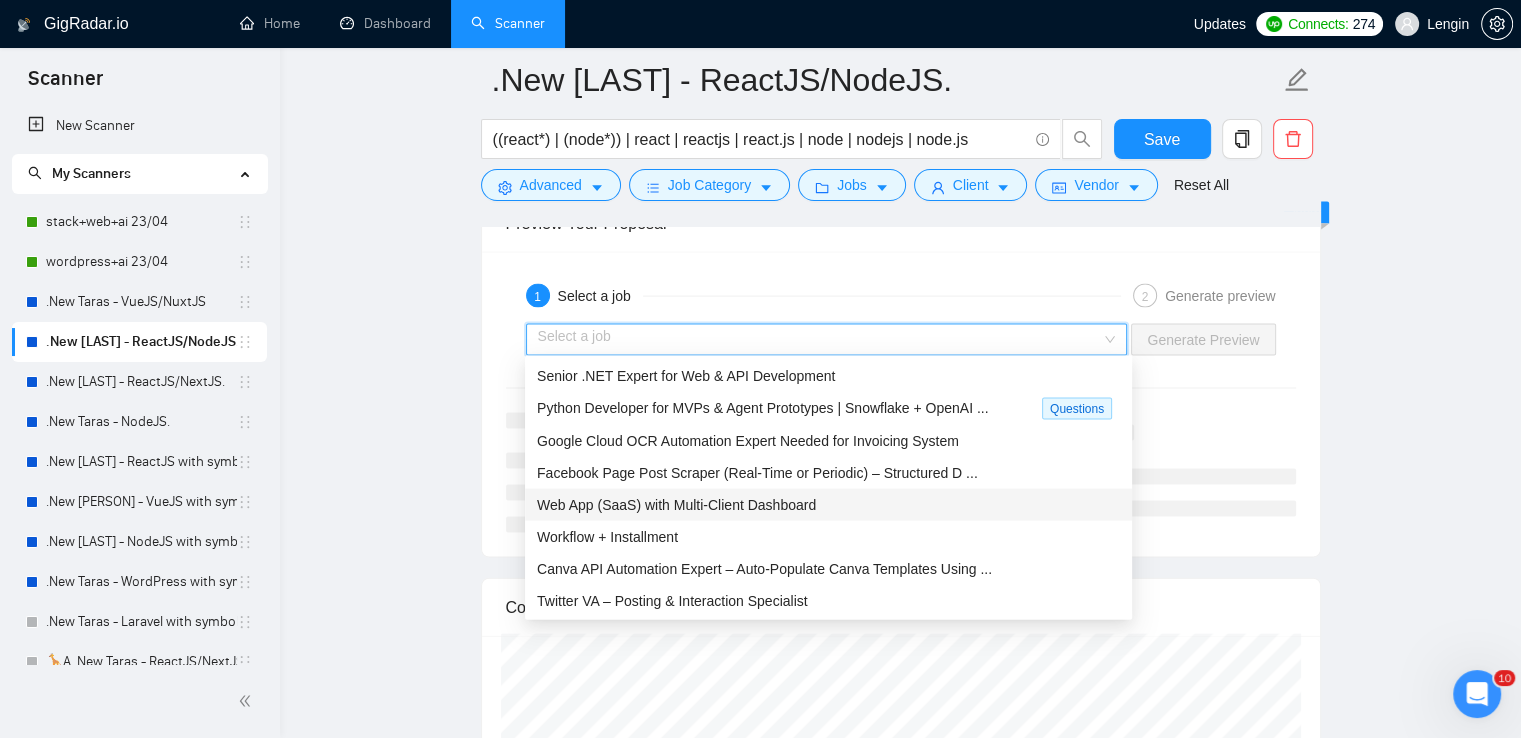 click on "Web App (SaaS) with Multi‑Client Dashboard" at bounding box center [676, 505] 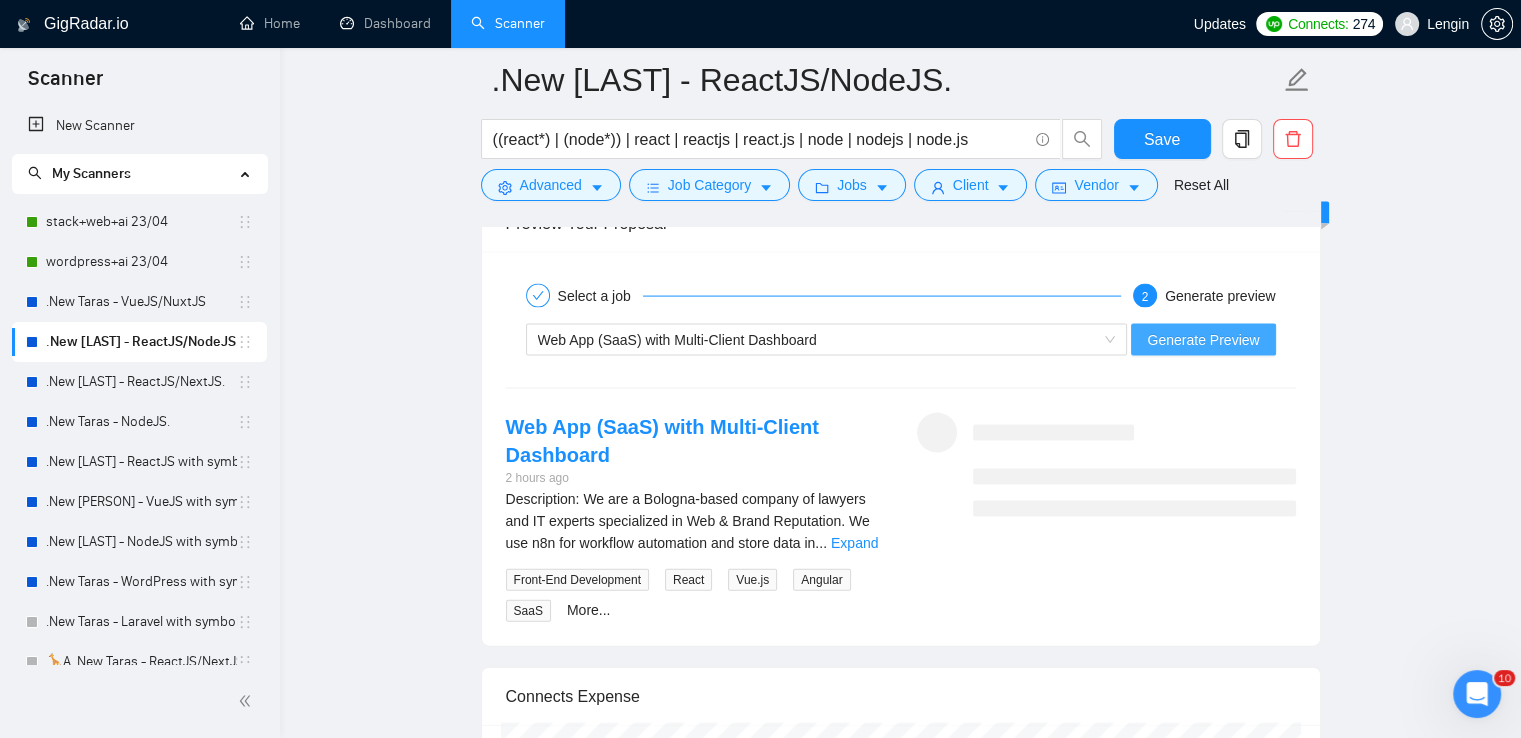 click on "Generate Preview" at bounding box center [1203, 340] 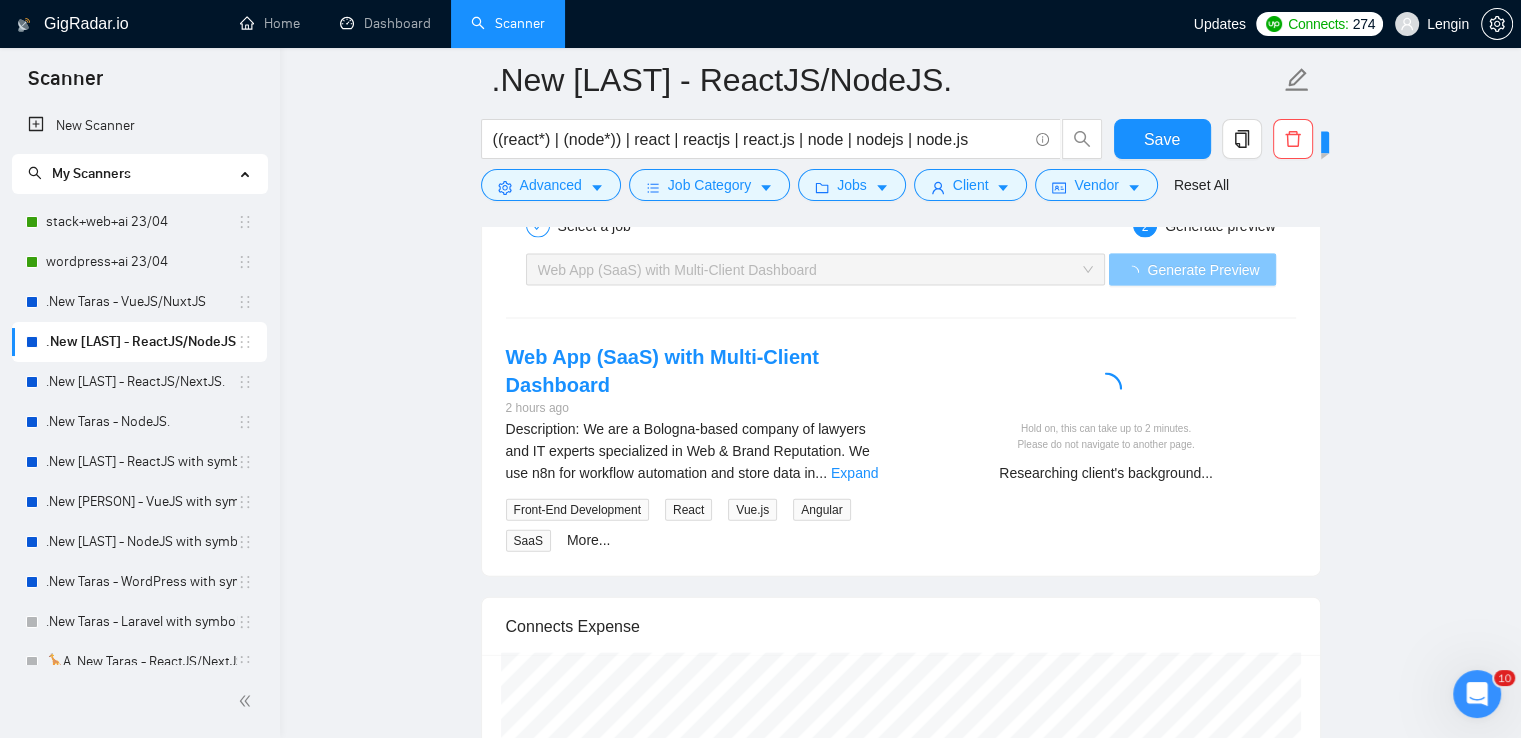 scroll, scrollTop: 4254, scrollLeft: 0, axis: vertical 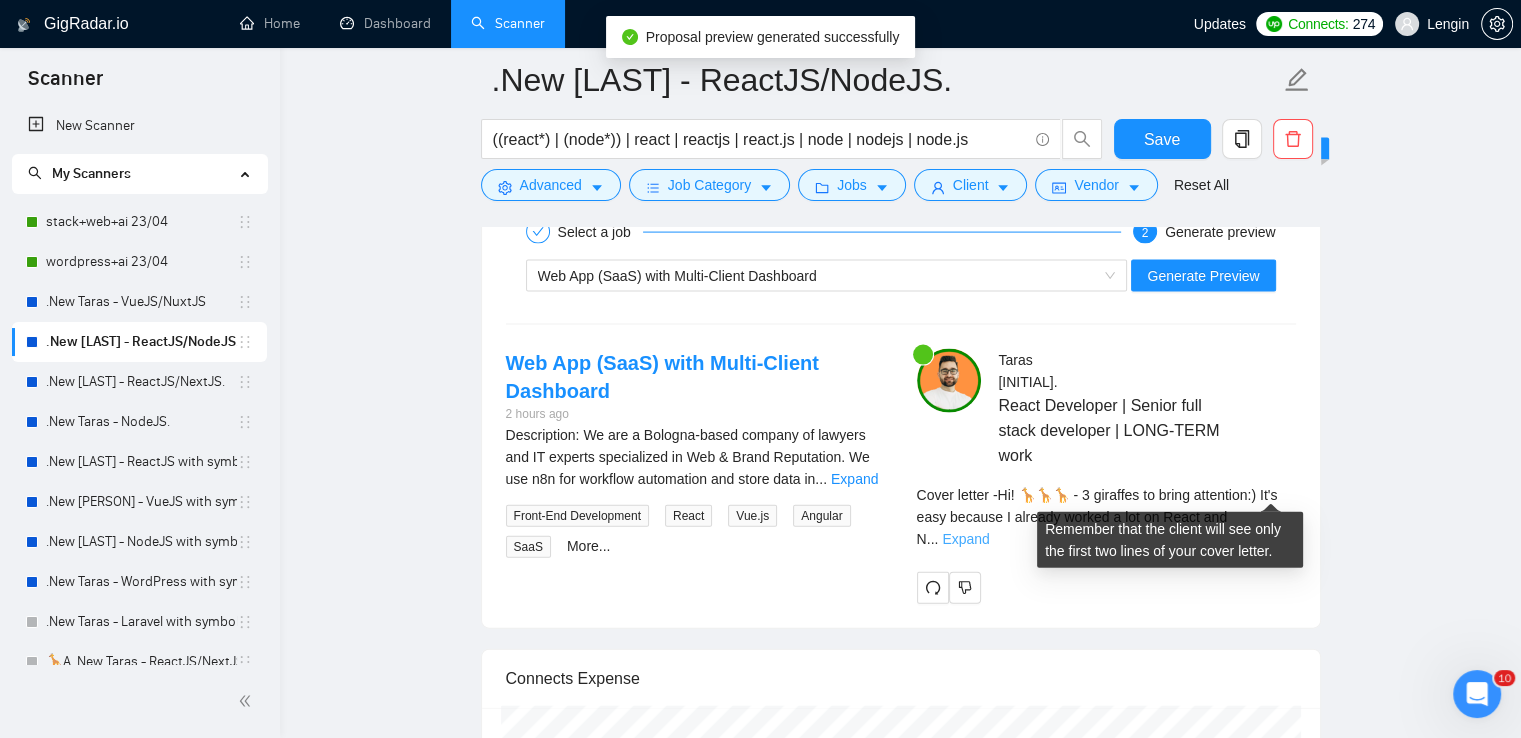 click on "Expand" at bounding box center [965, 539] 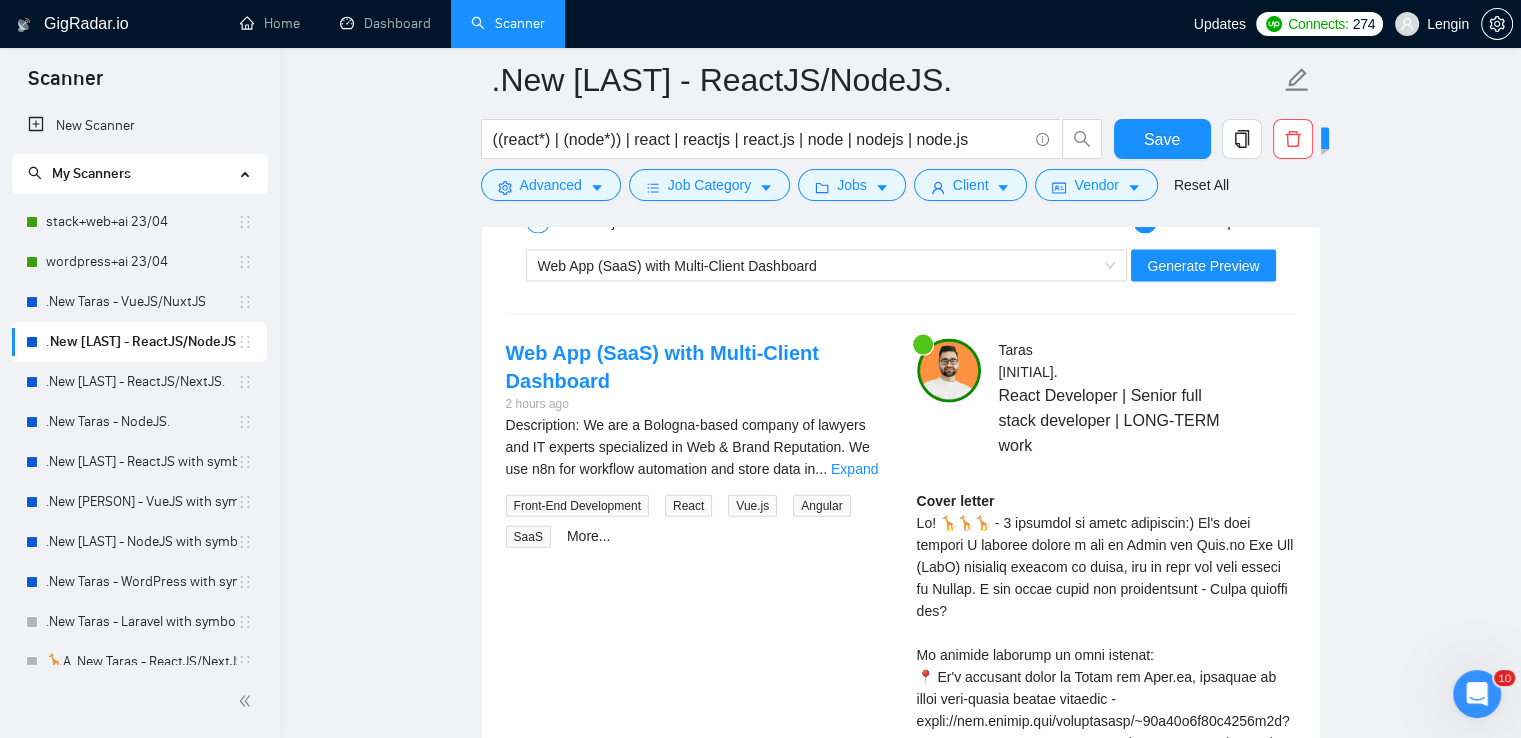 scroll, scrollTop: 4263, scrollLeft: 0, axis: vertical 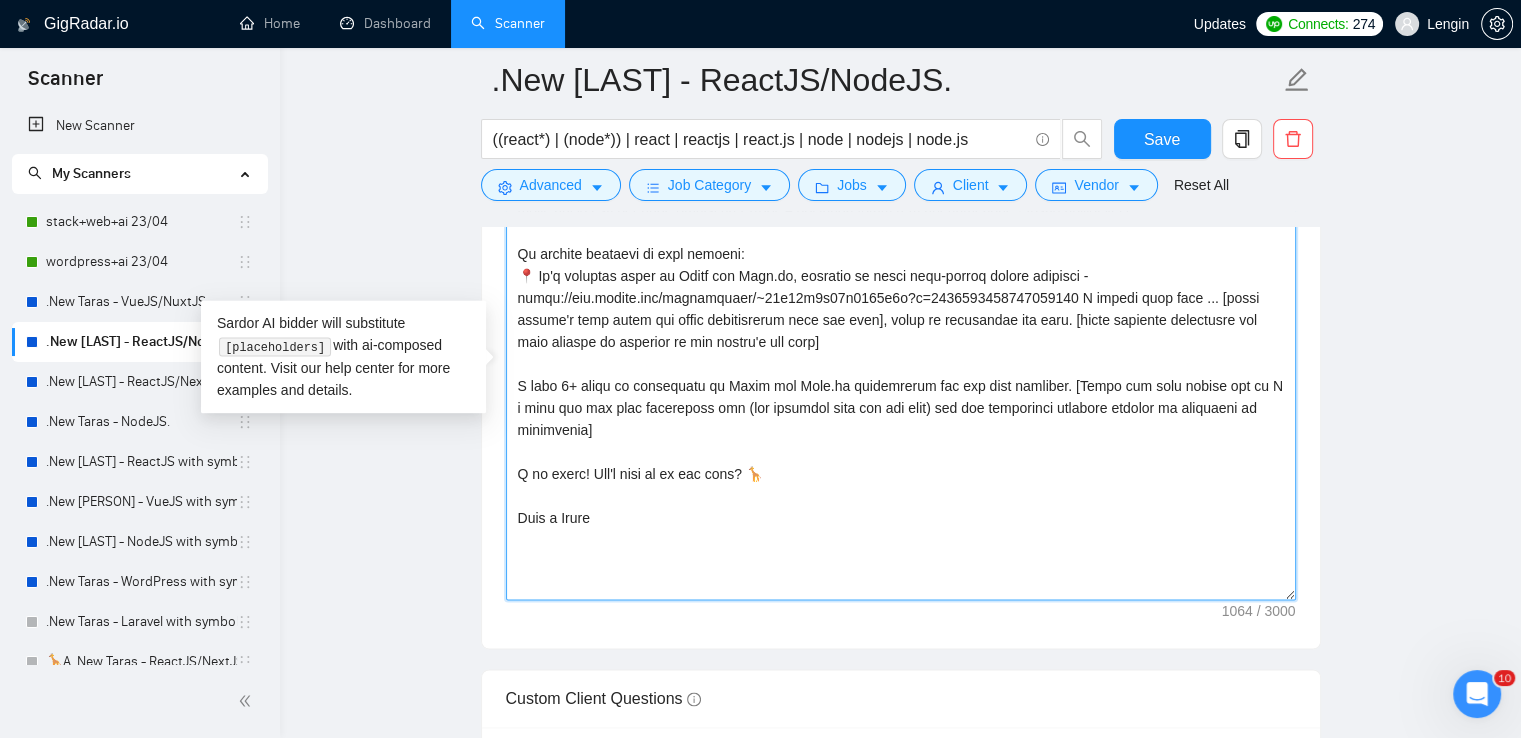 drag, startPoint x: 593, startPoint y: 433, endPoint x: 512, endPoint y: 383, distance: 95.189285 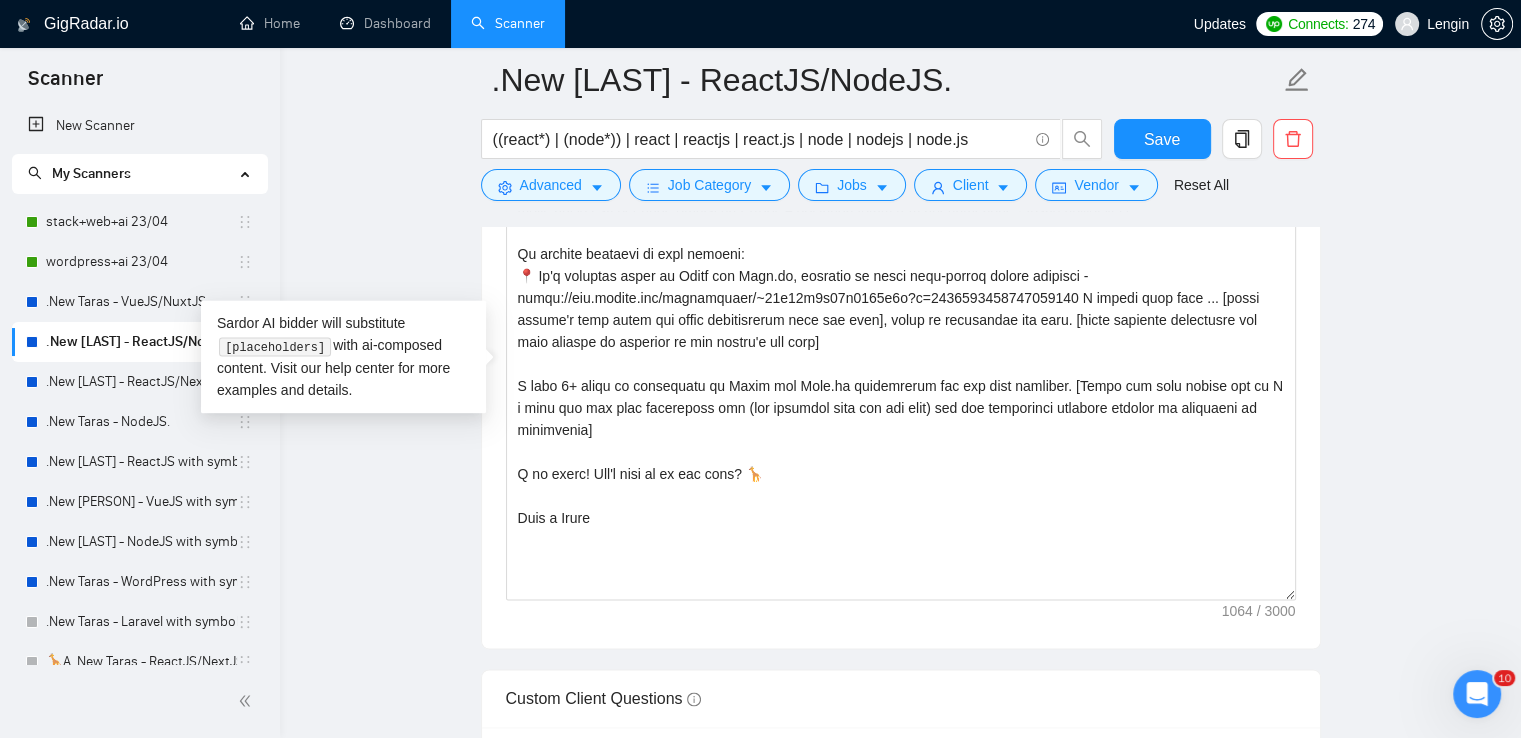 click on "$[PRICE] savings" at bounding box center (900, 716) 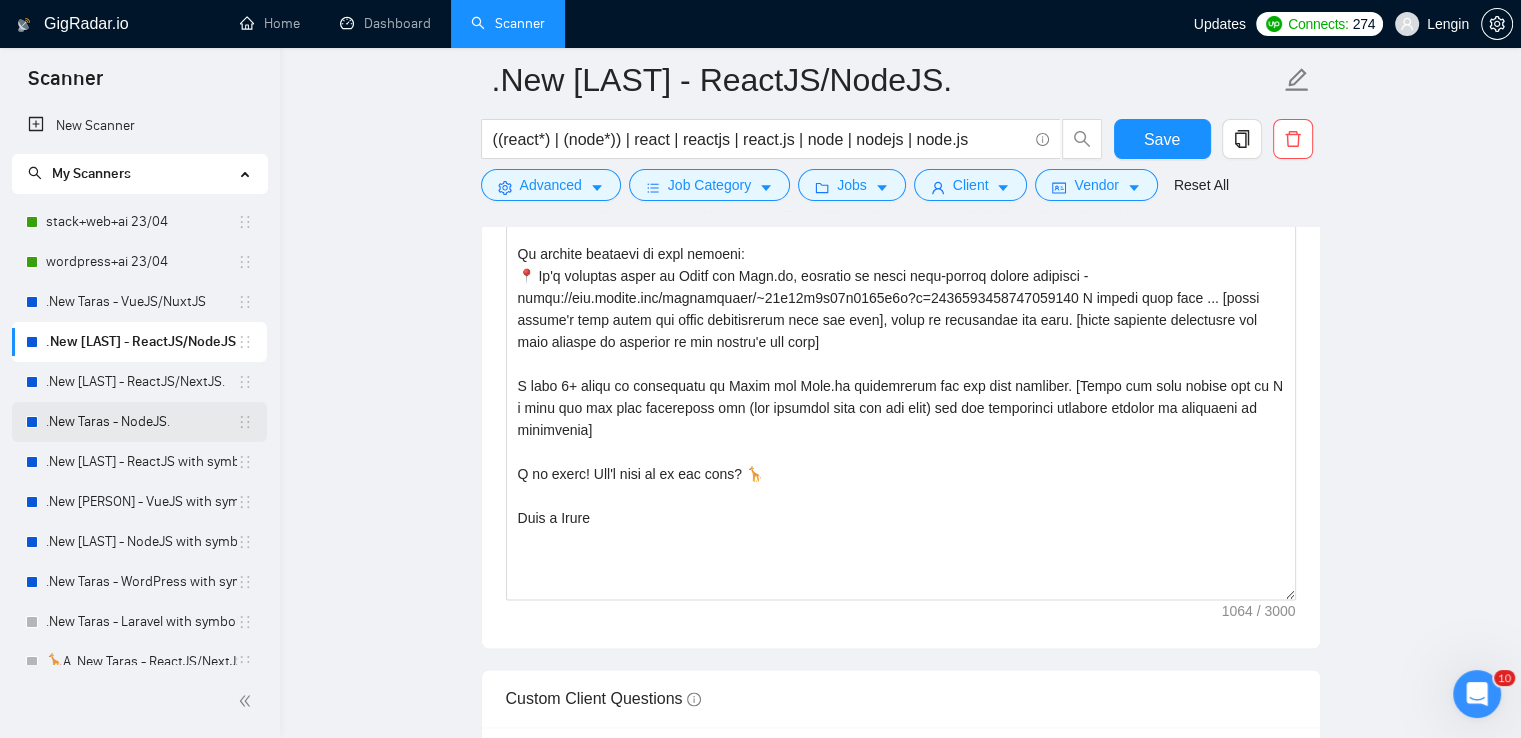 scroll, scrollTop: 337, scrollLeft: 0, axis: vertical 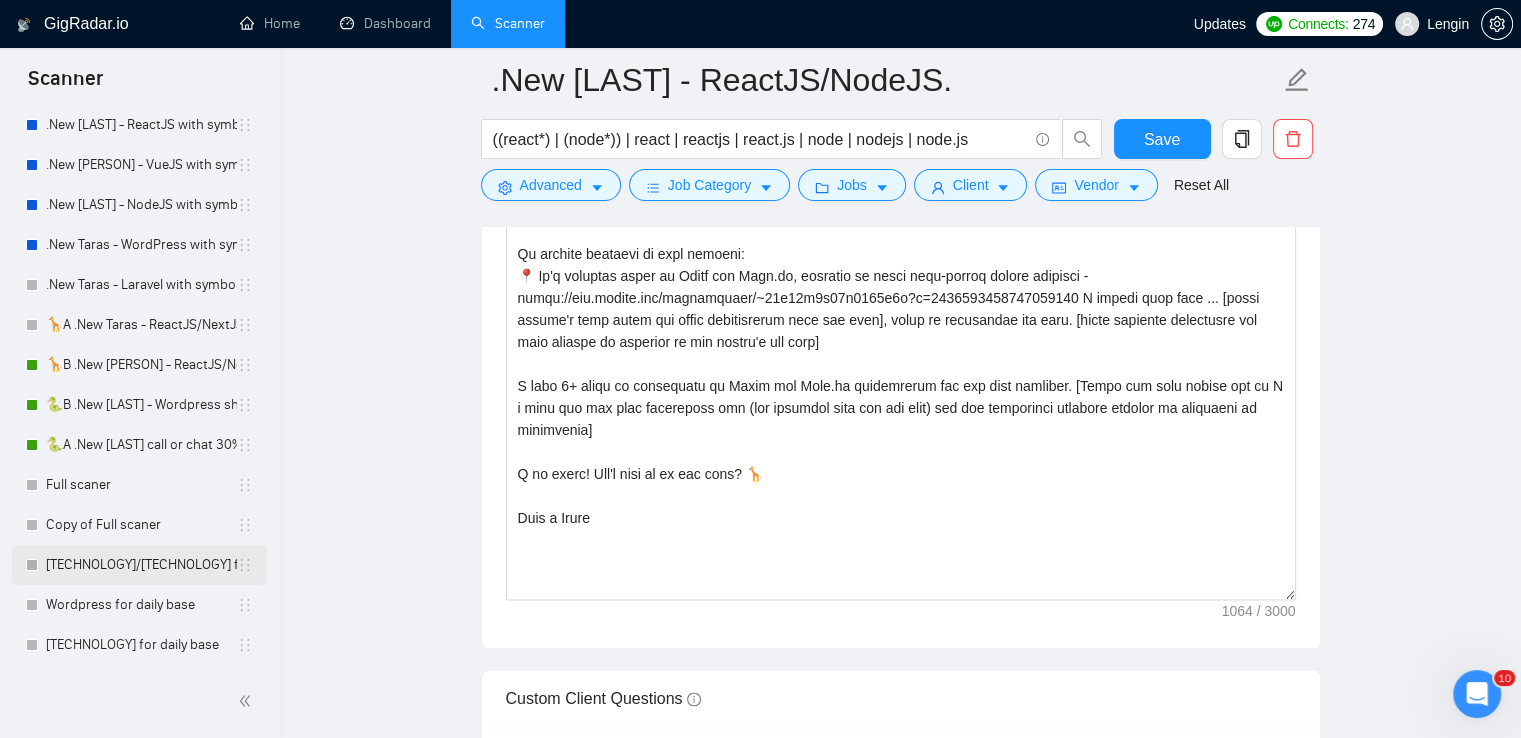 click on "[TECHNOLOGY]/[TECHNOLOGY] for daily base" at bounding box center (141, 565) 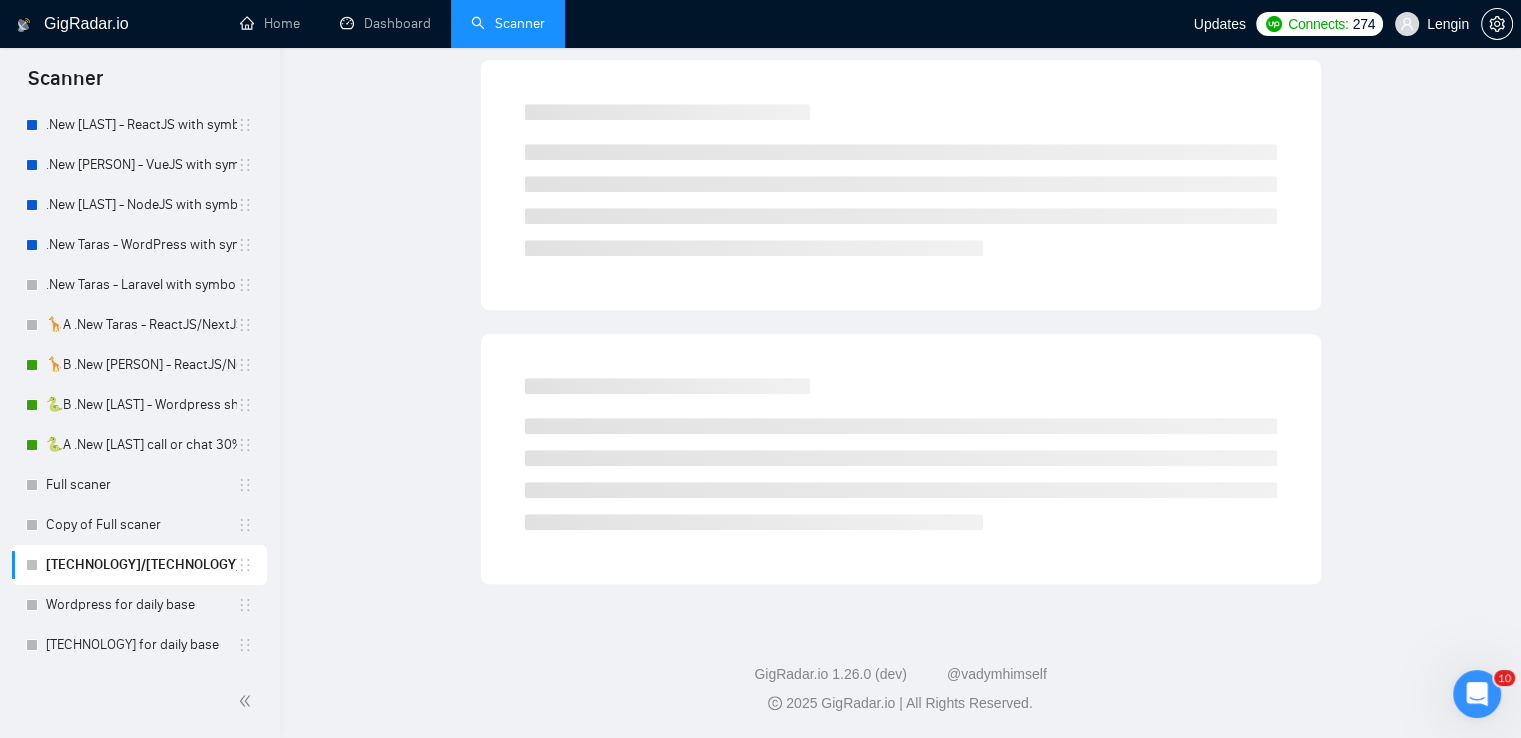 scroll, scrollTop: 0, scrollLeft: 0, axis: both 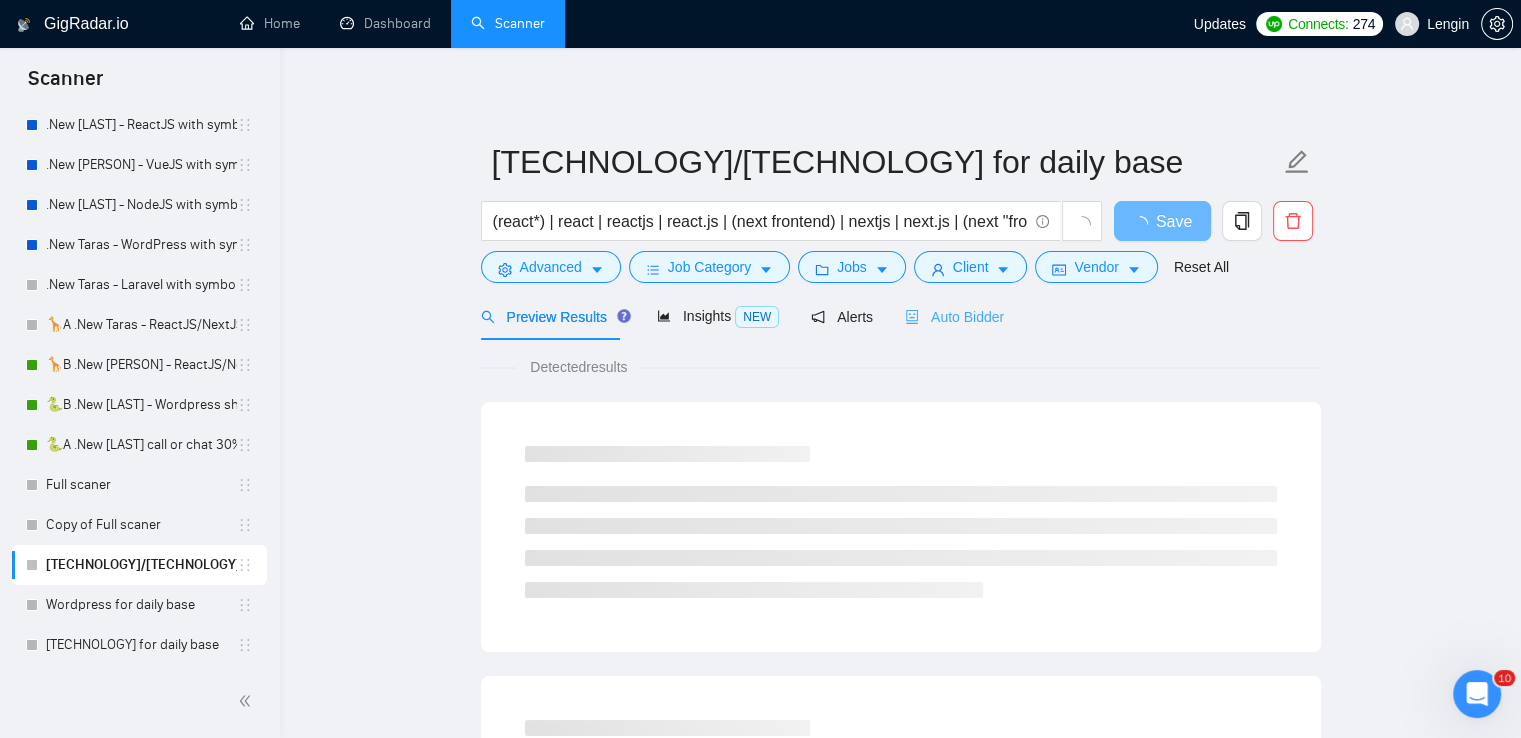 click on "Auto Bidder" at bounding box center (954, 316) 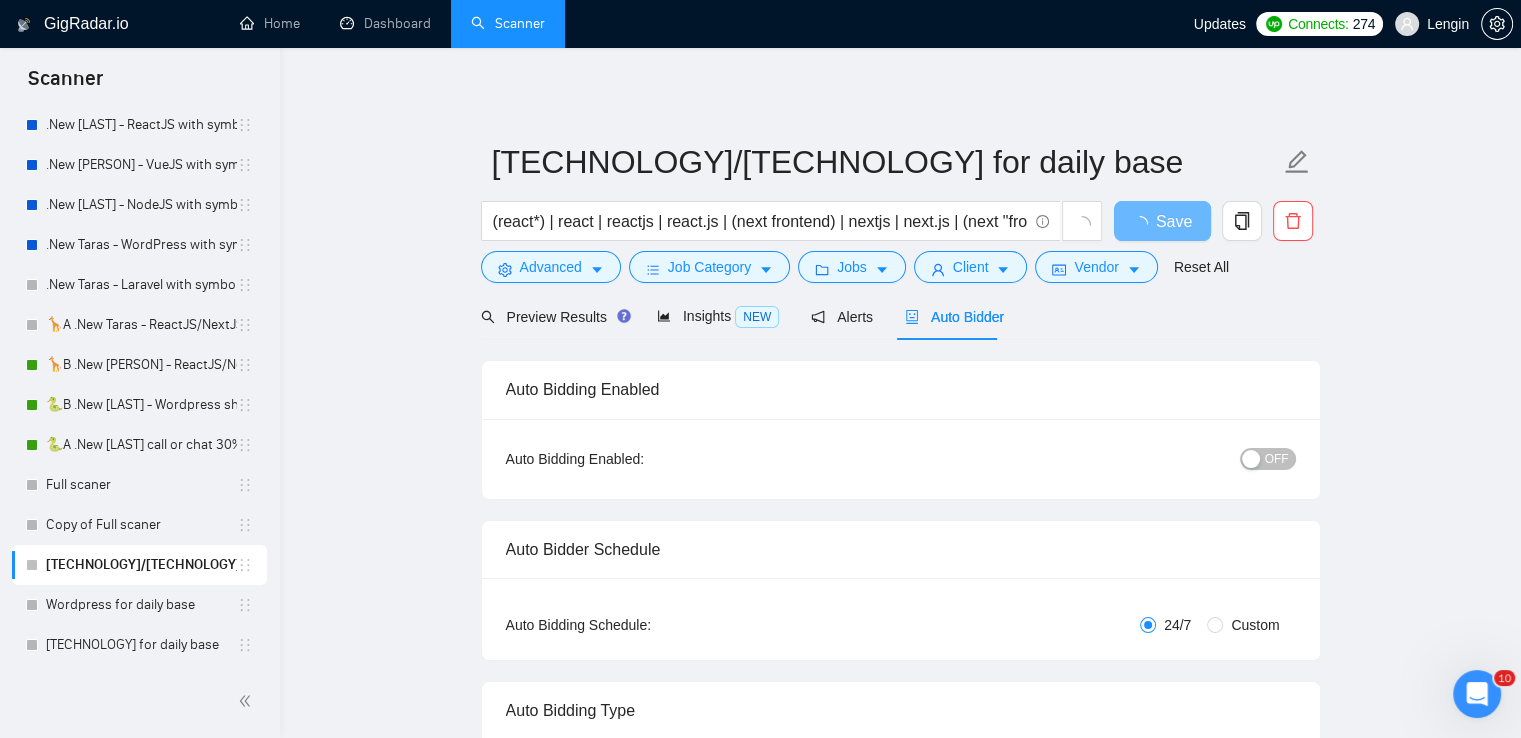 type 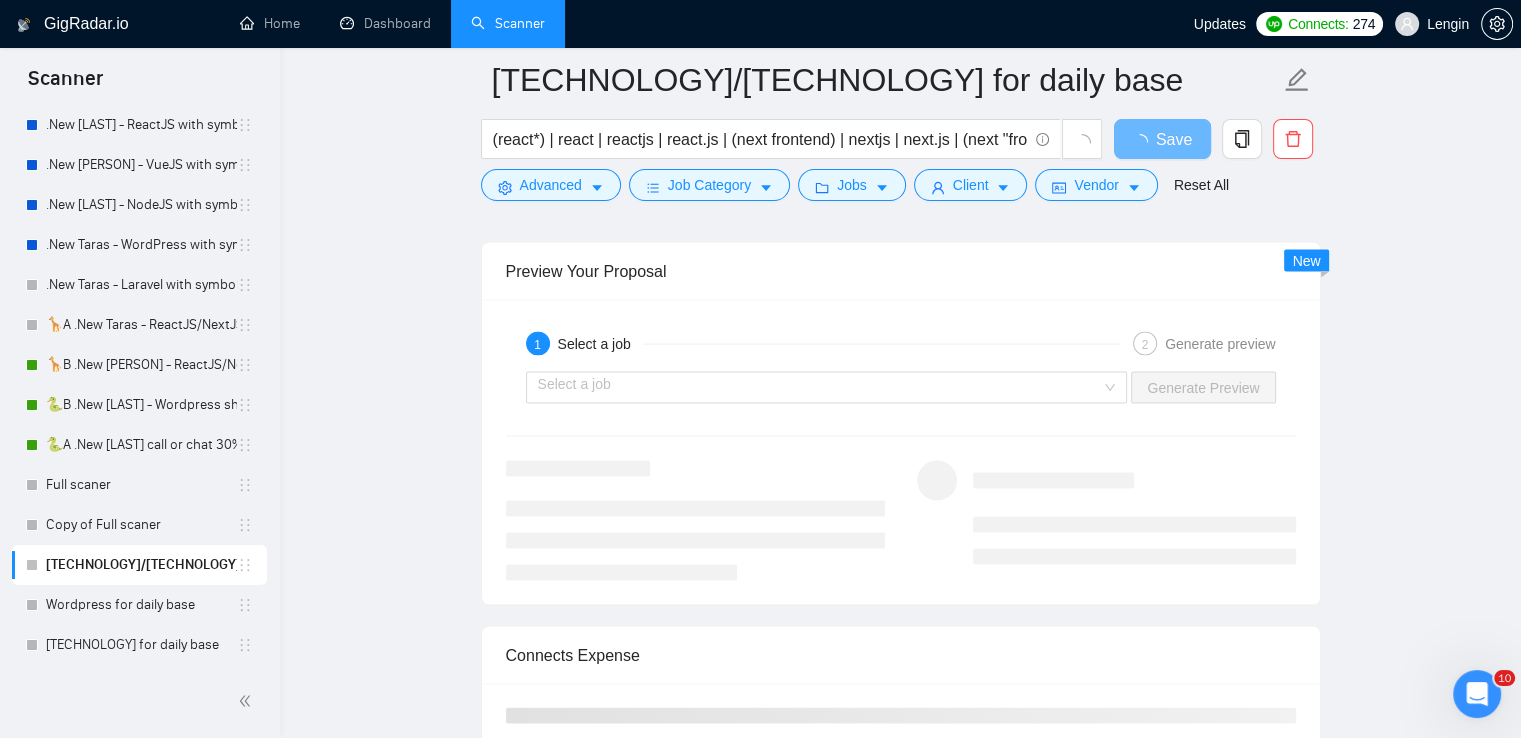 scroll, scrollTop: 4039, scrollLeft: 0, axis: vertical 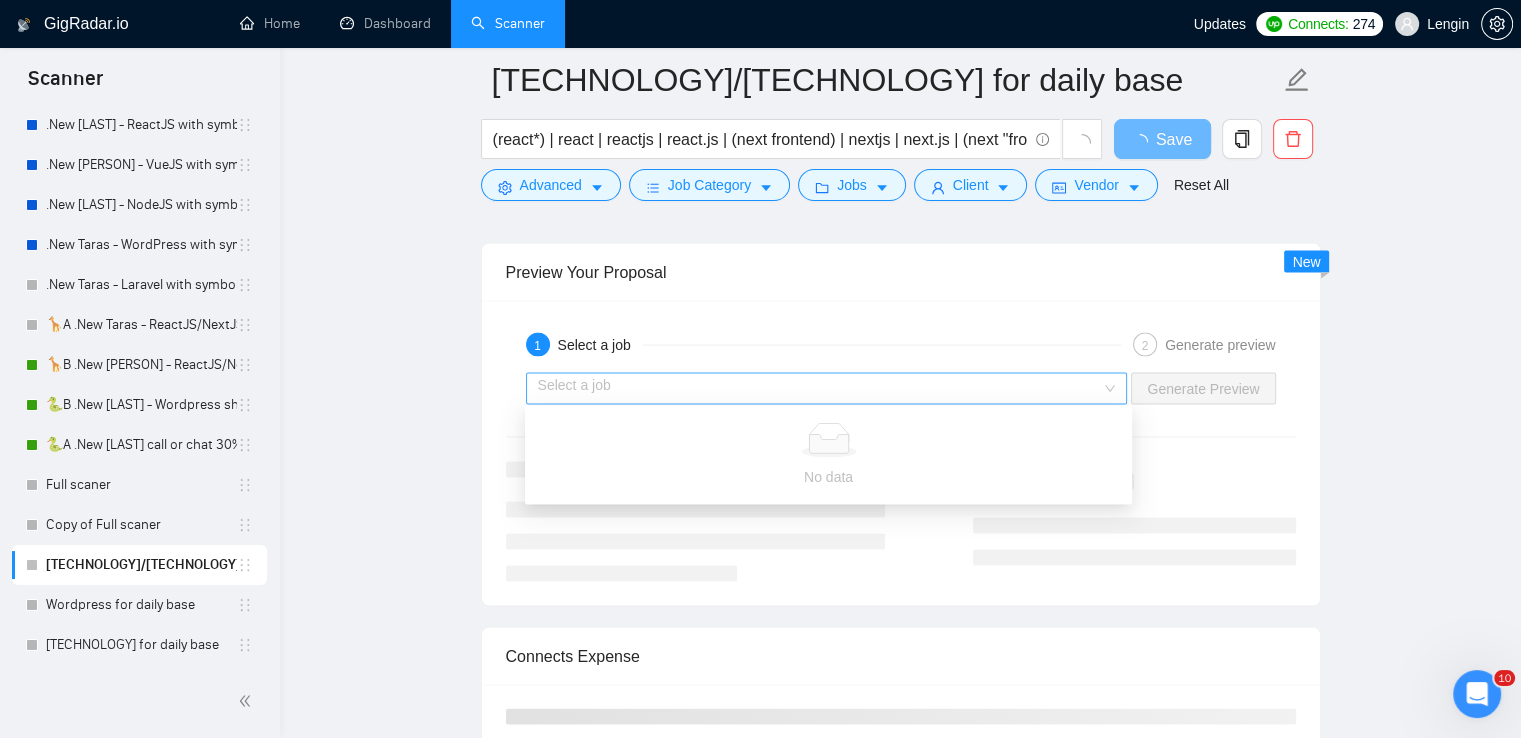 click on "Select a job" at bounding box center [827, 389] 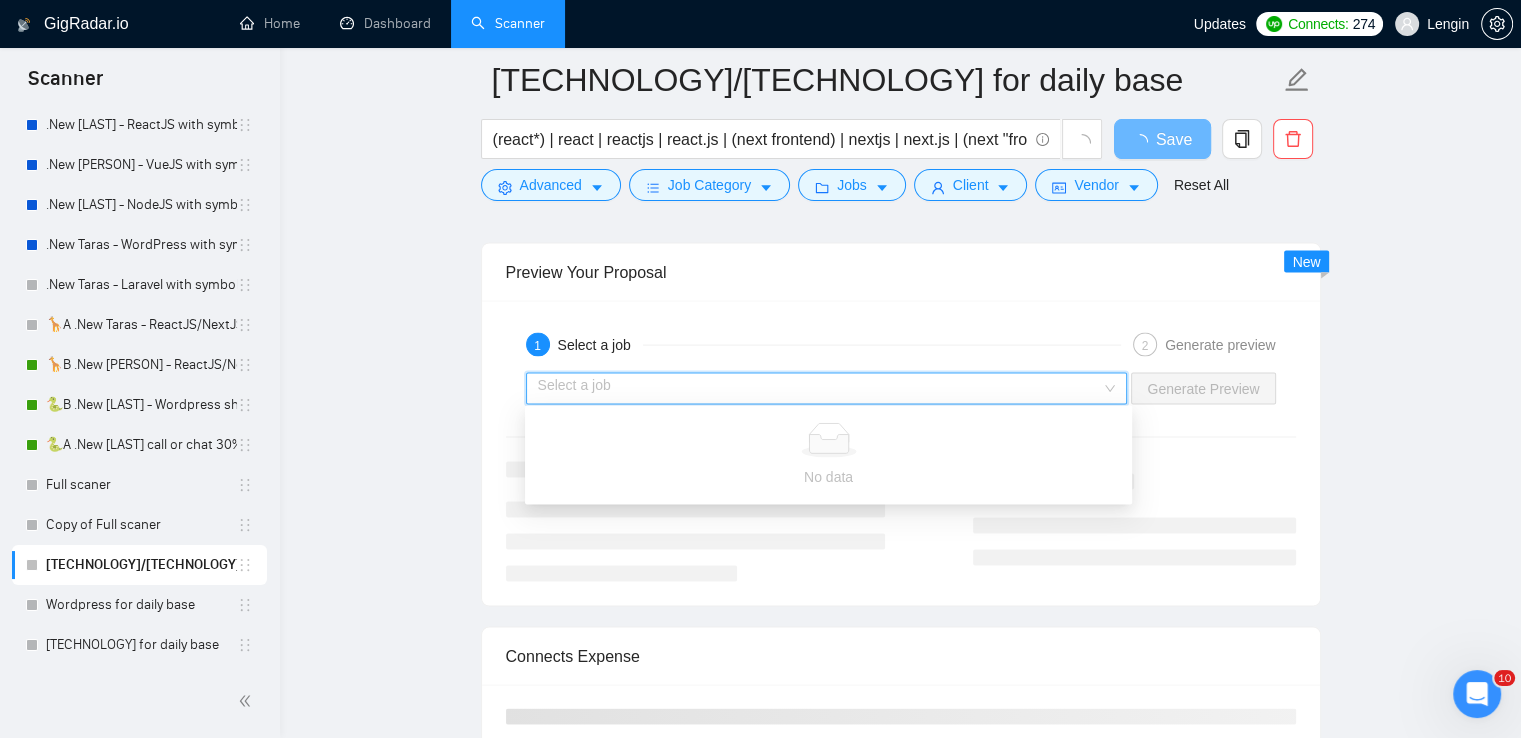 click on "ReactJS/NextJS for daily base (react*) | react | reactjs | react.js | (next frontend) | nextjs | next.js | (next "front end") | (next "front-end") | "(react" | "/react" | "next.js" | "/next.js" | "(react.js)" | "(reactjs)" | "(next.js)" | "(nextjs)" | "/node.js" | "node.js" |  | "(node.js)" | | "(nodejs)" | Save Advanced   Job Category   Jobs   Client   Vendor   Reset All Preview Results Insights NEW Alerts Auto Bidder Auto Bidding Enabled Auto Bidding Enabled: OFF Auto Bidder Schedule Auto Bidding Type: Automated (recommended) Semi-automated Auto Bidding Schedule: 24/7 Custom Custom Auto Bidder Schedule Repeat every week on Monday Tuesday Wednesday Thursday Friday Saturday Sunday Active Hours ( Europe/Kiev ): From: 00:00 To: 00:00  (next day) ( 24  hours) Europe/Kiev Auto Bidding Type Select your bidding algorithm: Choose the algorithm for you bidding. The price per proposal does not include your connects expenditure. Template Bidder Works great for narrow segments and short cover letters that don't change." at bounding box center (900, -1069) 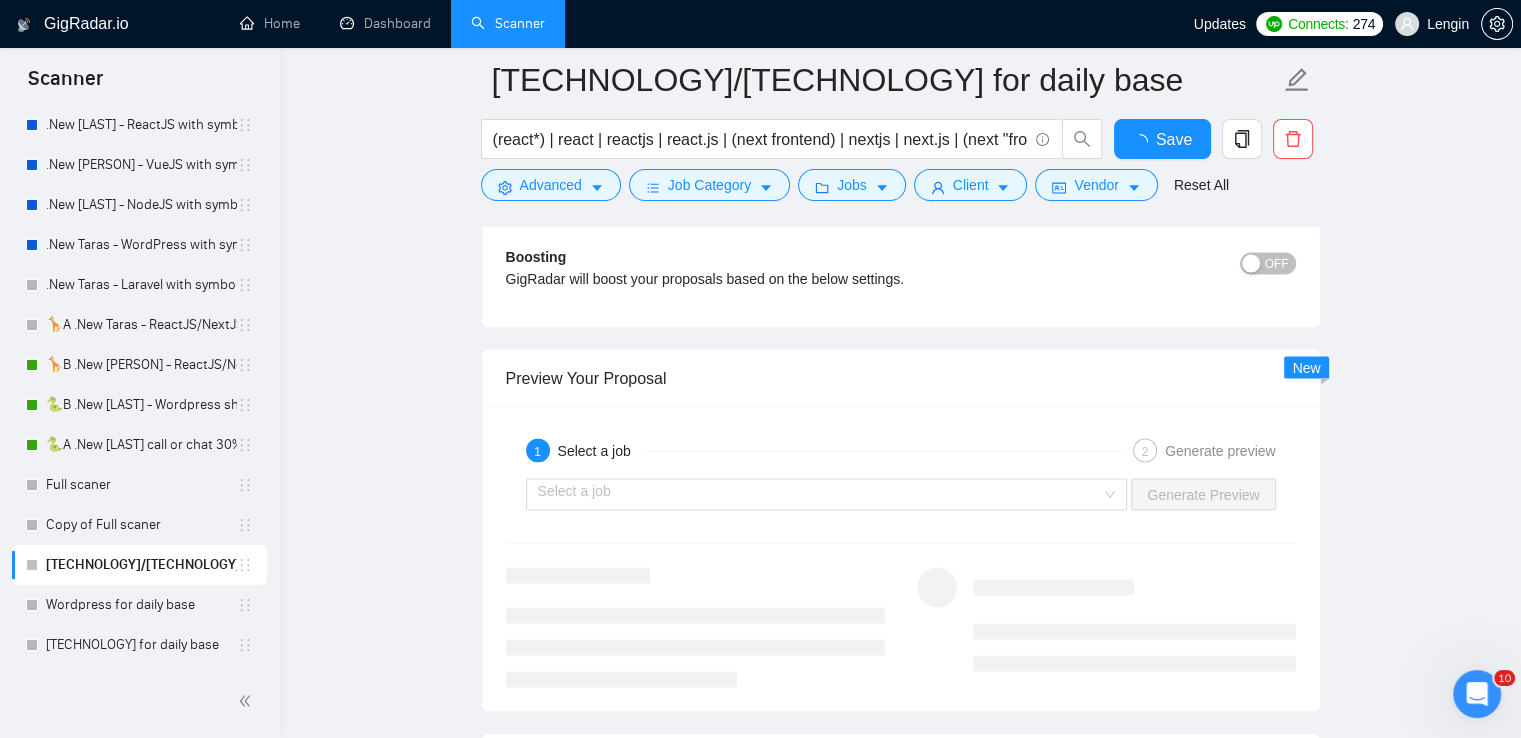 type 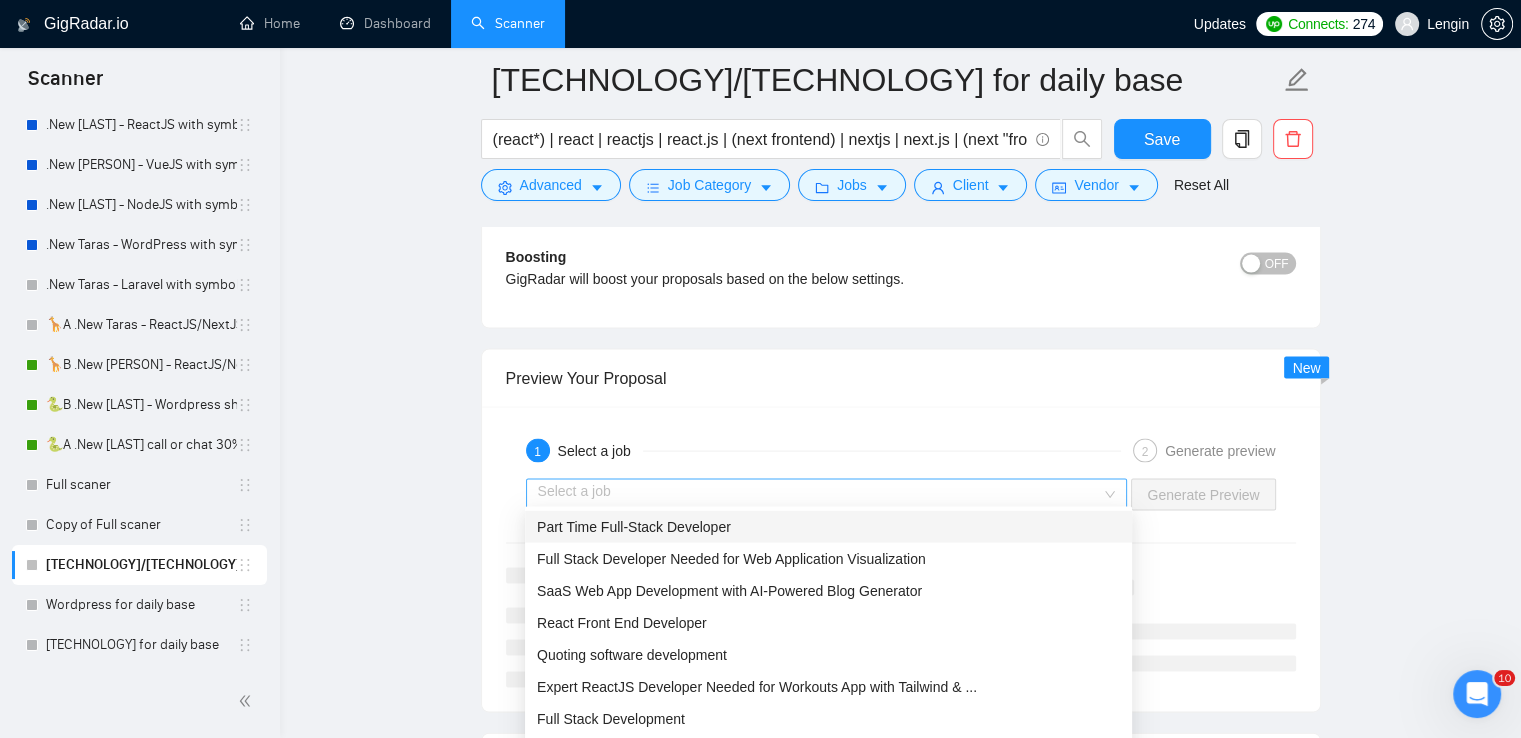 click on "Select a job" at bounding box center [827, 495] 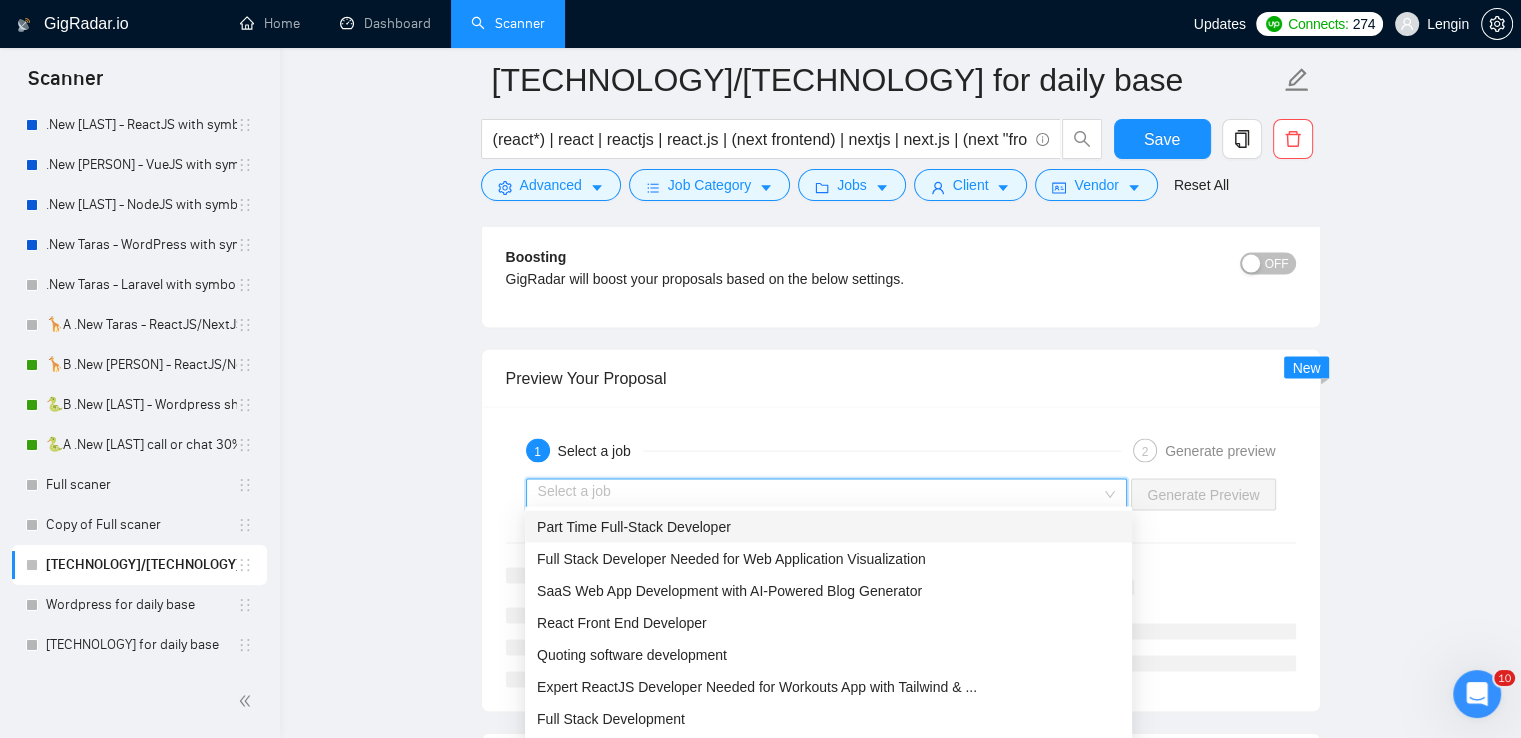 click on "Part Time Full-Stack Developer" at bounding box center [828, 527] 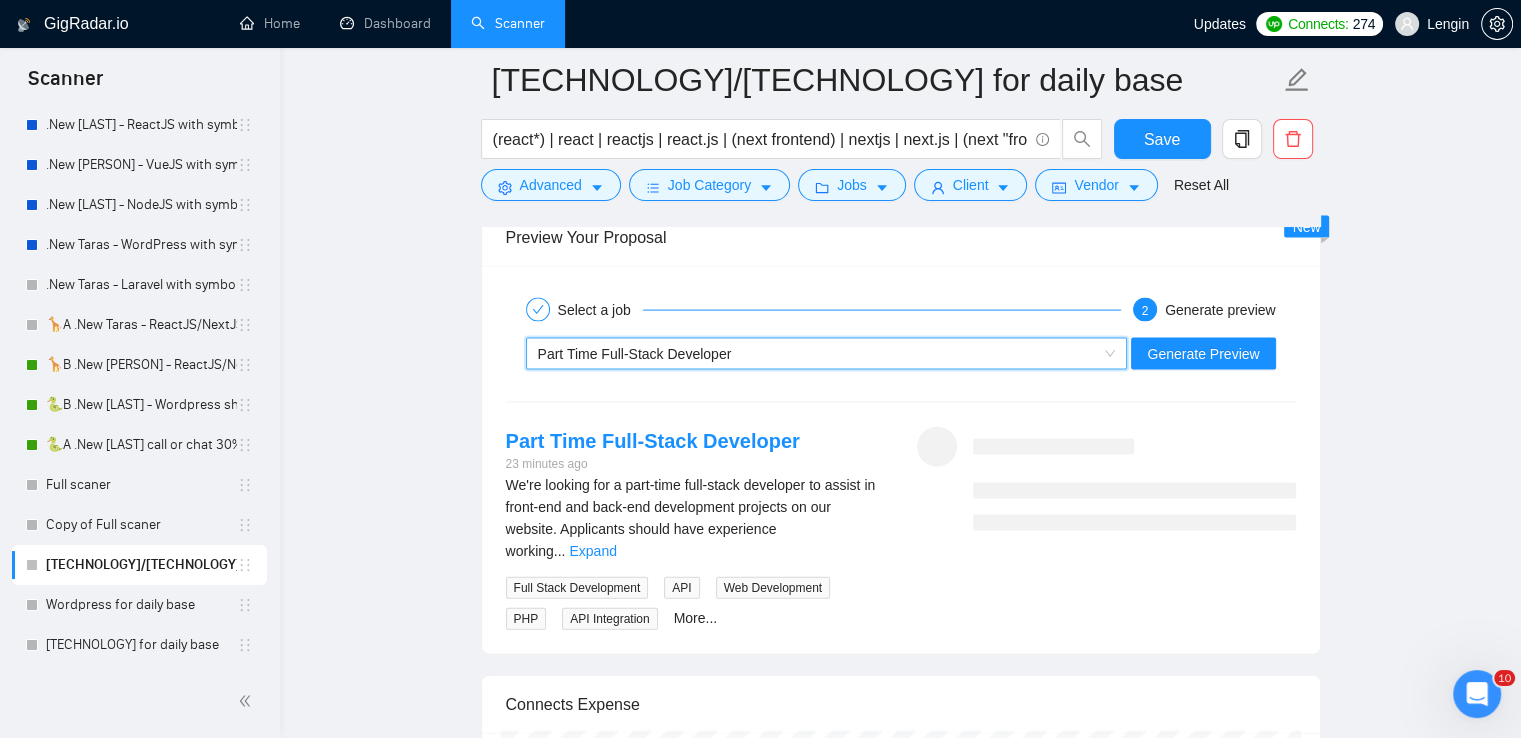 scroll, scrollTop: 4182, scrollLeft: 0, axis: vertical 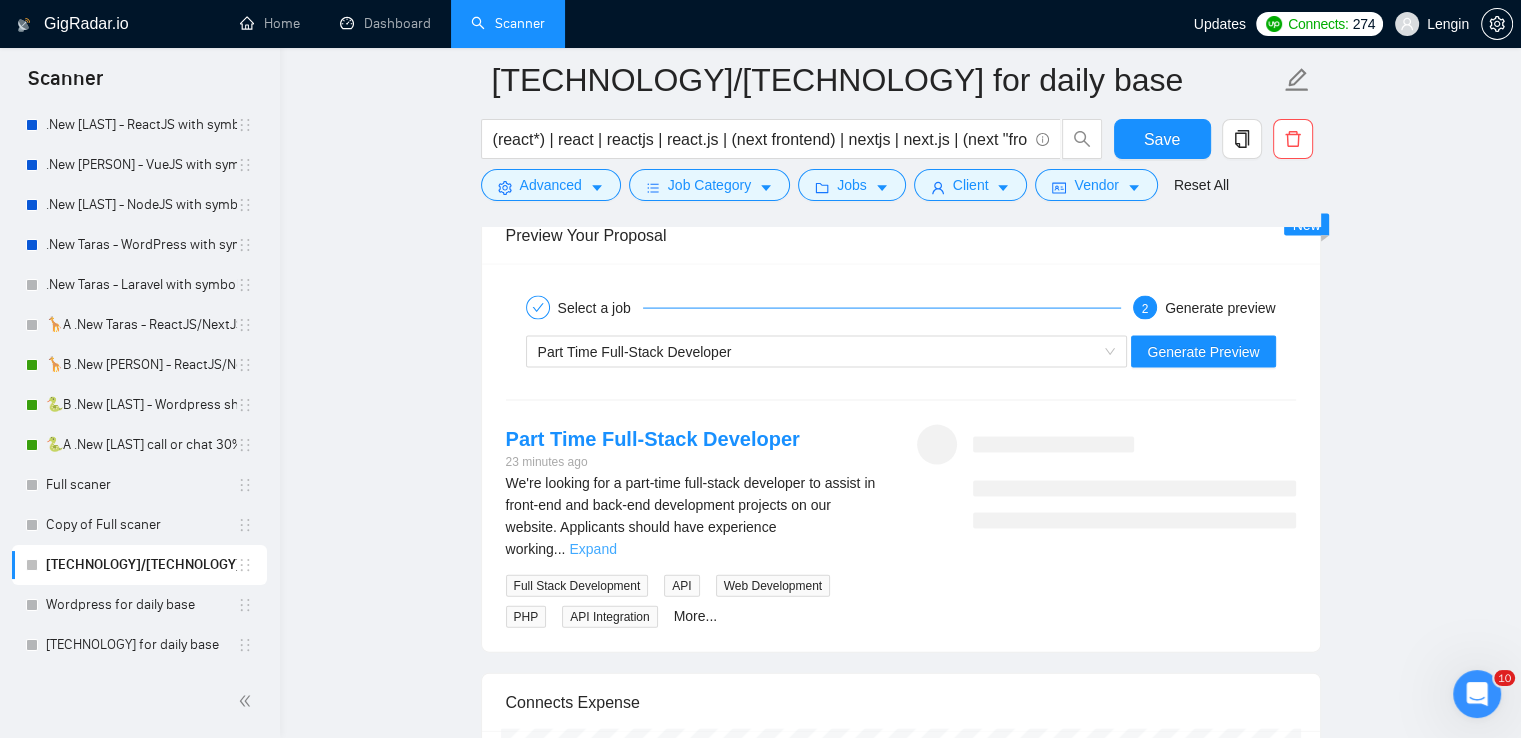 click on "Expand" at bounding box center (592, 549) 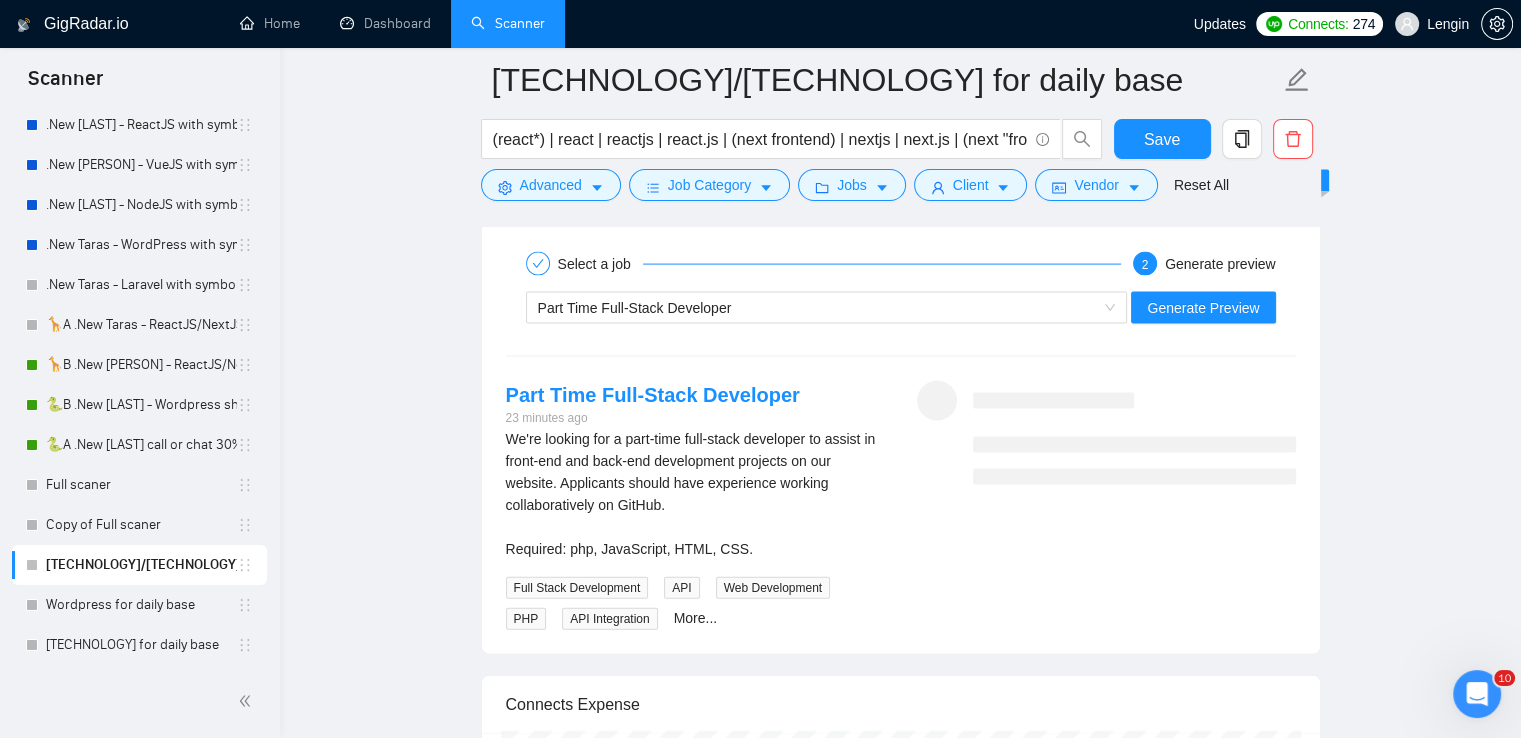 scroll, scrollTop: 4230, scrollLeft: 0, axis: vertical 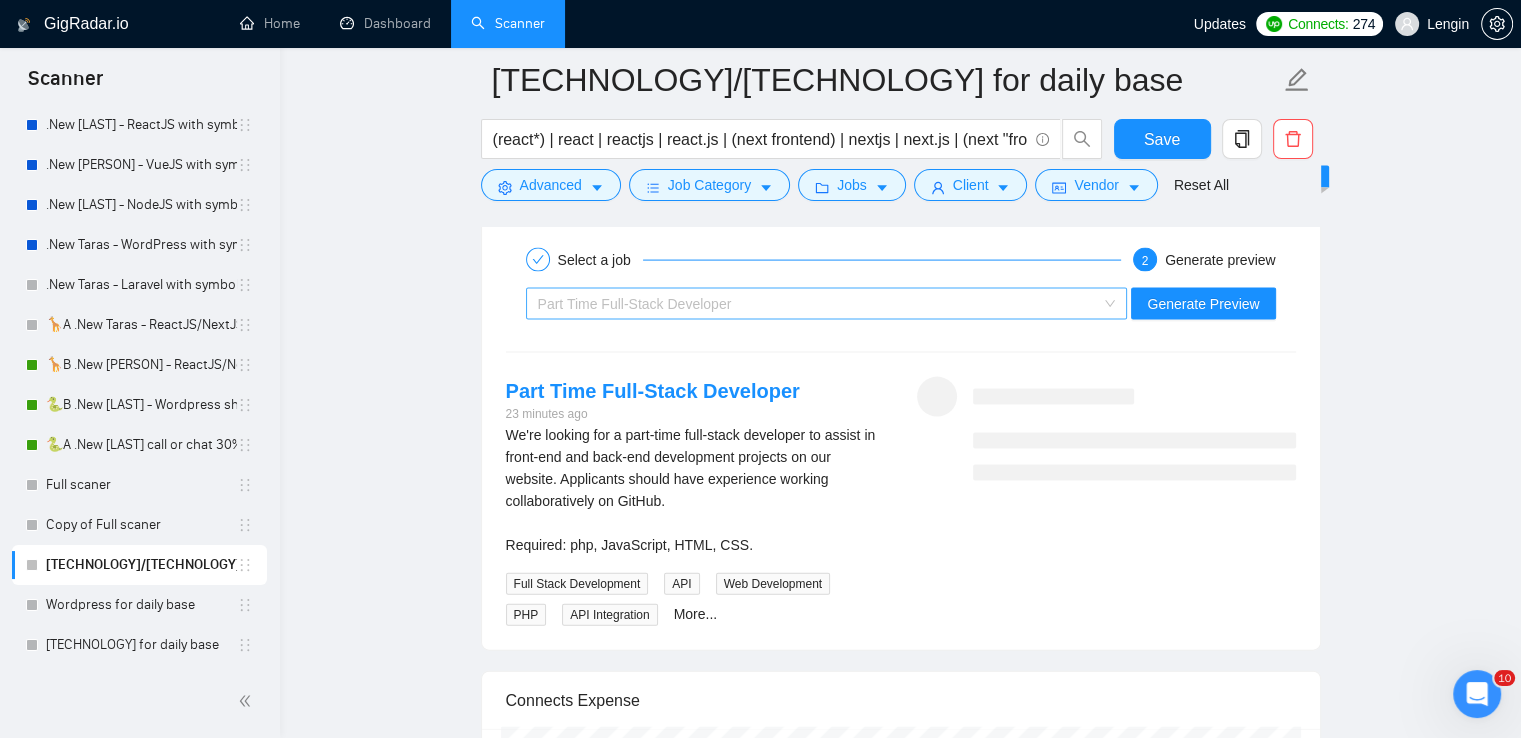 click on "Part Time Full-Stack Developer" at bounding box center (827, 304) 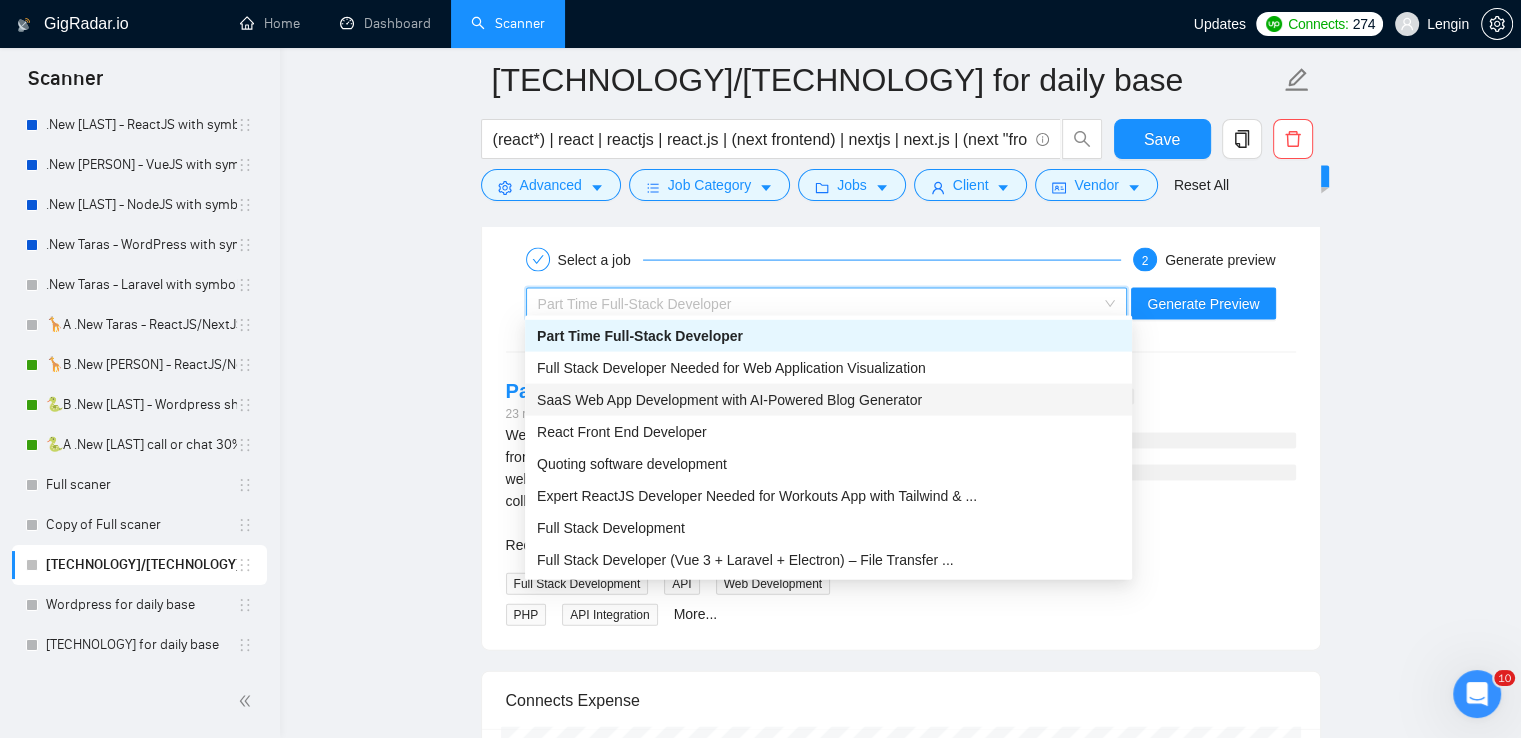 click on "SaaS Web App Development with AI-Powered Blog Generator" at bounding box center [729, 400] 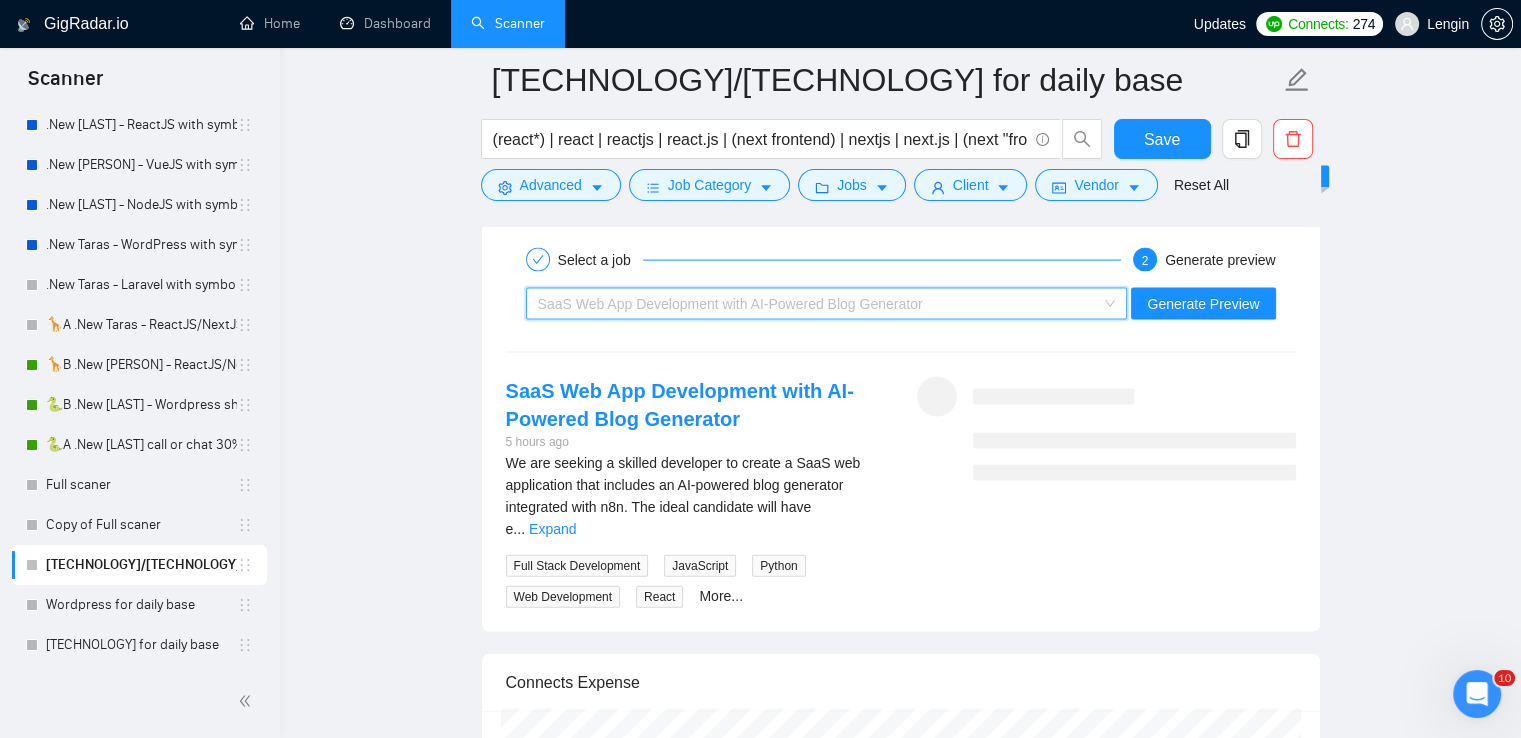 click on "SaaS Web App Development with AI-Powered Blog Generator" at bounding box center (827, 304) 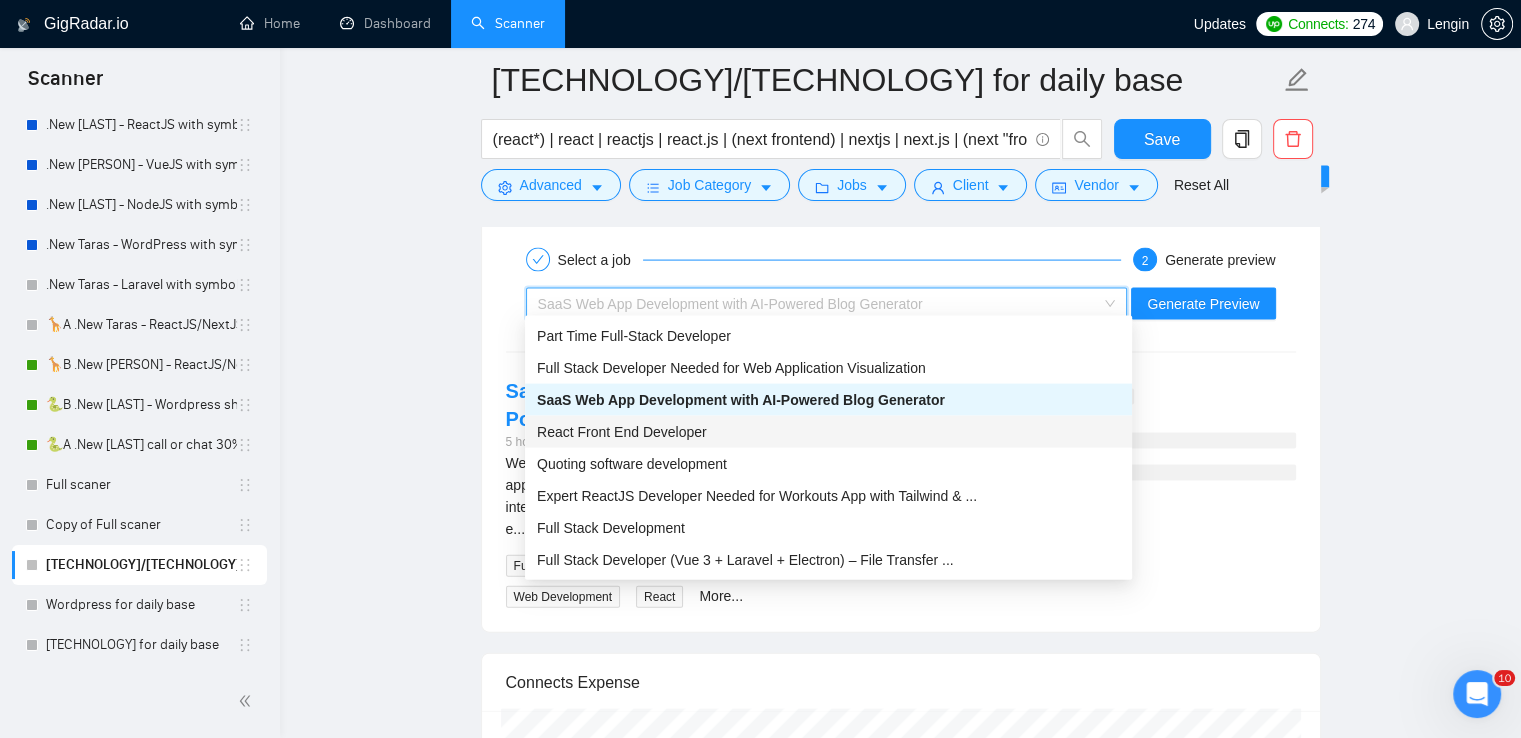 click on "React Front End Developer" at bounding box center [828, 432] 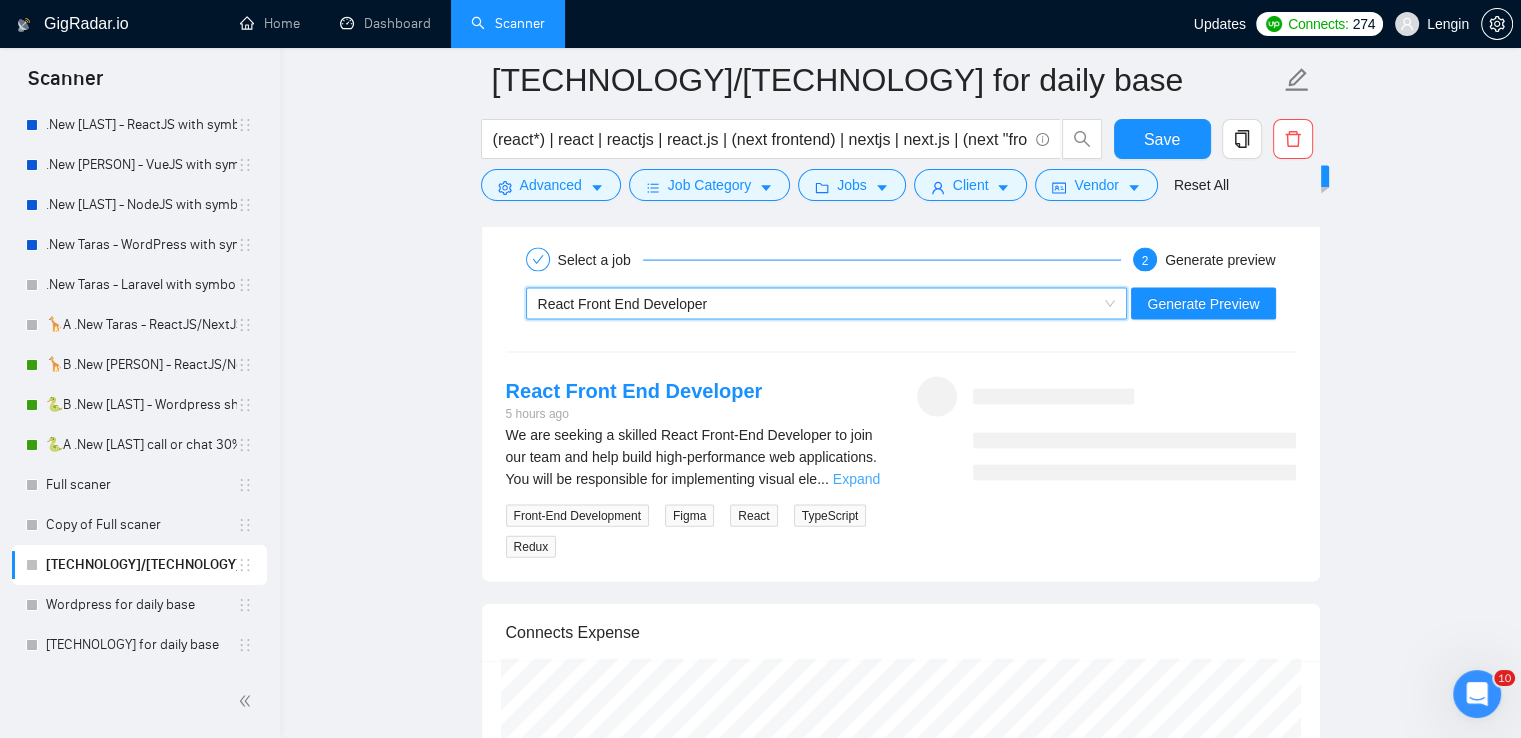 click on "Expand" at bounding box center (856, 479) 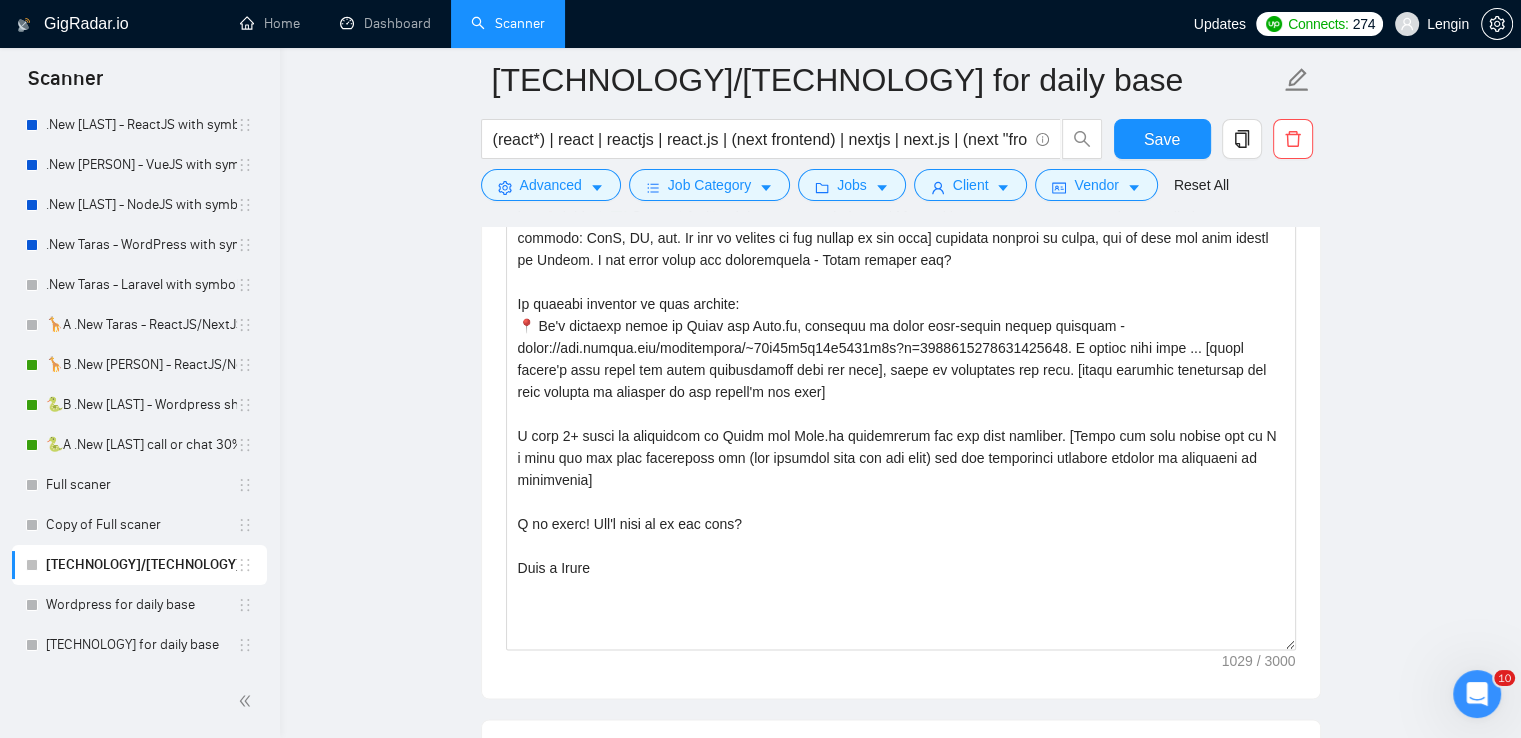 scroll, scrollTop: 2712, scrollLeft: 0, axis: vertical 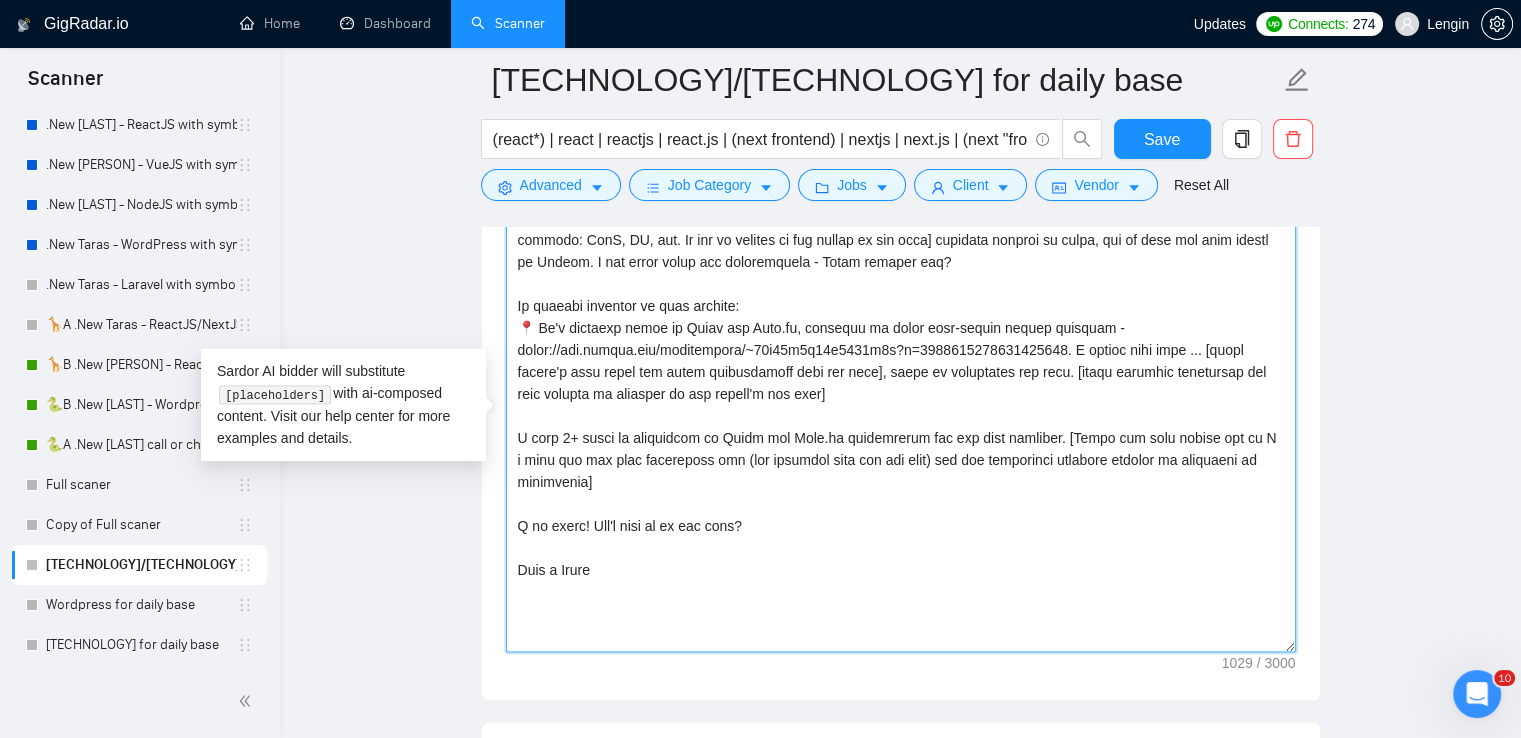 drag, startPoint x: 604, startPoint y: 479, endPoint x: 509, endPoint y: 441, distance: 102.31813 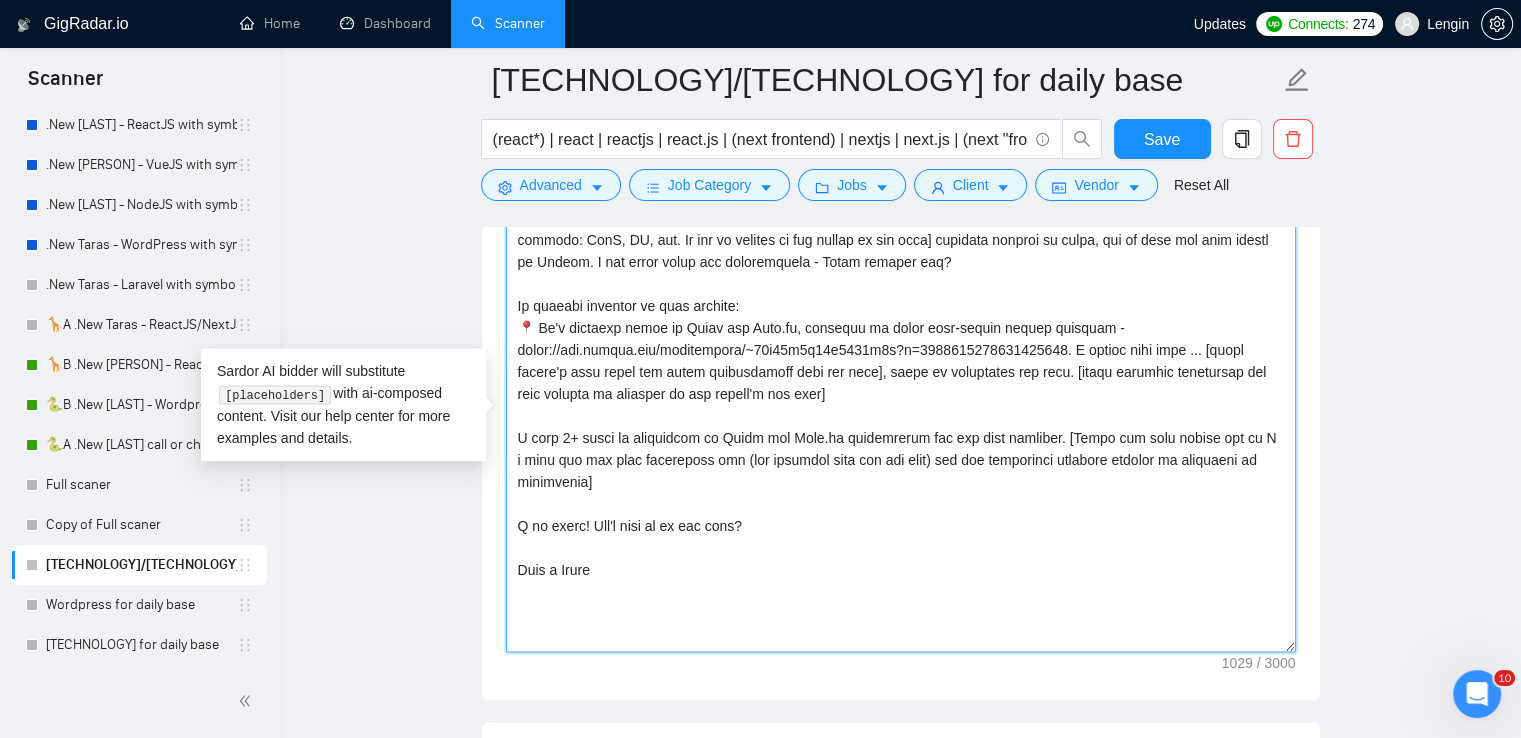 click on "Cover letter template:" at bounding box center [901, 427] 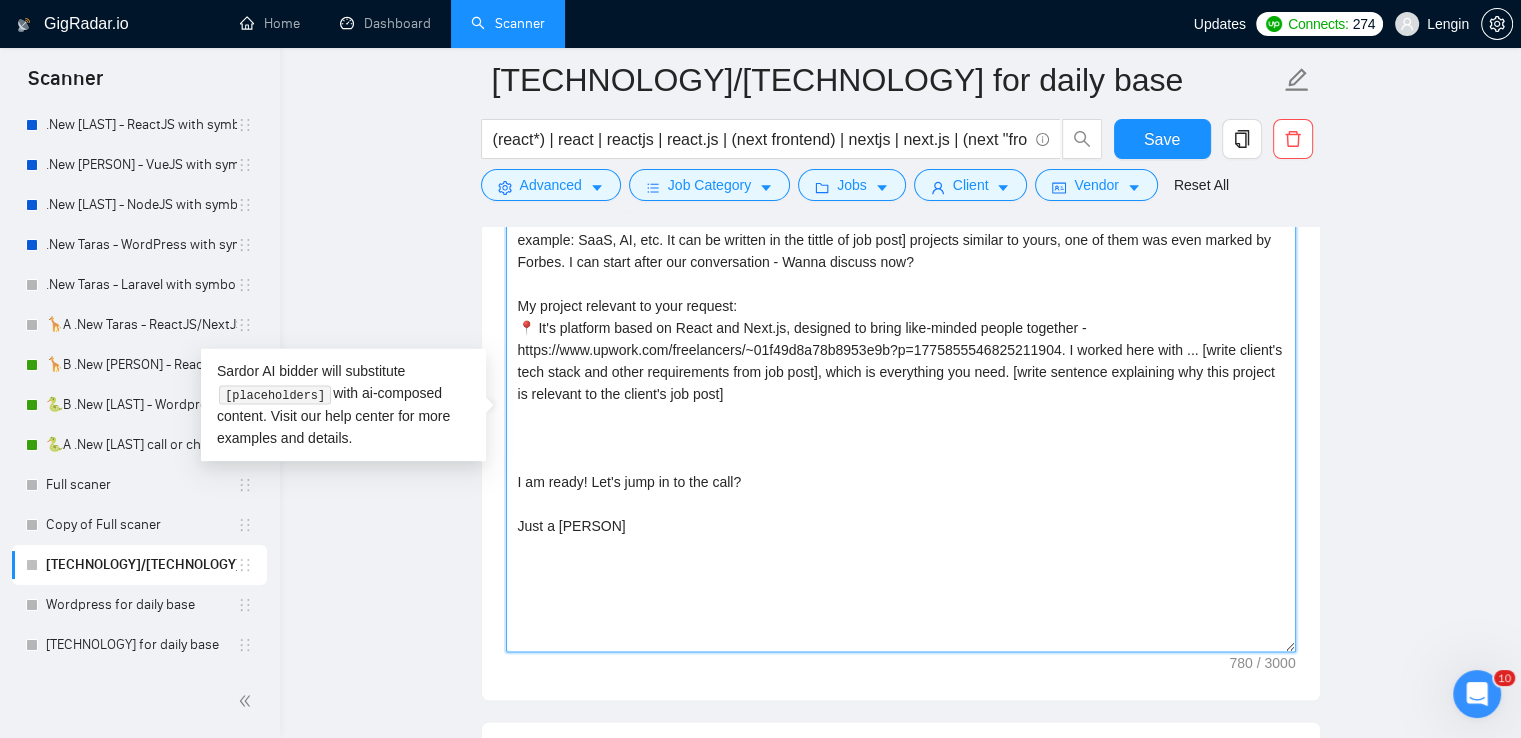 paste on "Write two short points: 1) about my soft skills (e.g. communication, teamwork, problem-solving) with a real numeric result (e.g. improved client retention by [PERCENTAGE]%), and 2) about my technical skills (e.g. API integration, performance optimization) with a real numeric result (e.g. reduced load time by [PERCENTAGE]%); both points must include technologies, tasks, and industry keywords from the job post." 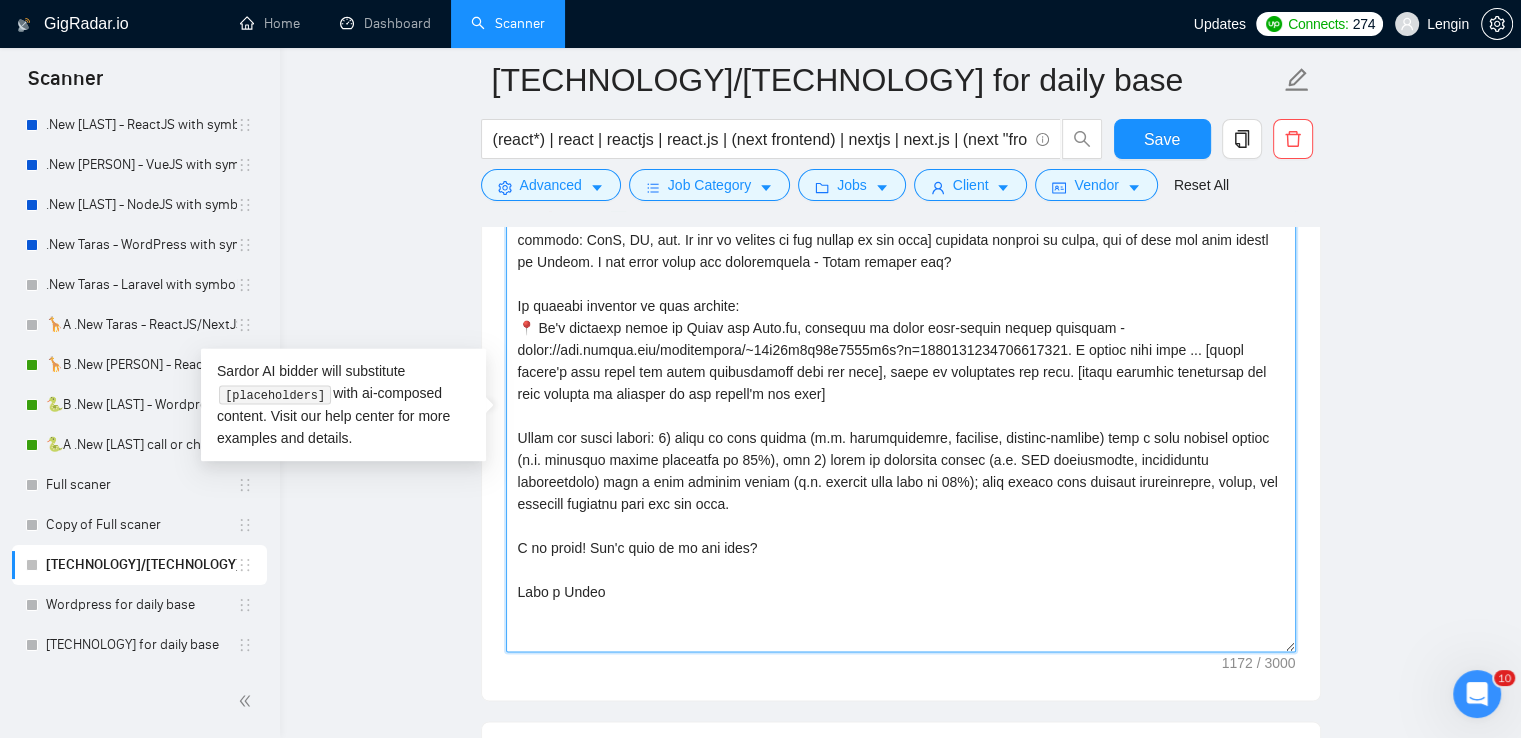 click on "Cover letter template:" at bounding box center (901, 427) 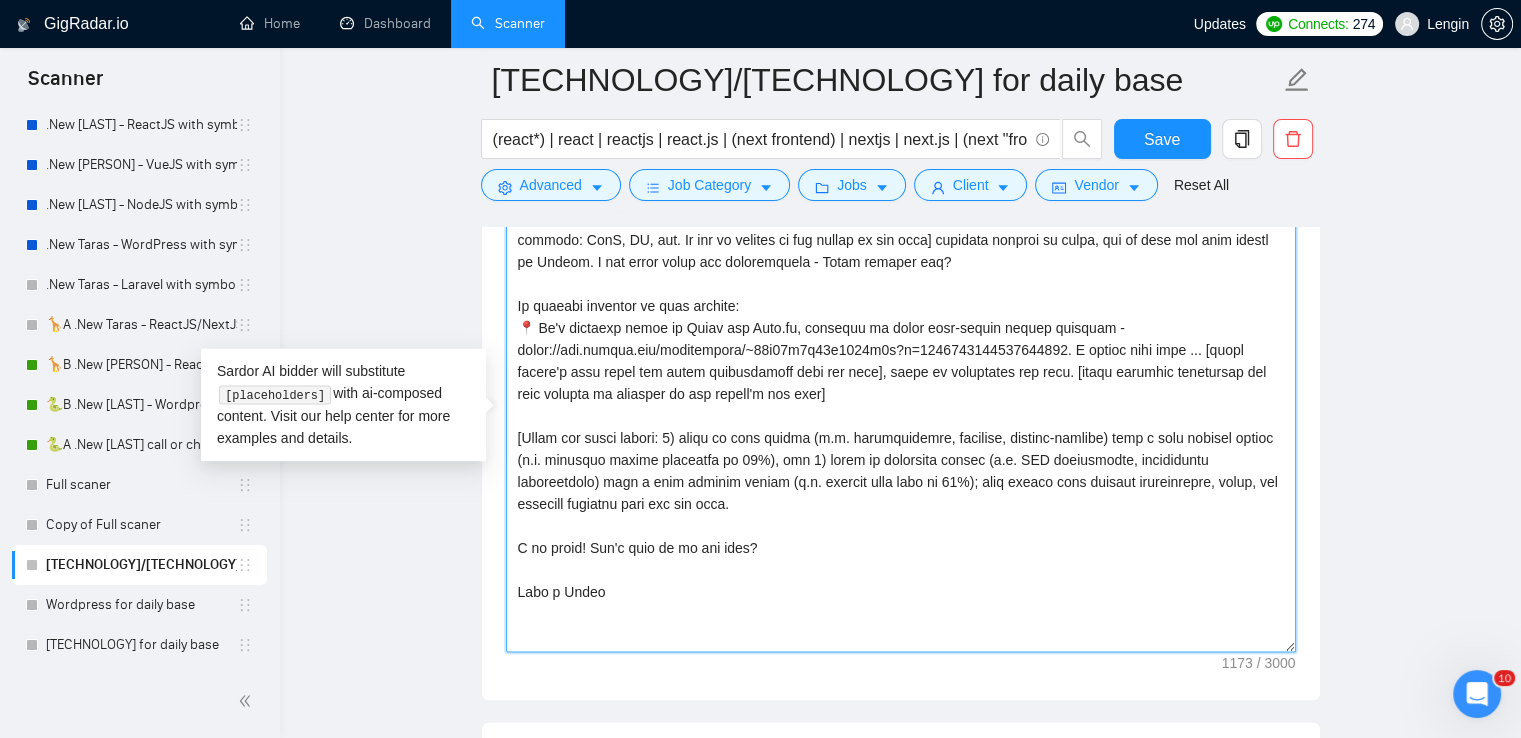 click on "Cover letter template:" at bounding box center [901, 427] 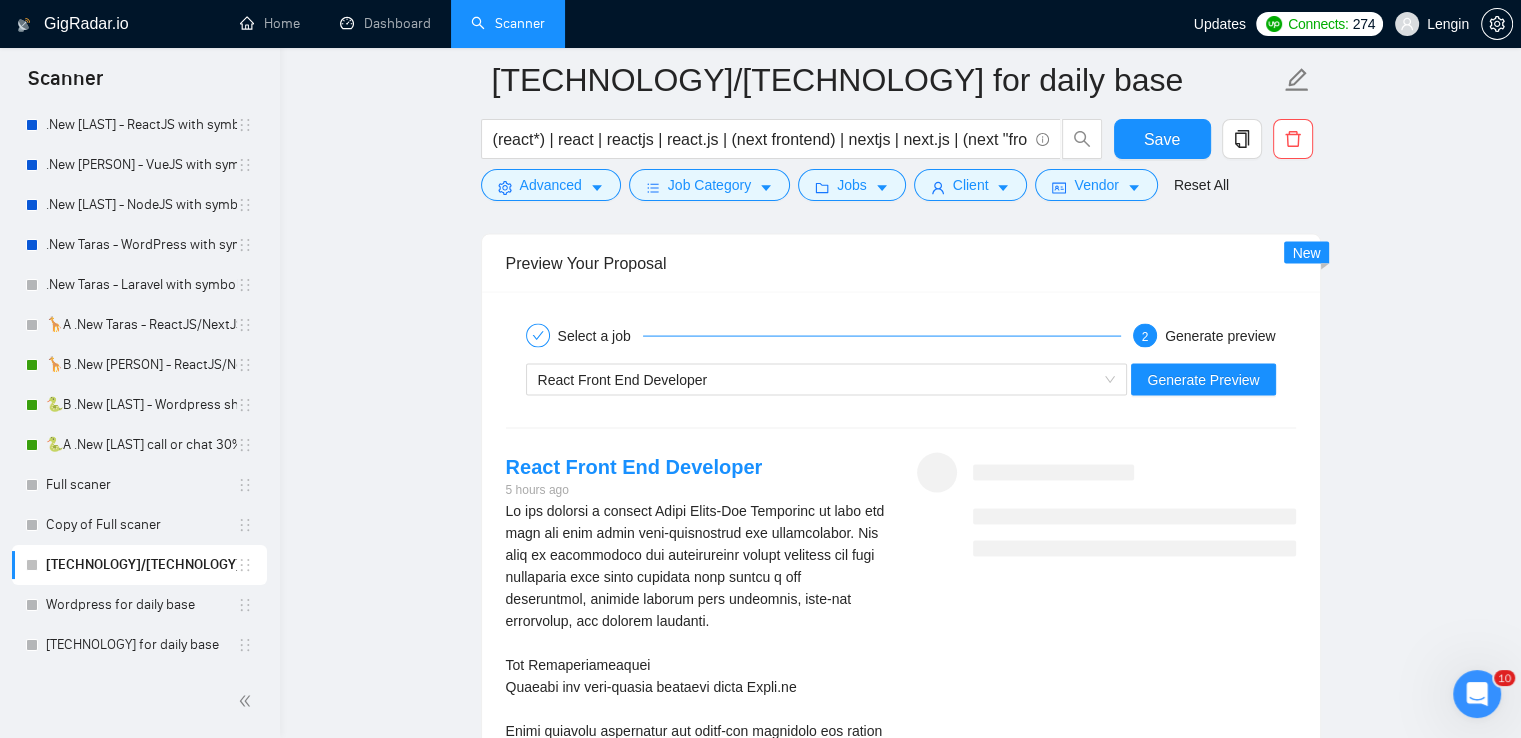 scroll, scrollTop: 4099, scrollLeft: 0, axis: vertical 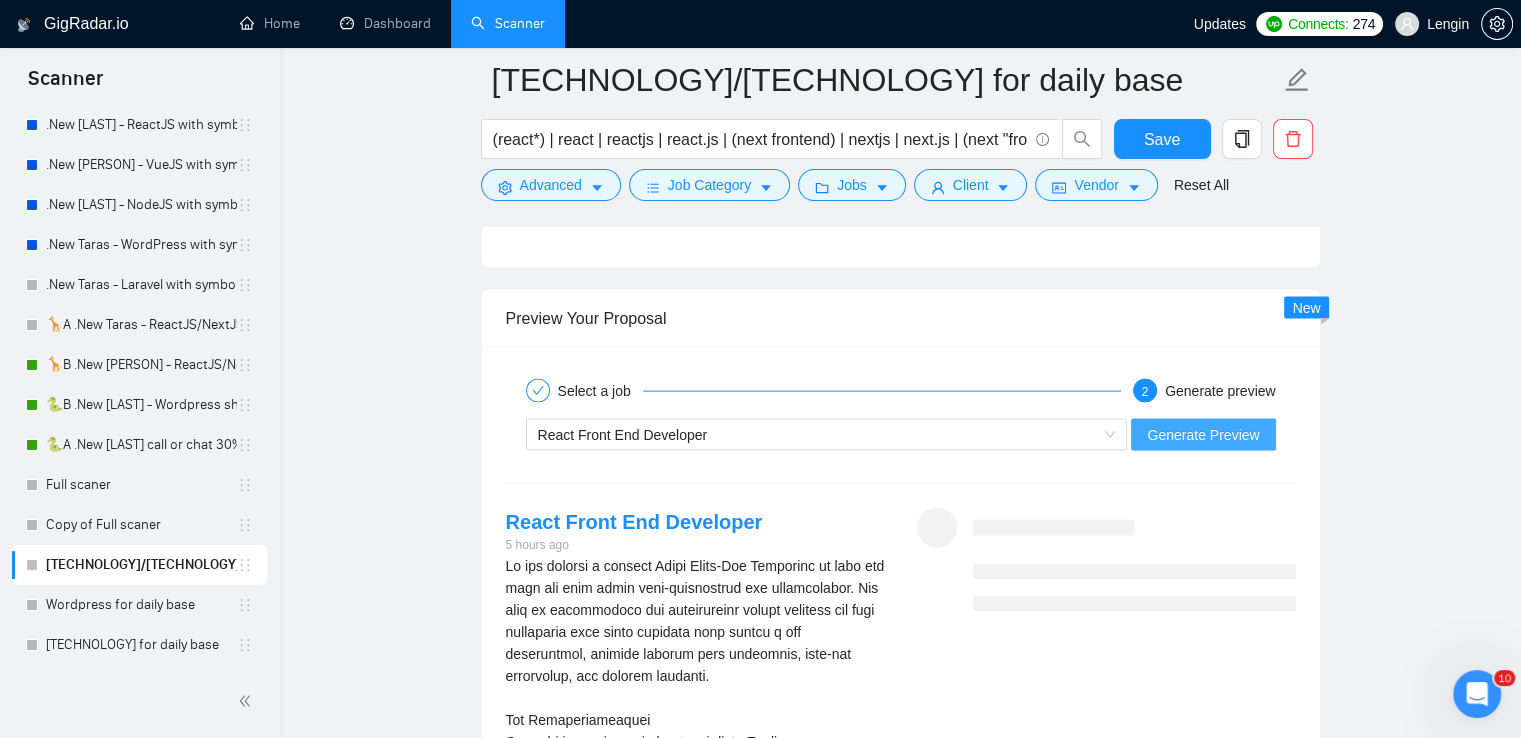 click on "Generate Preview" at bounding box center [1203, 435] 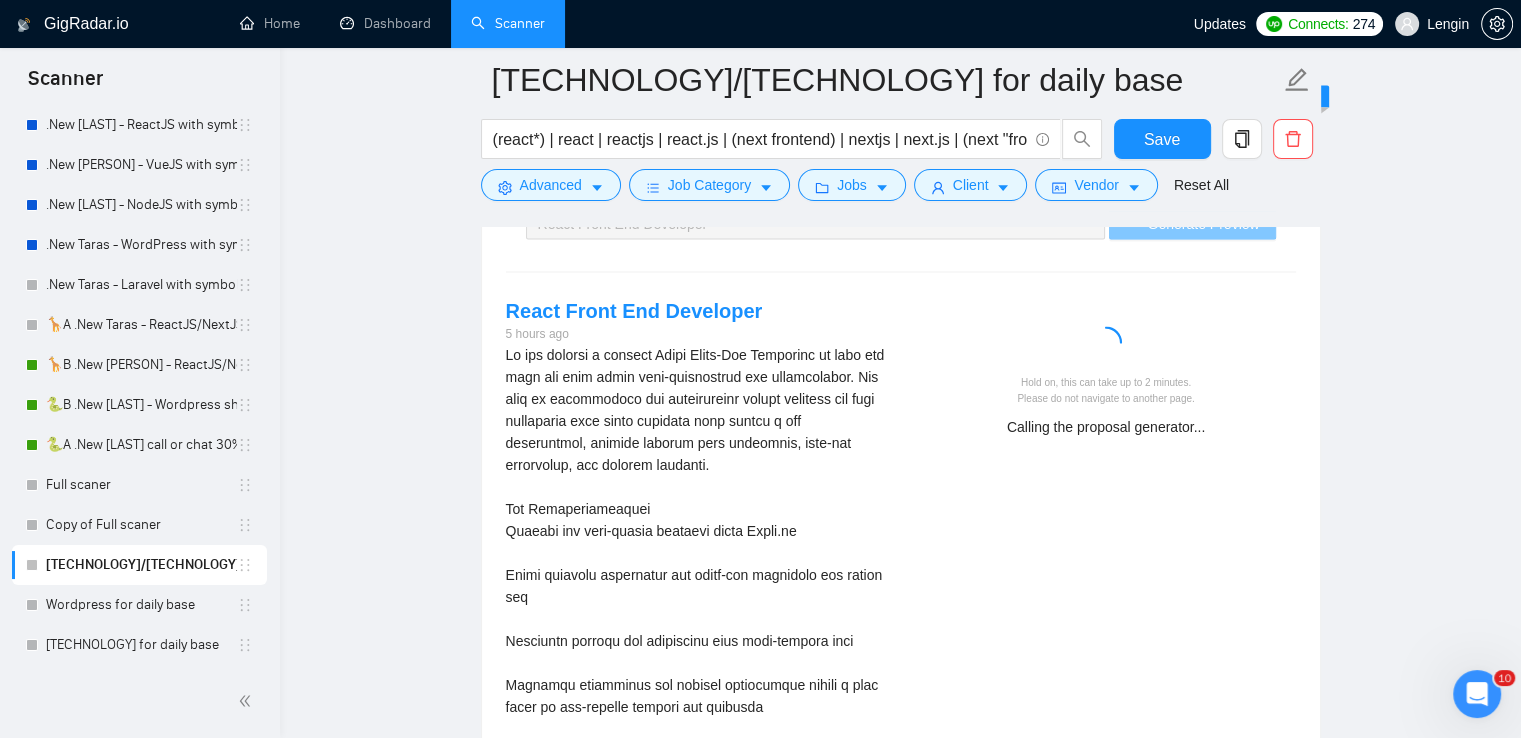 scroll, scrollTop: 4311, scrollLeft: 0, axis: vertical 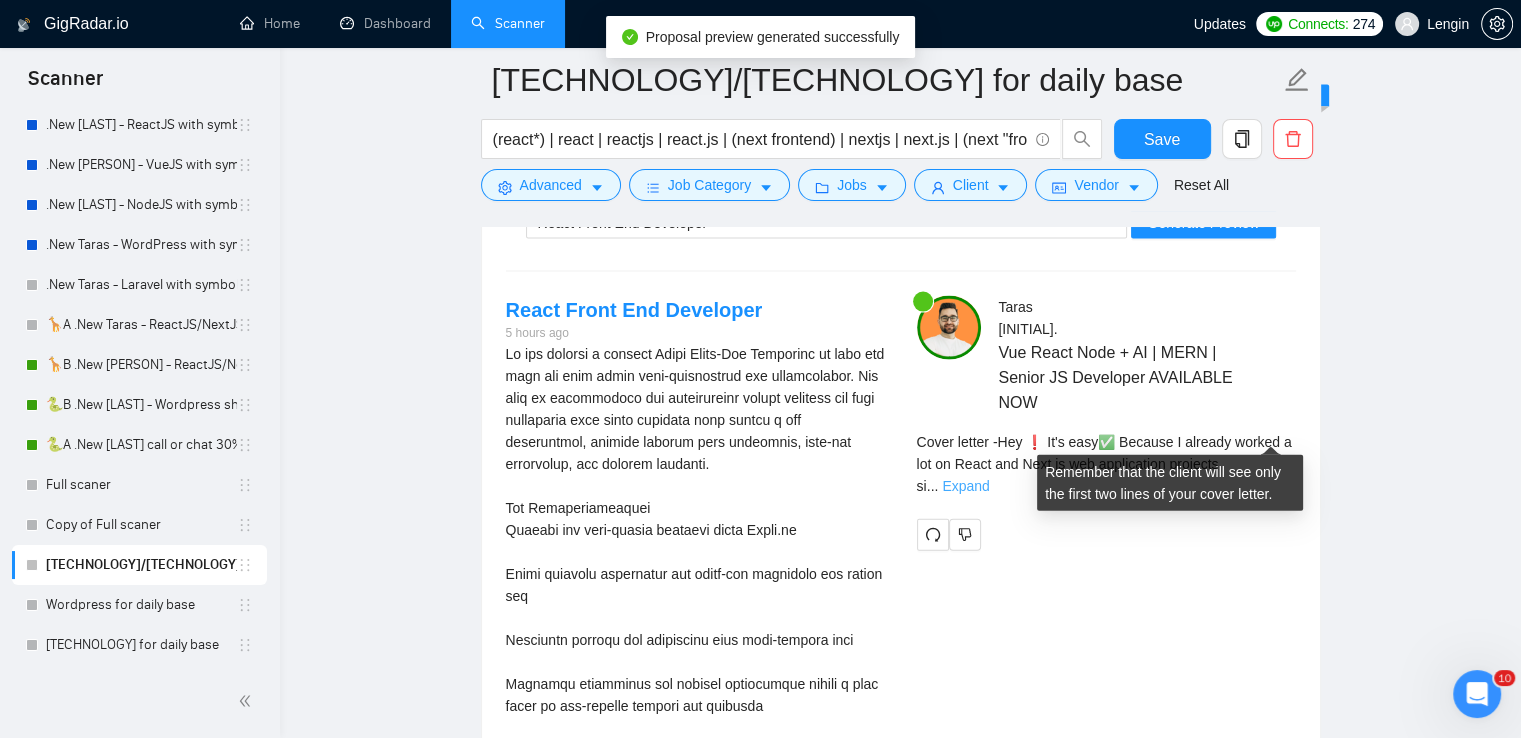 click on "Expand" at bounding box center [965, 486] 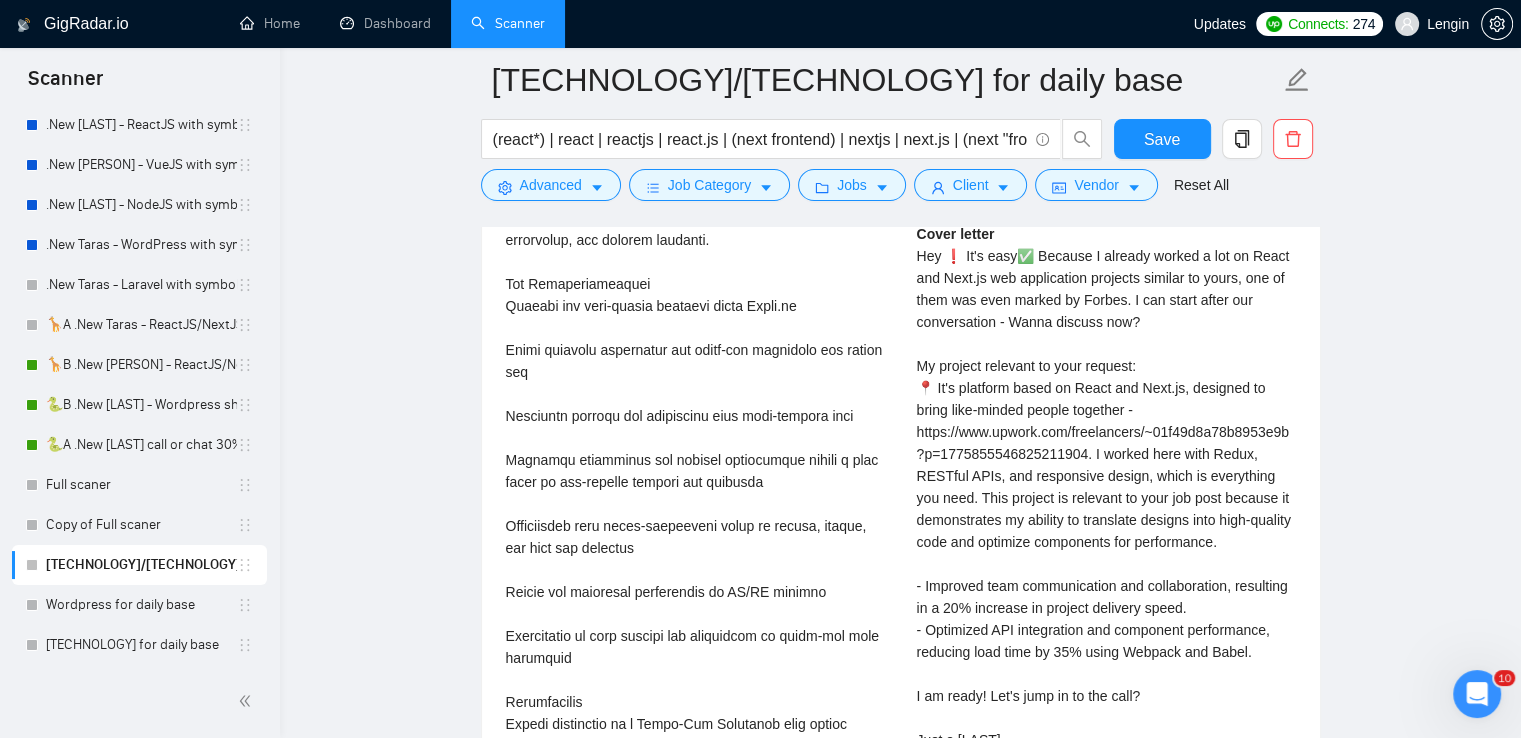 scroll, scrollTop: 4618, scrollLeft: 0, axis: vertical 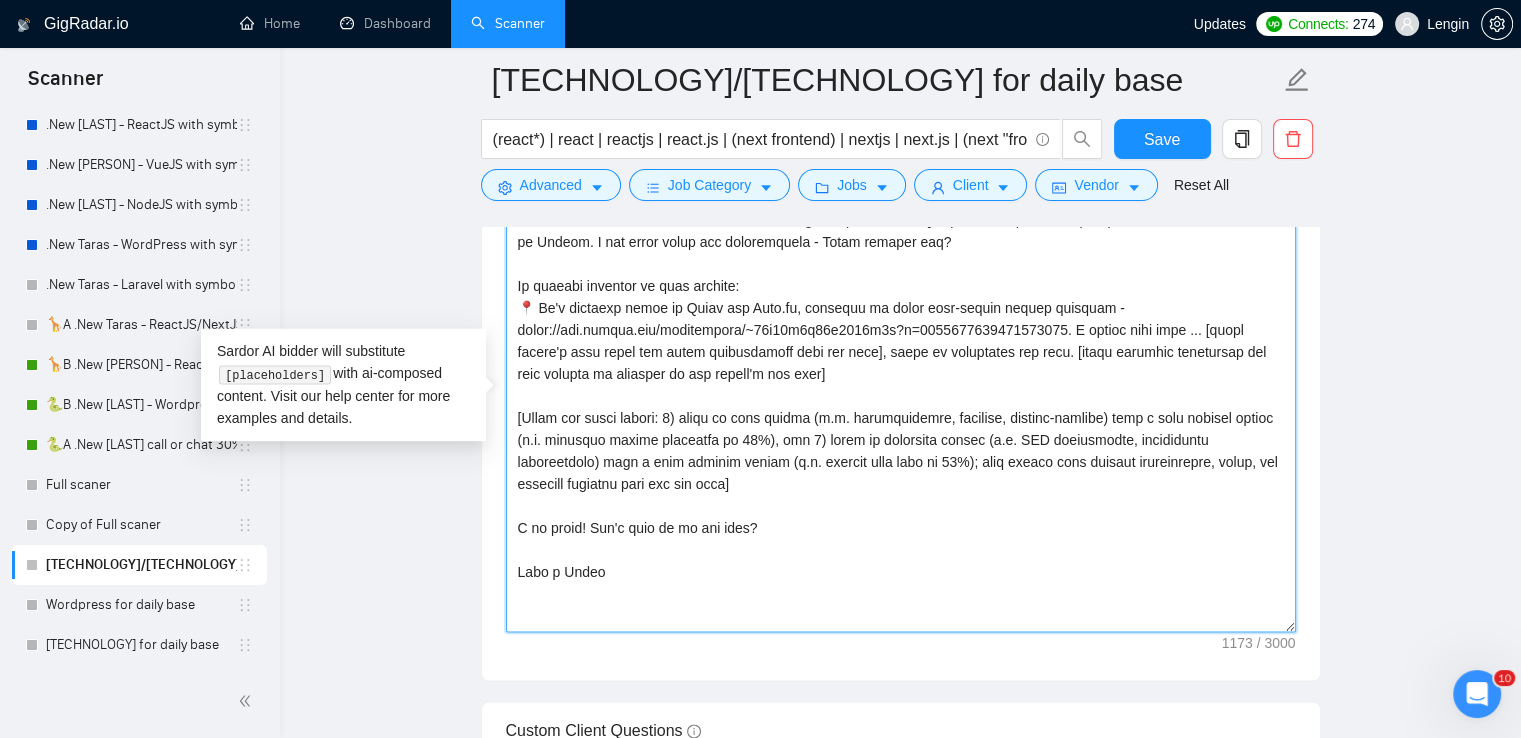 drag, startPoint x: 630, startPoint y: 477, endPoint x: 516, endPoint y: 418, distance: 128.36276 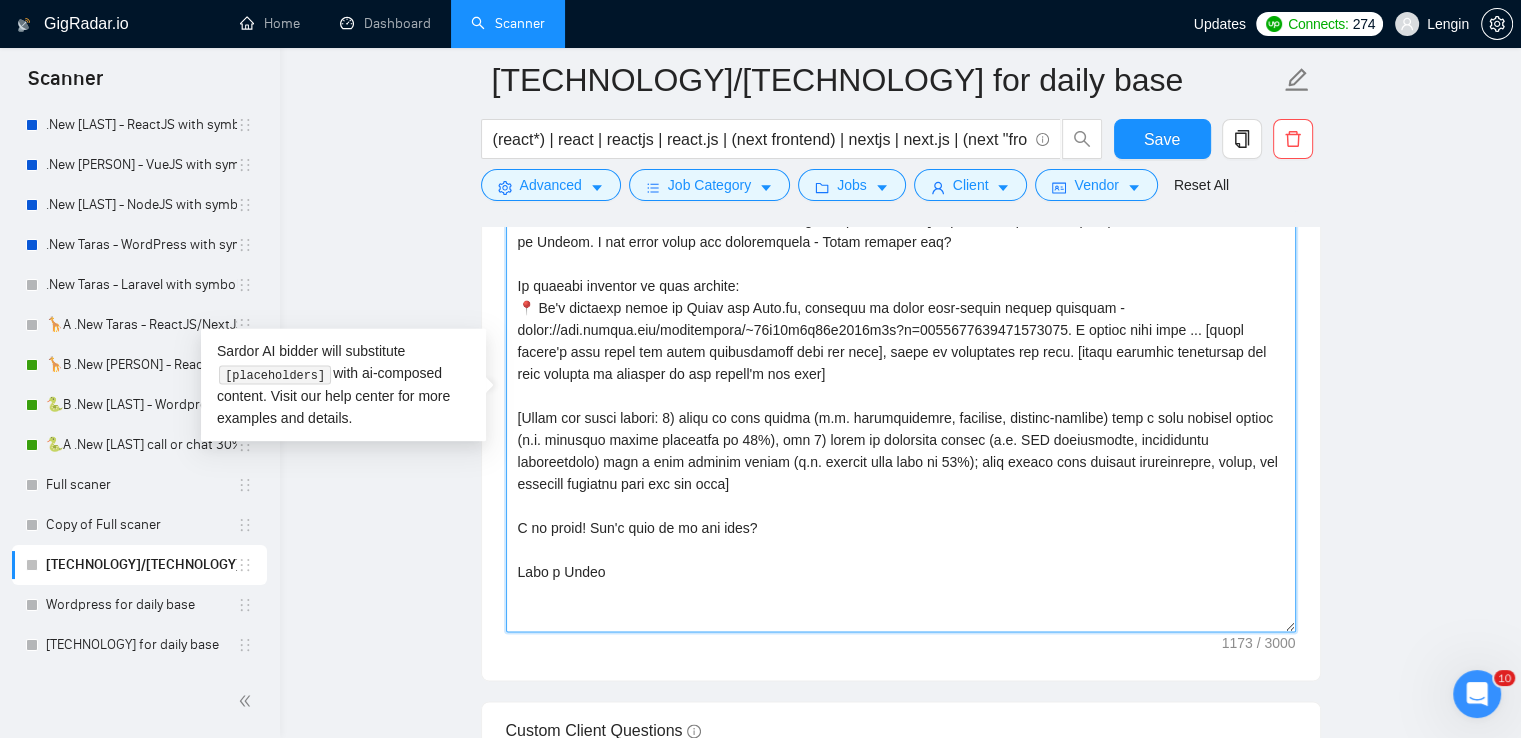 click on "Cover letter template:" at bounding box center (901, 407) 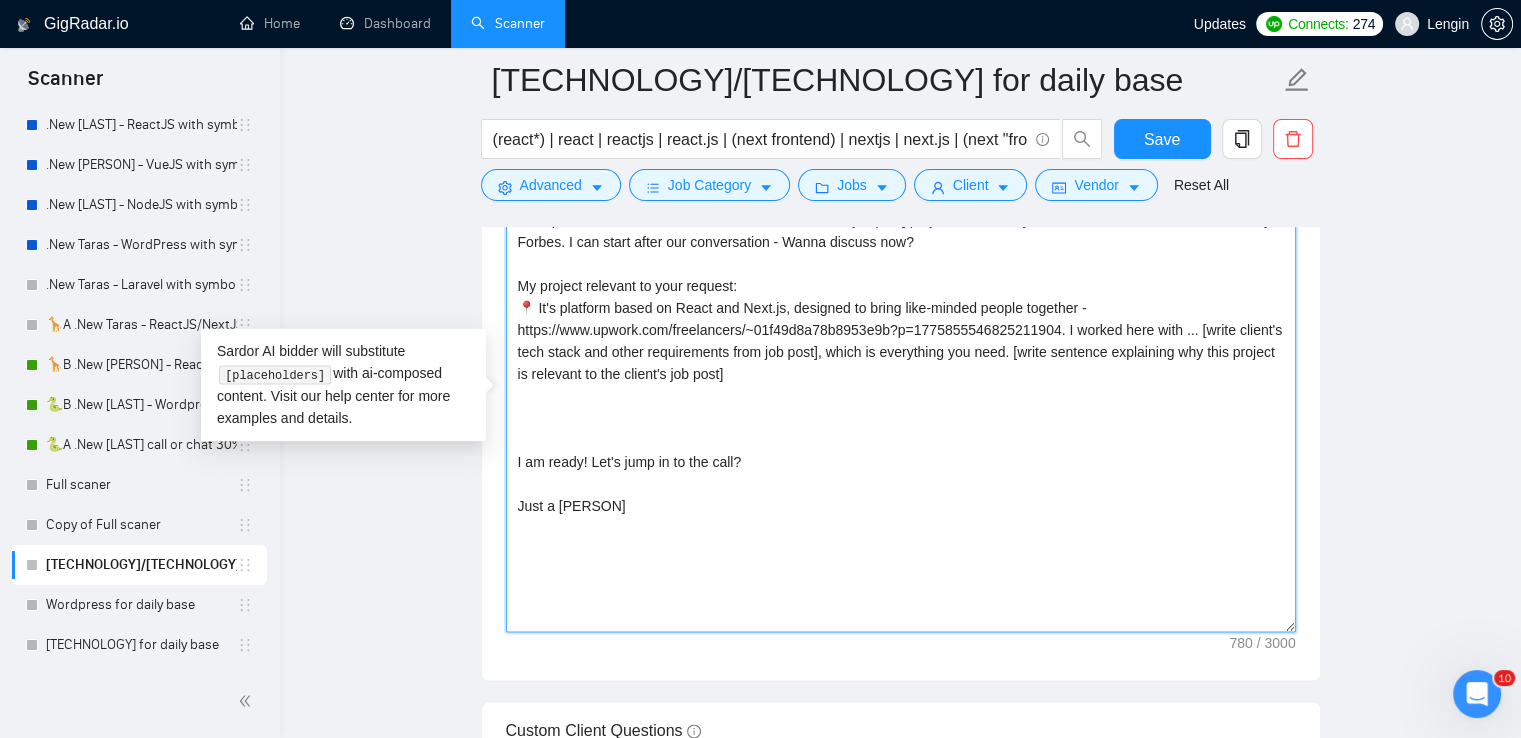 paste on "Write two short points: 1) about my soft skills (e.g. communication, teamwork, problem-solving) with years of experience and a real numeric result (e.g. improved client retention by 25%), and 2) about my technical skills (e.g. API integration, performance optimization) with years of experience and a real numeric result (e.g. reduced load time by 40%); both points must include technologies, tasks, and industry keywords from the job post." 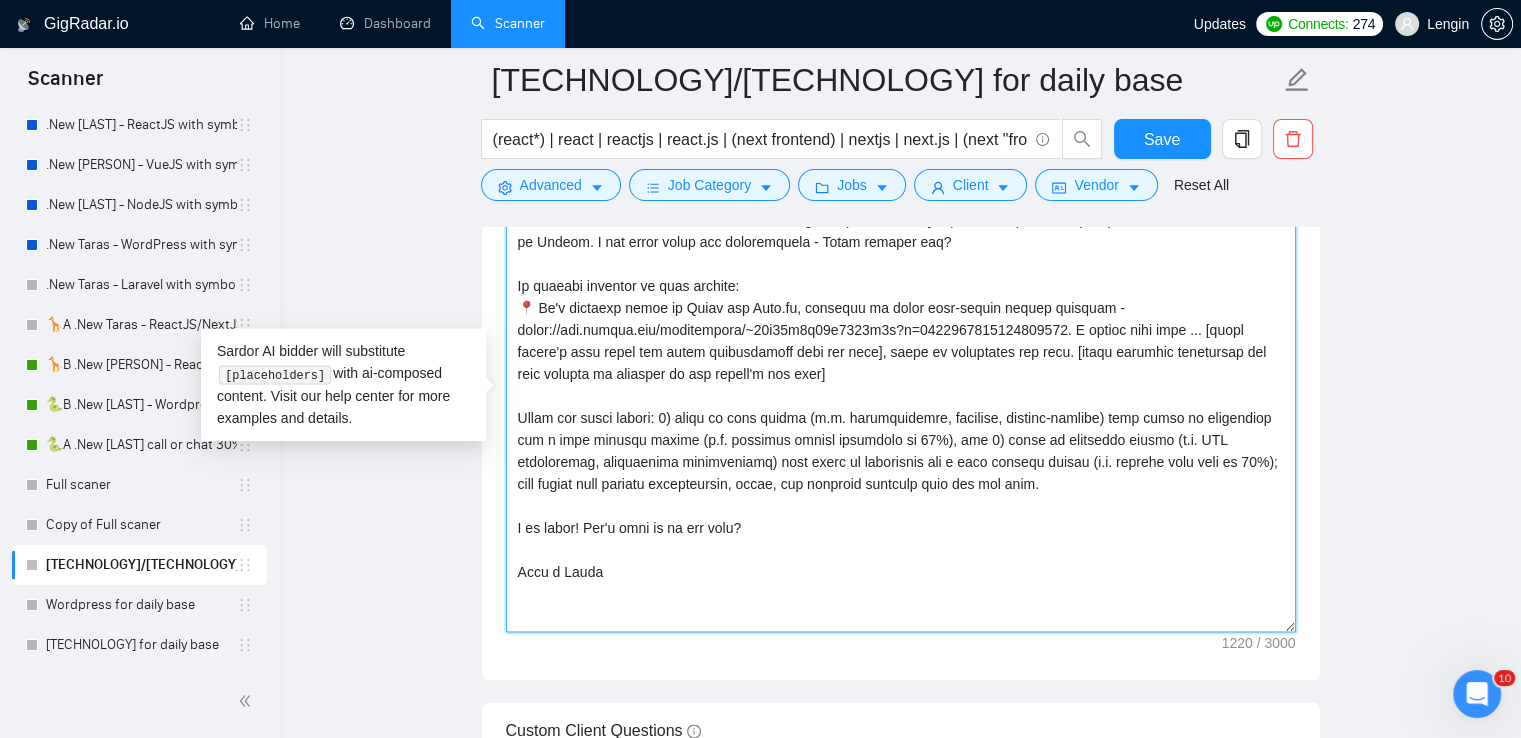 click on "Cover letter template:" at bounding box center (901, 407) 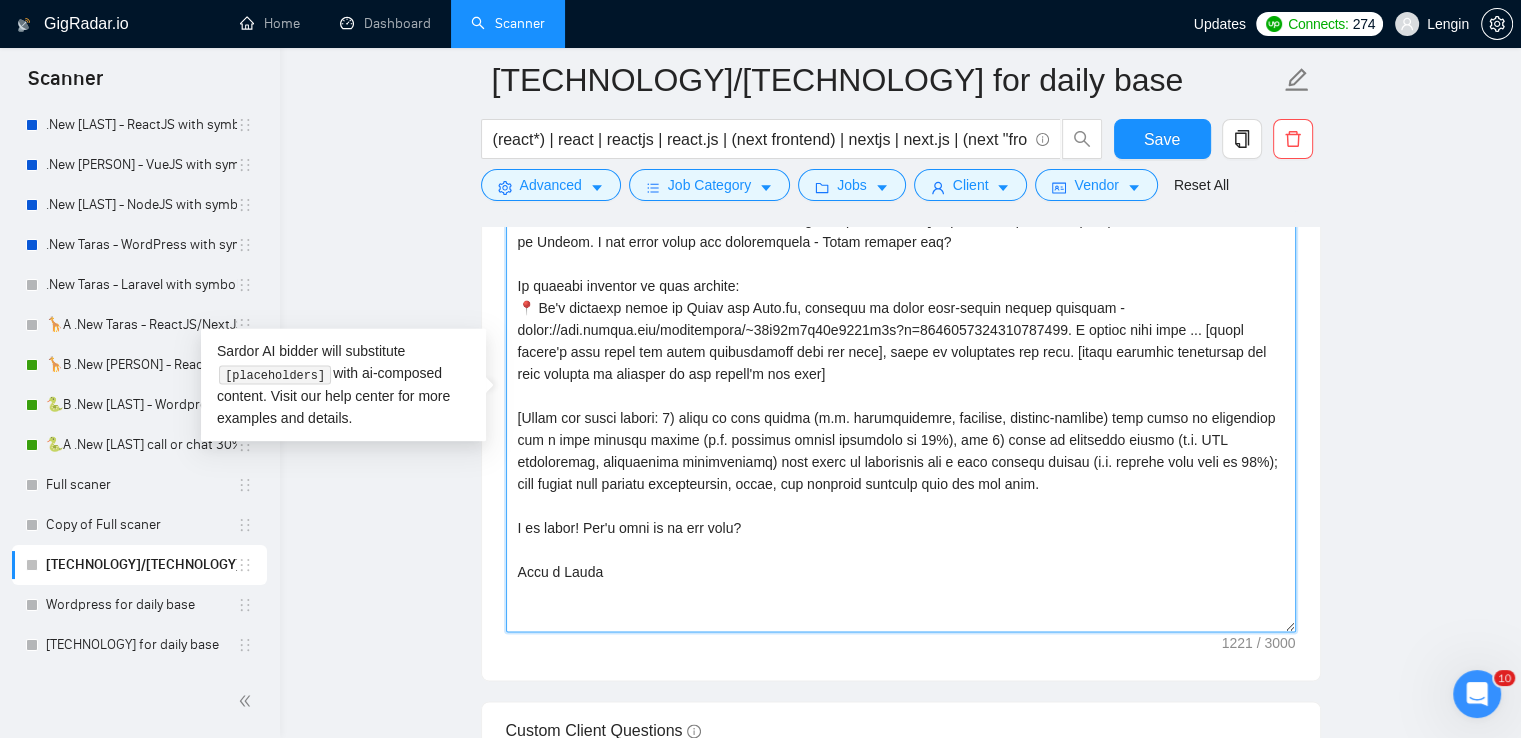 click on "Cover letter template:" at bounding box center [901, 407] 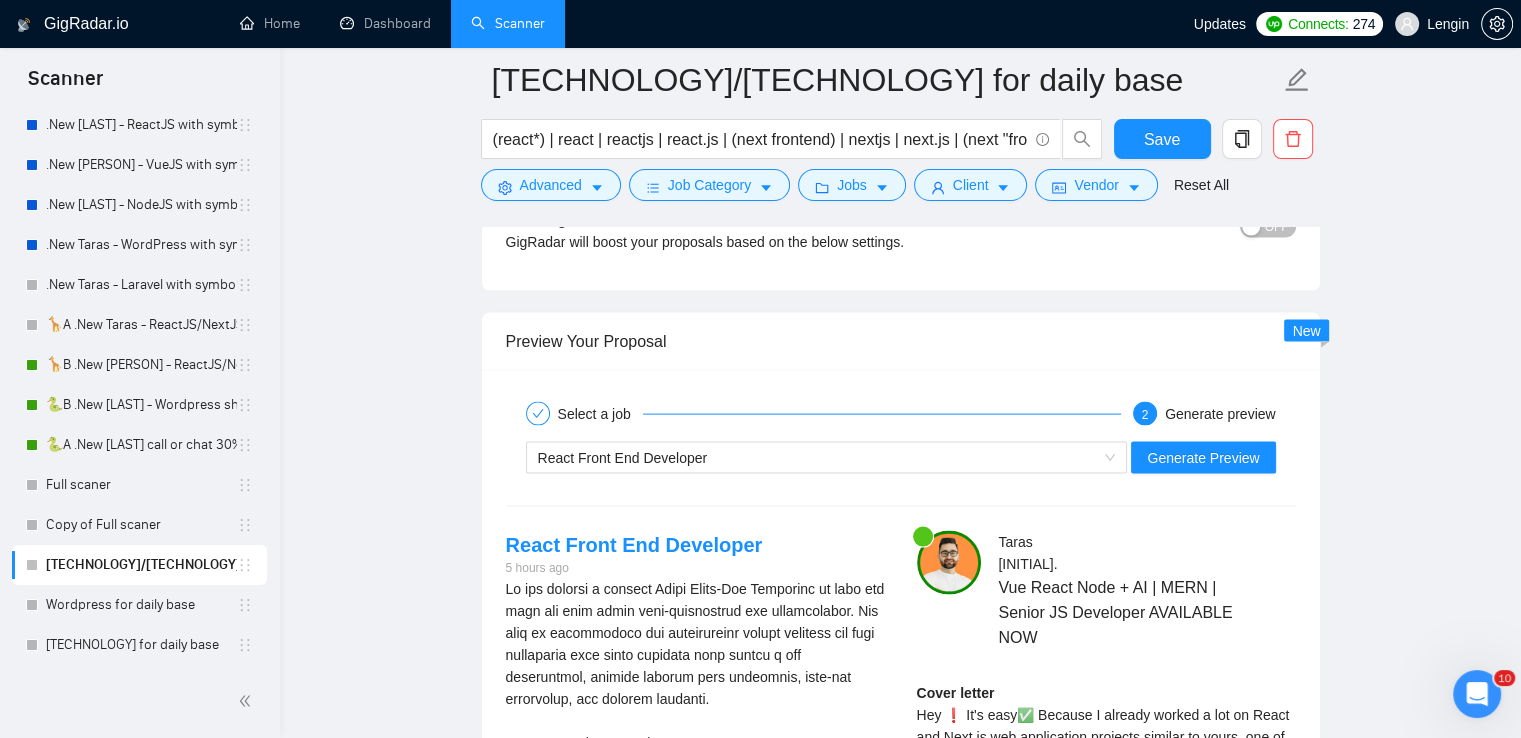 scroll, scrollTop: 4040, scrollLeft: 0, axis: vertical 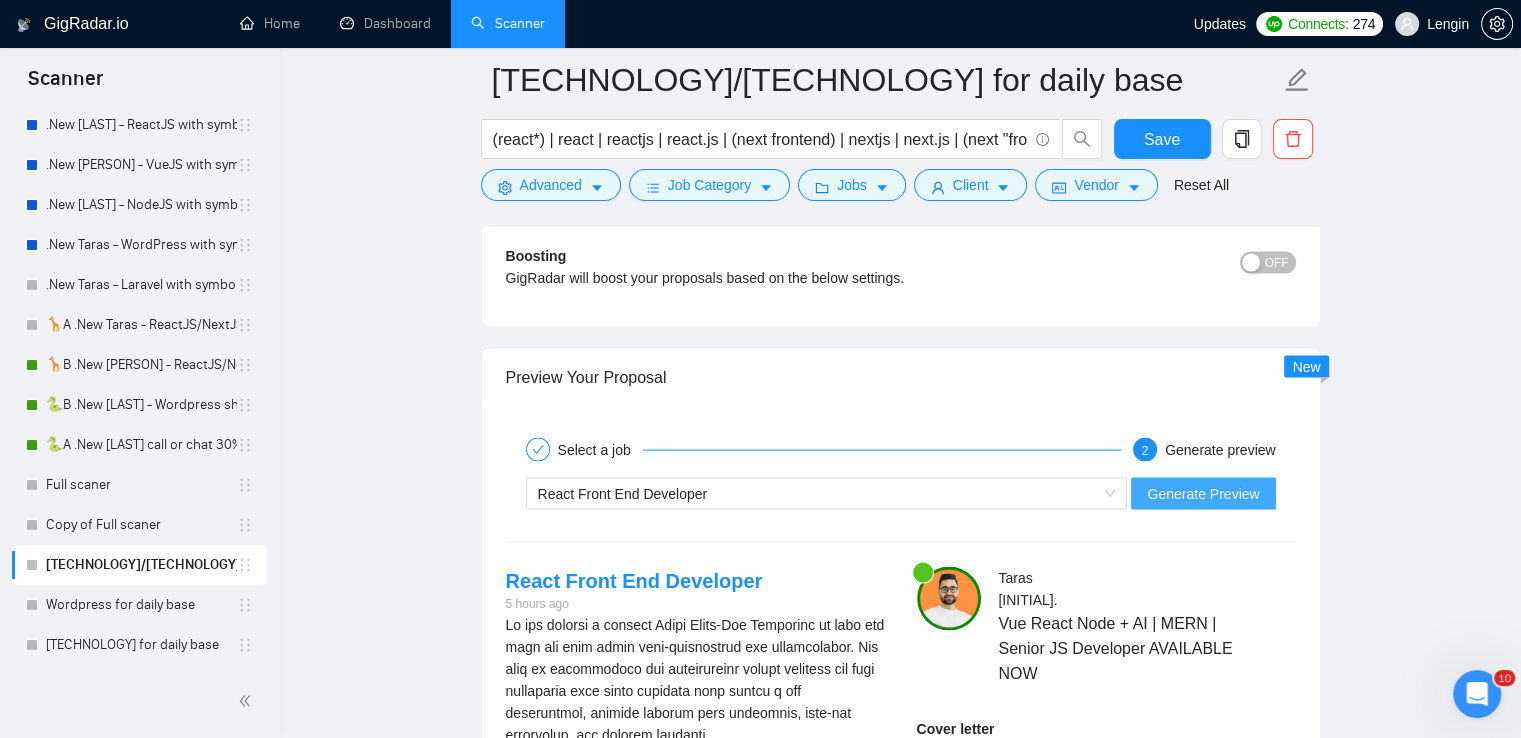 click on "Generate Preview" at bounding box center (1203, 494) 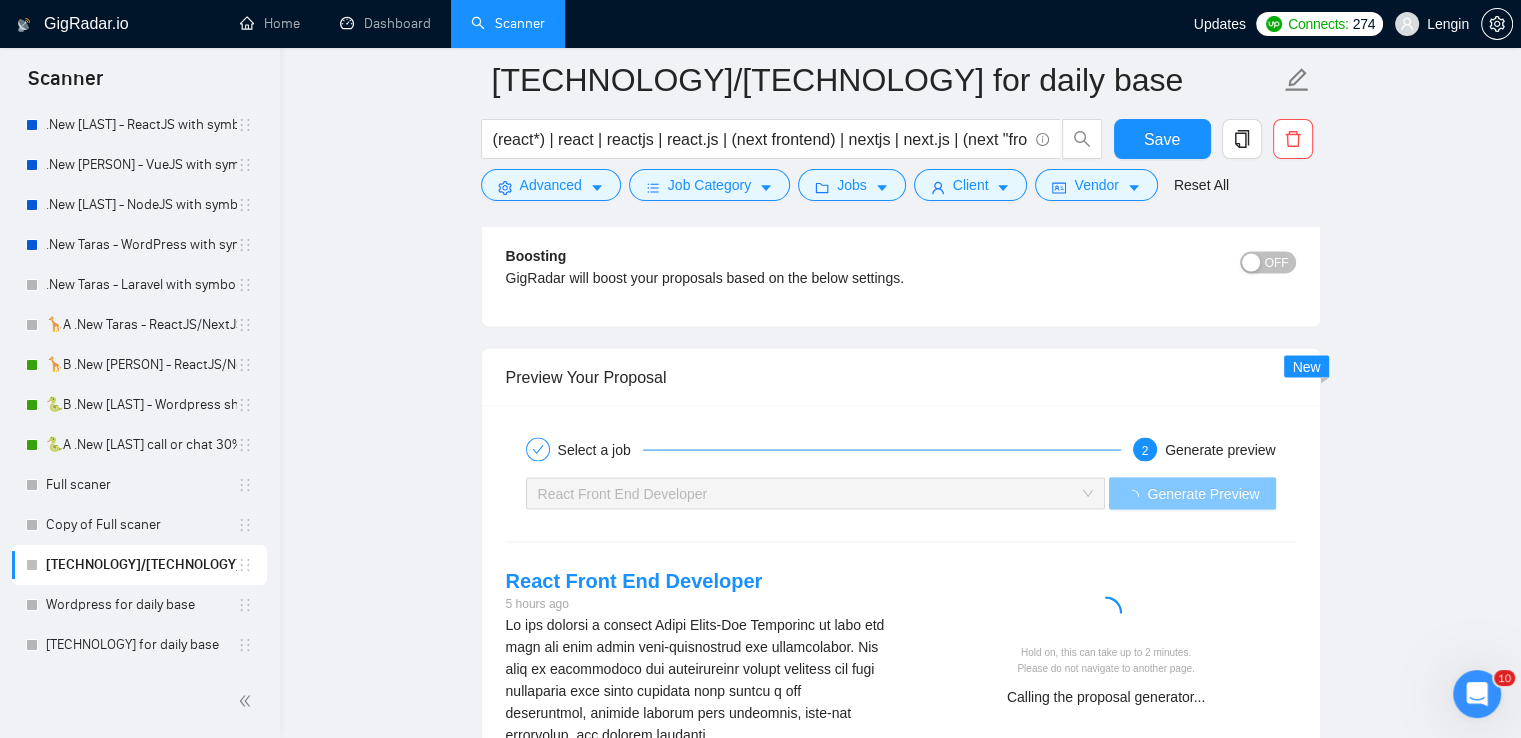 scroll, scrollTop: 4280, scrollLeft: 0, axis: vertical 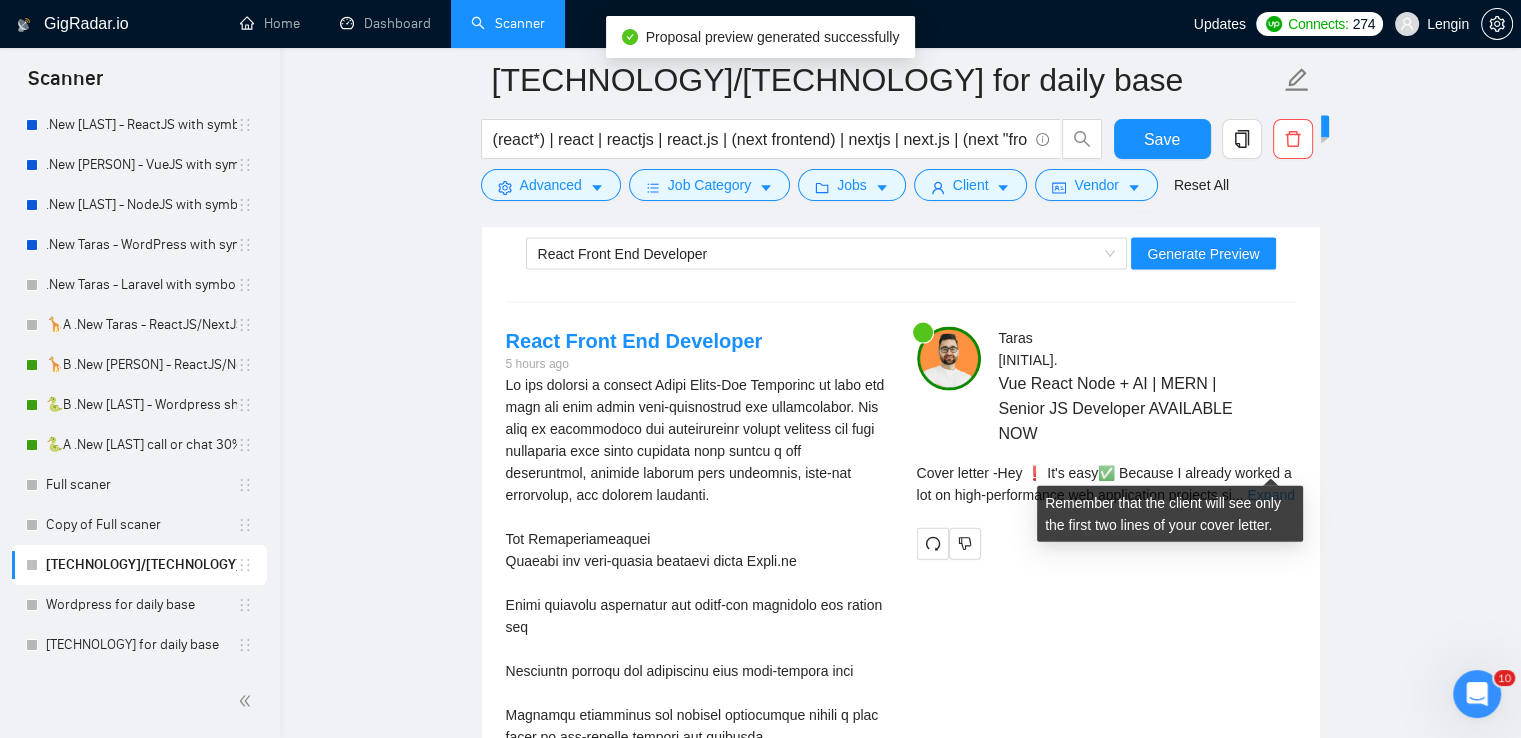 click on "Expand" at bounding box center [1270, 495] 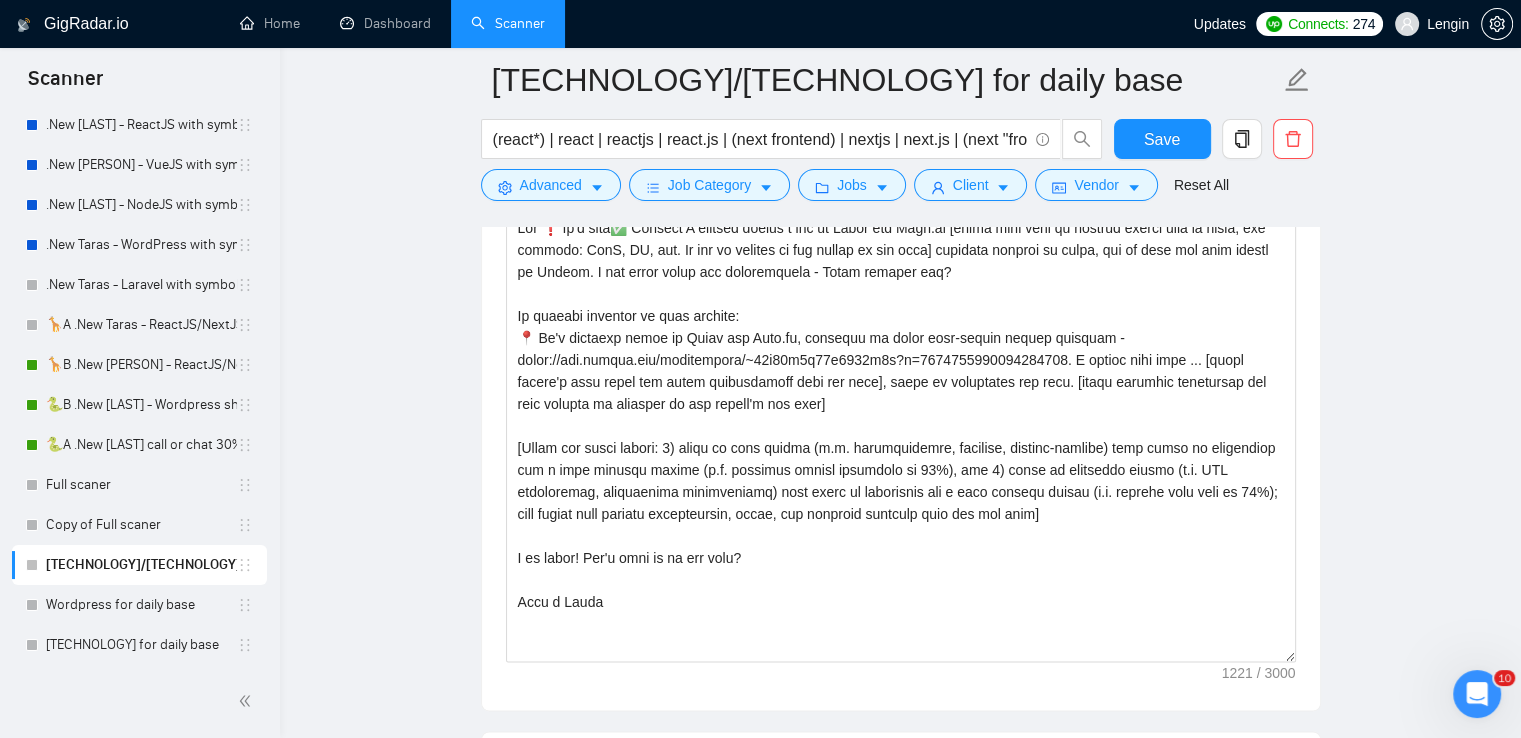 scroll, scrollTop: 2700, scrollLeft: 0, axis: vertical 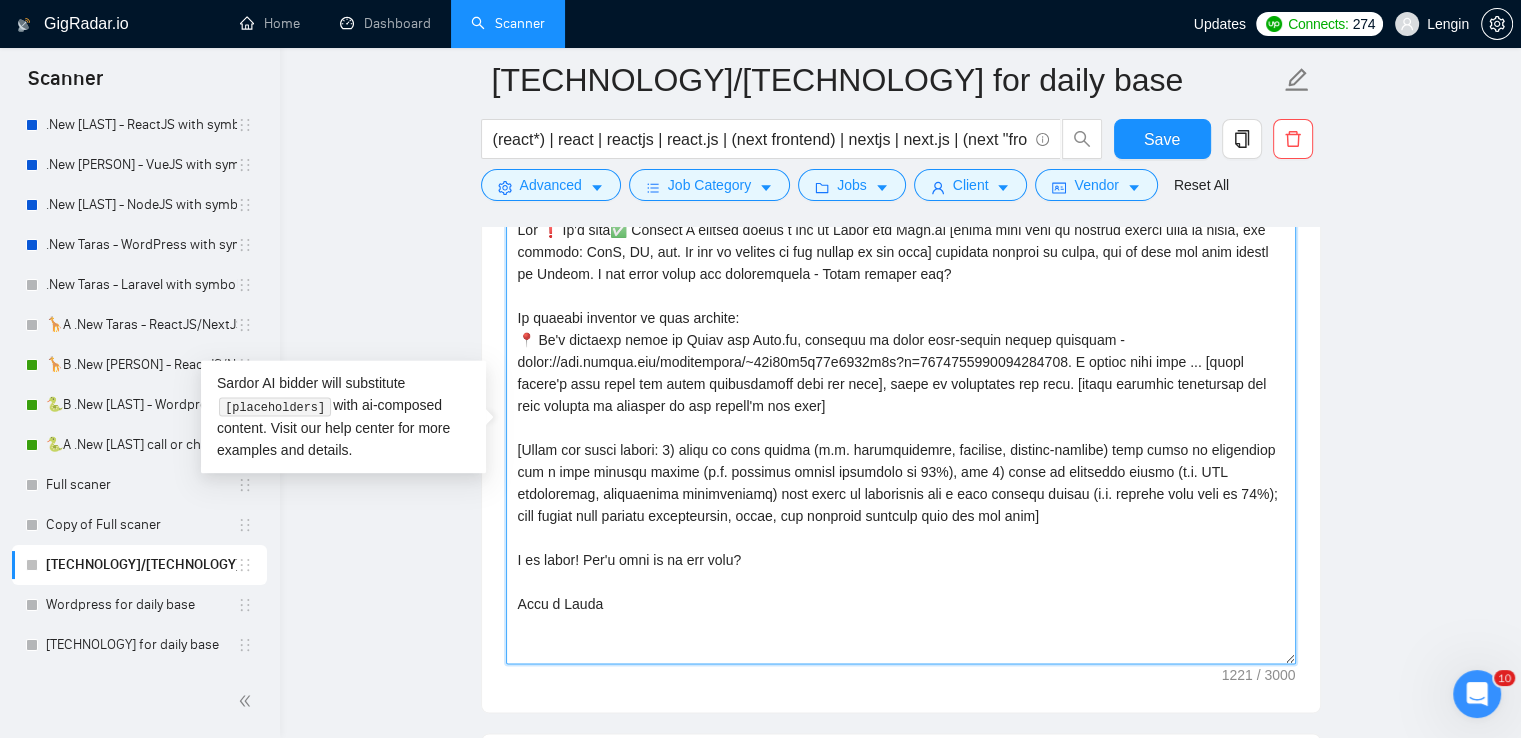 click on "Cover letter template:" at bounding box center [901, 439] 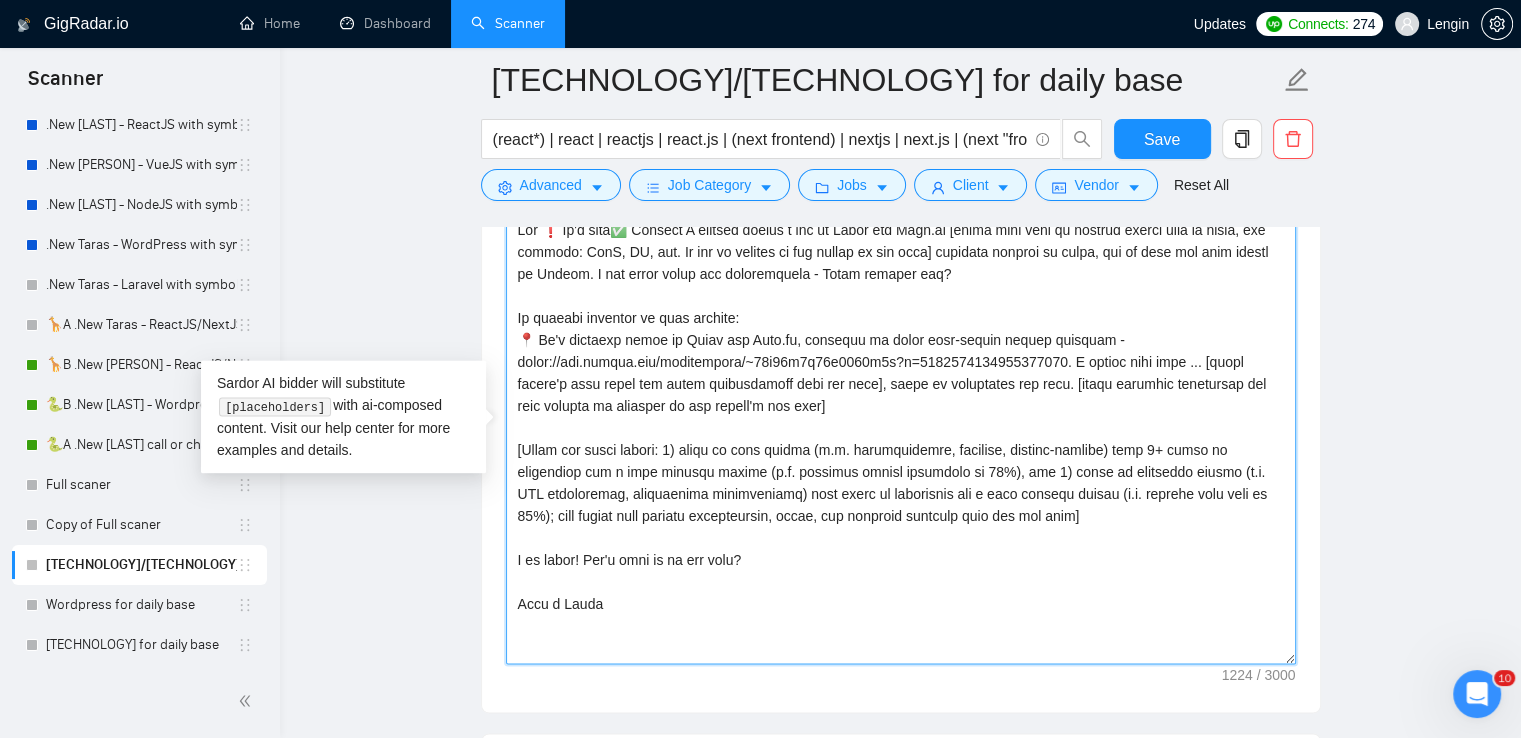 click on "Cover letter template:" at bounding box center [901, 439] 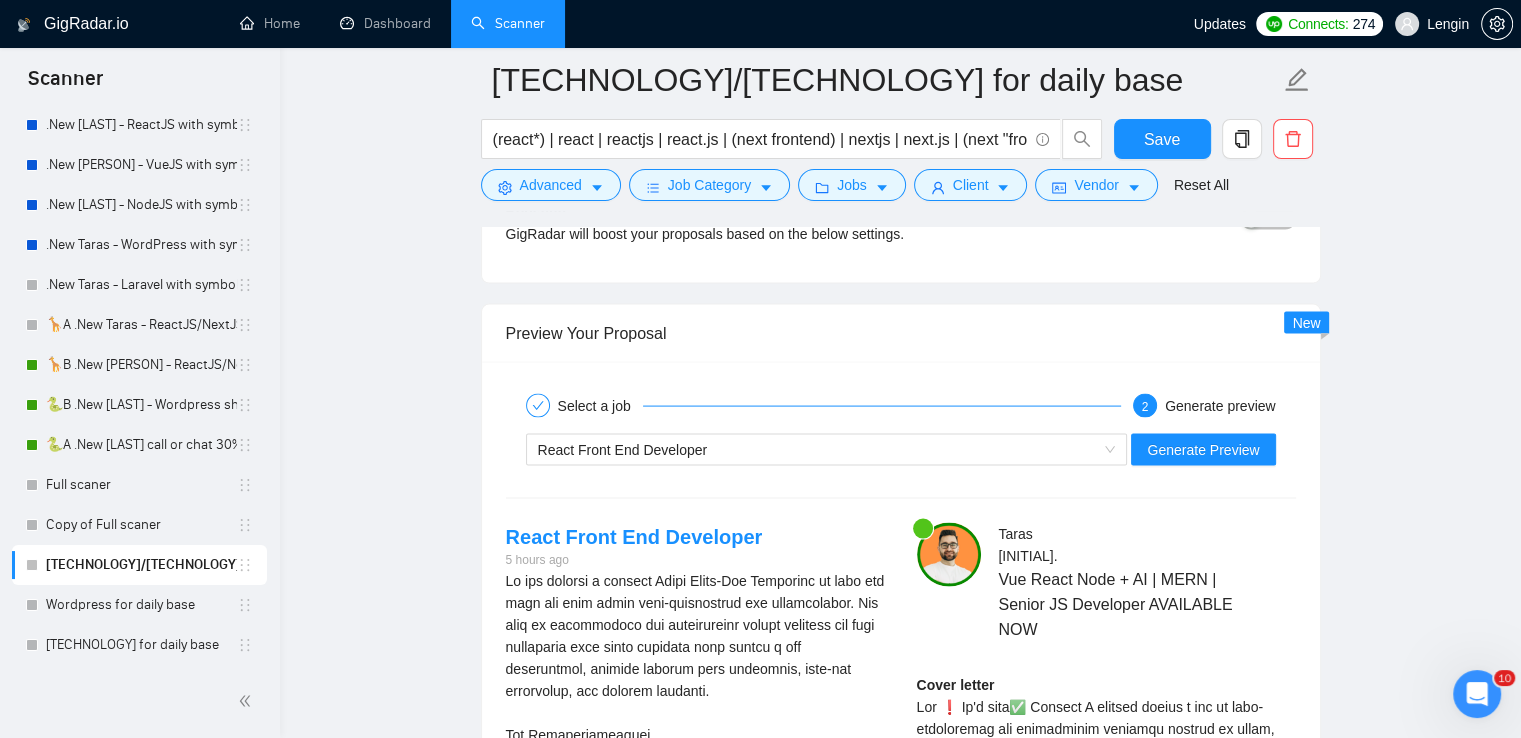 scroll, scrollTop: 4050, scrollLeft: 0, axis: vertical 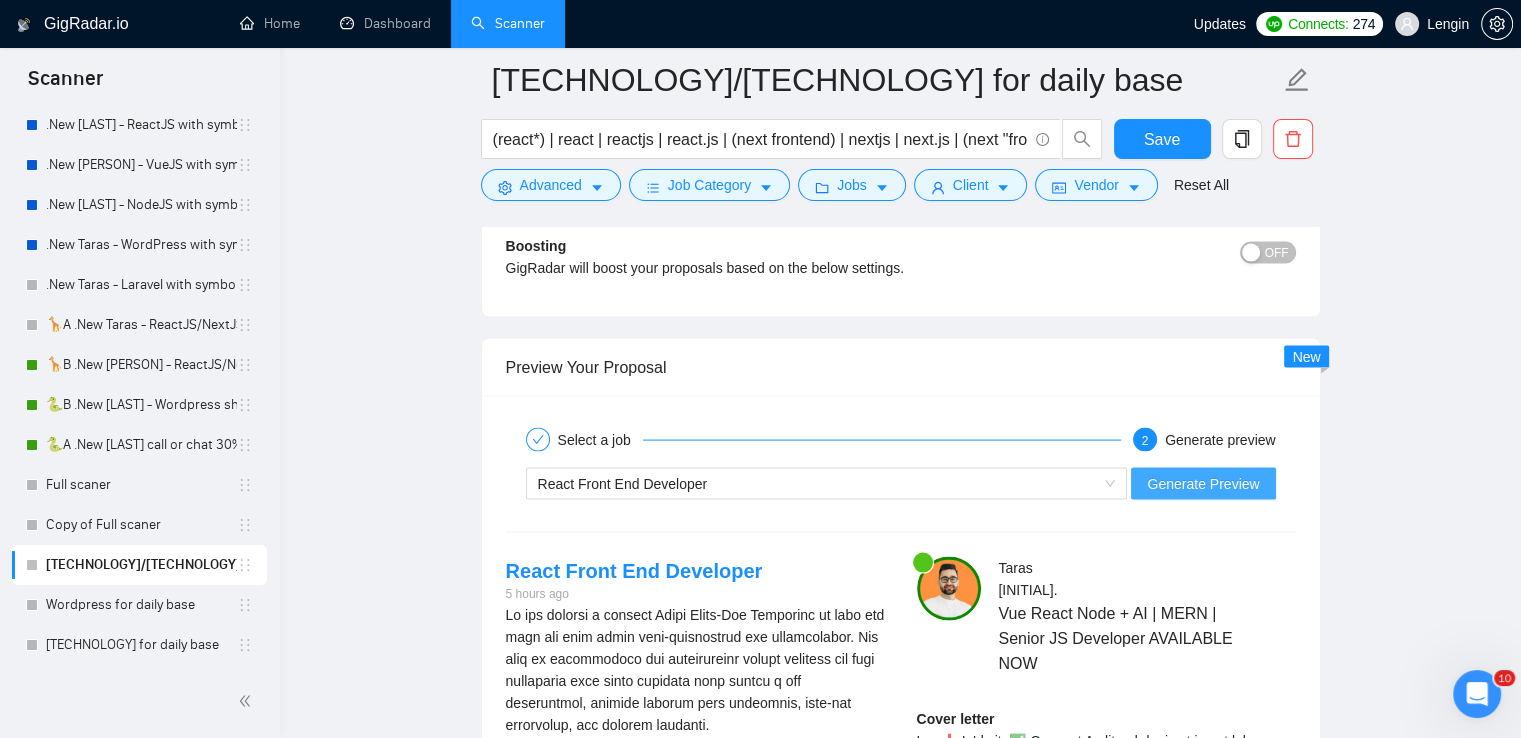 click on "Generate Preview" at bounding box center (1203, 484) 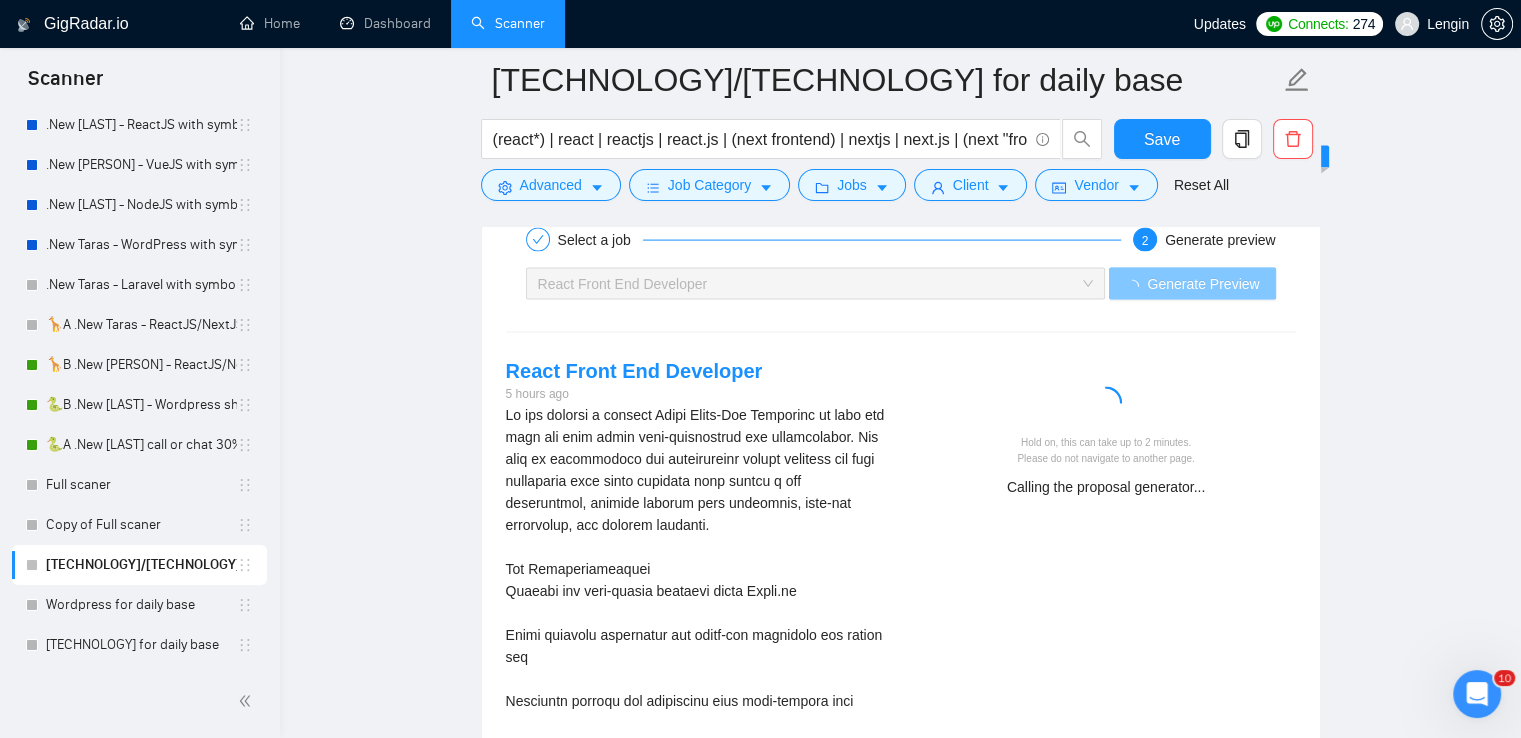 scroll, scrollTop: 4256, scrollLeft: 0, axis: vertical 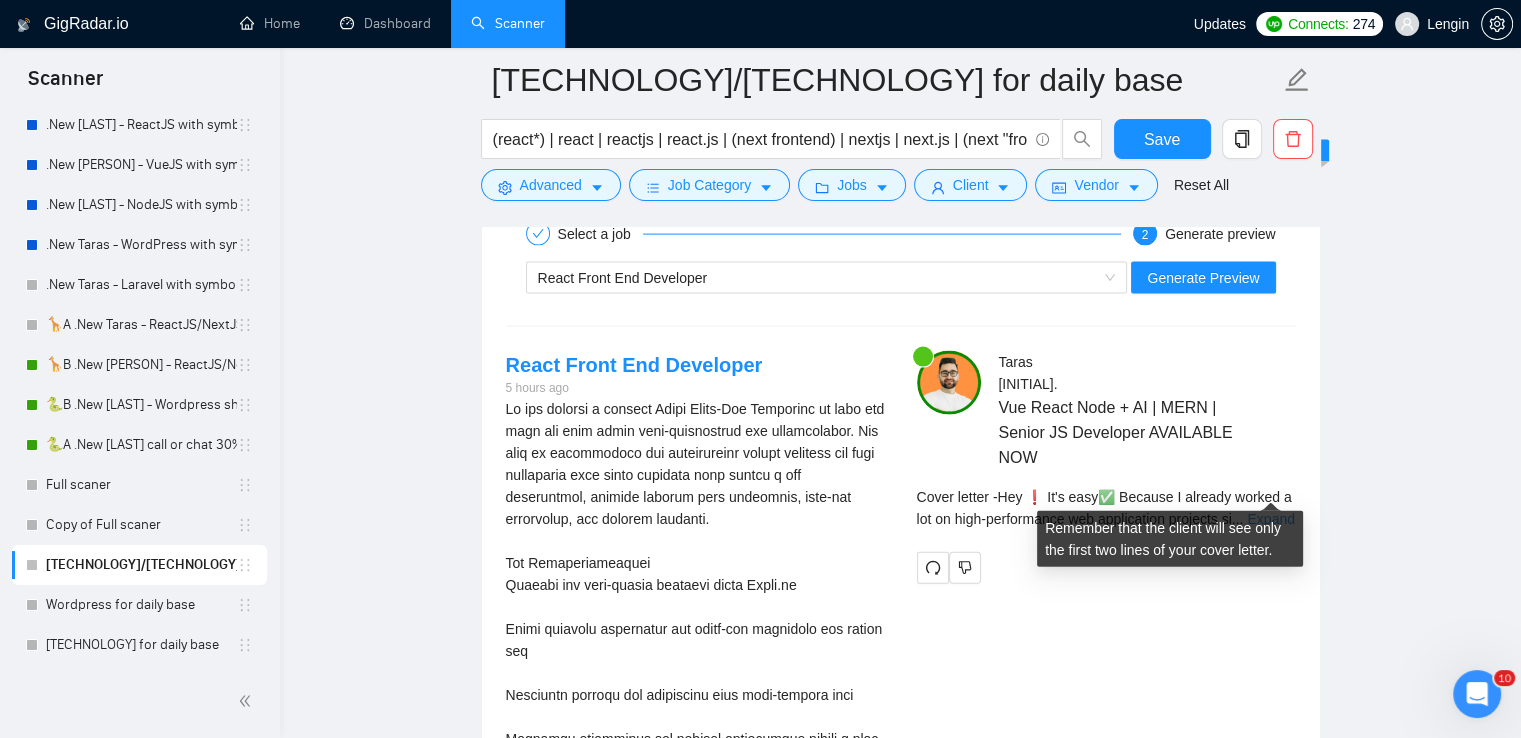 click on "Expand" at bounding box center [1270, 519] 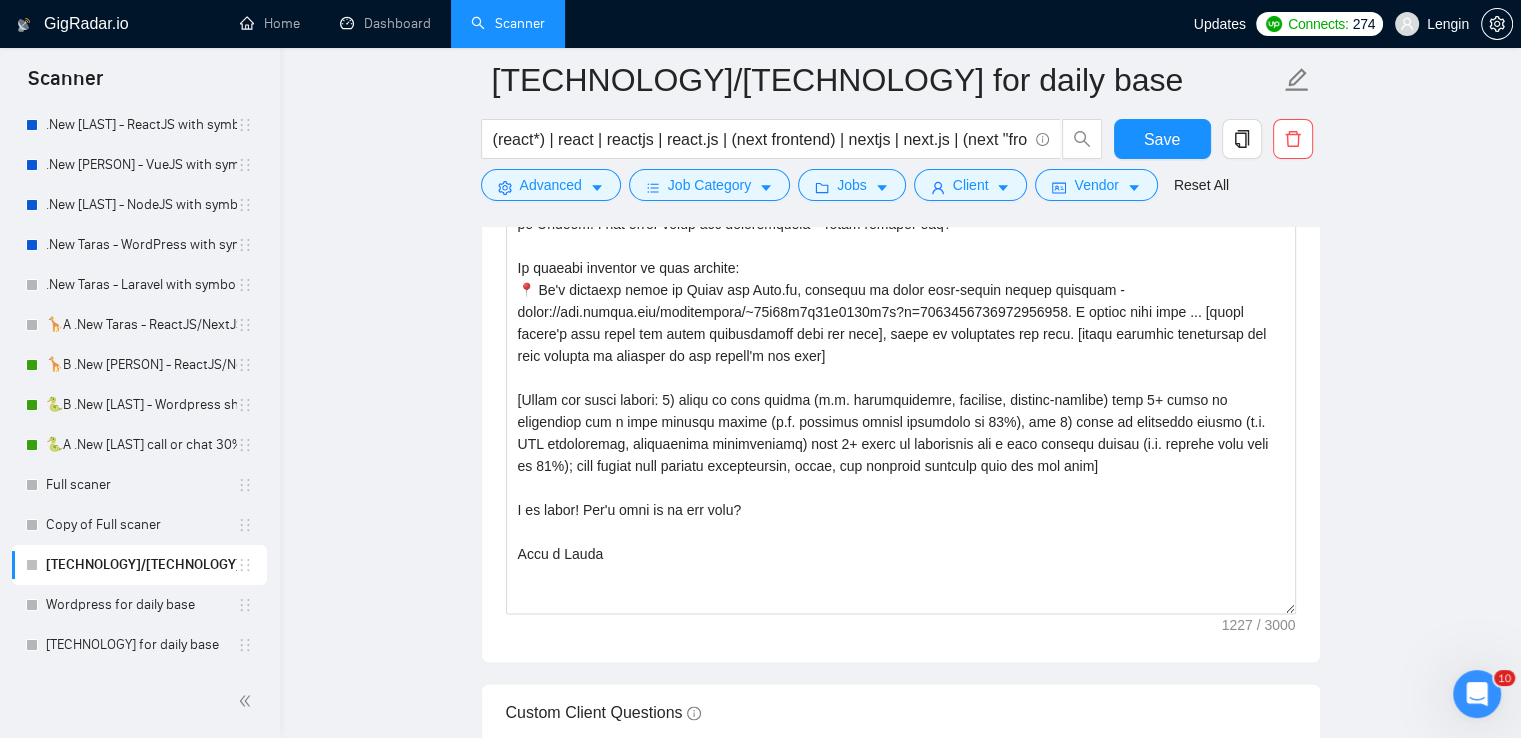scroll, scrollTop: 2743, scrollLeft: 0, axis: vertical 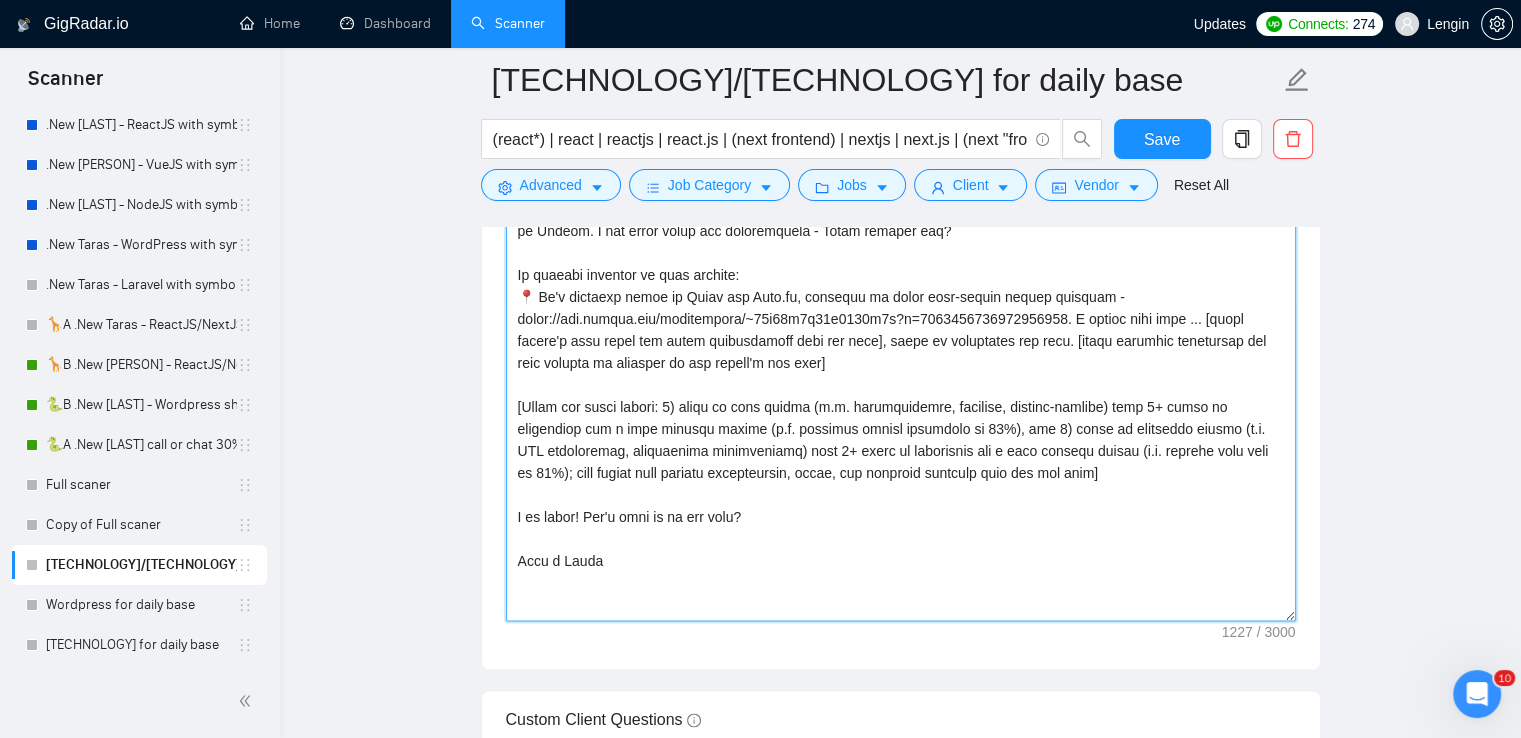 click on "Cover letter template:" at bounding box center (901, 396) 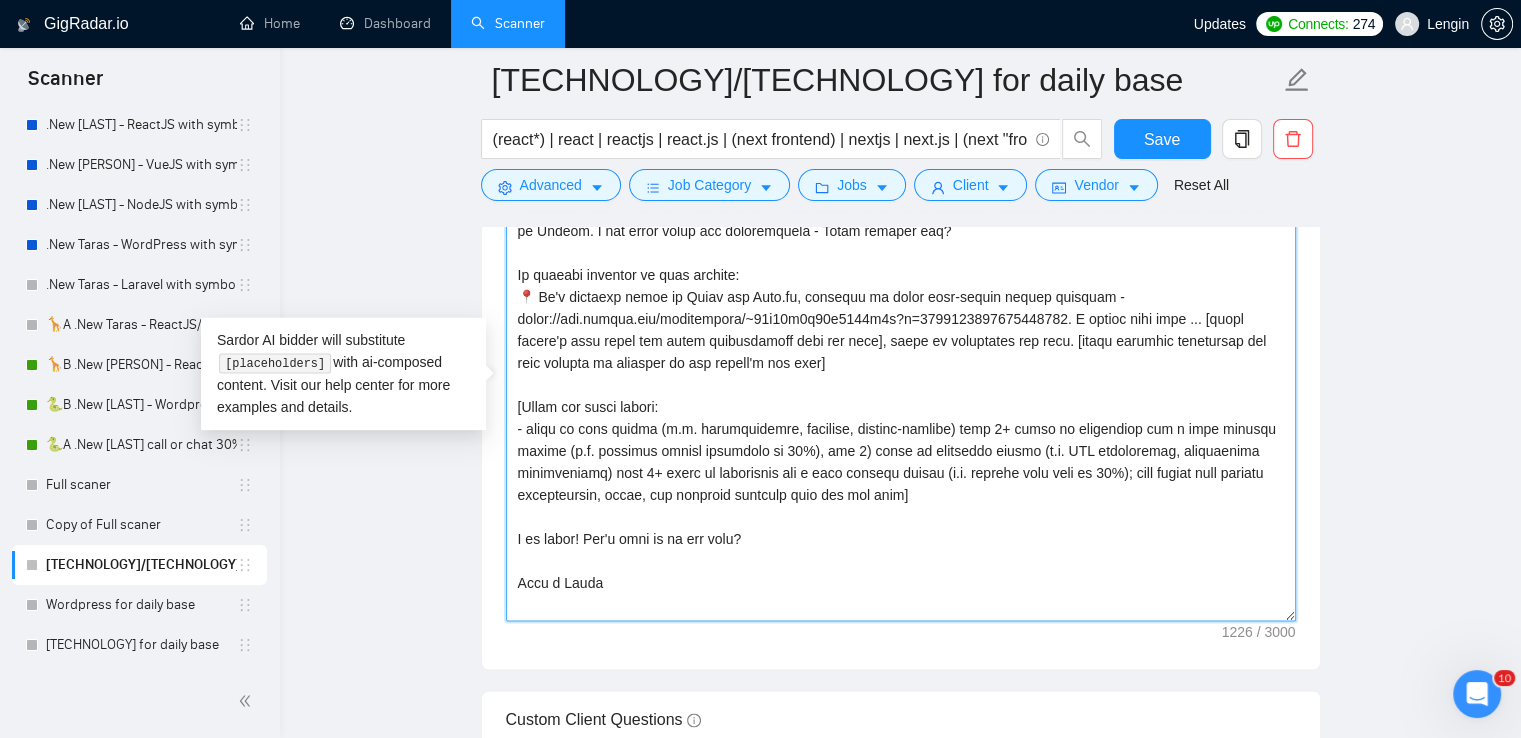 click on "Cover letter template:" at bounding box center [901, 396] 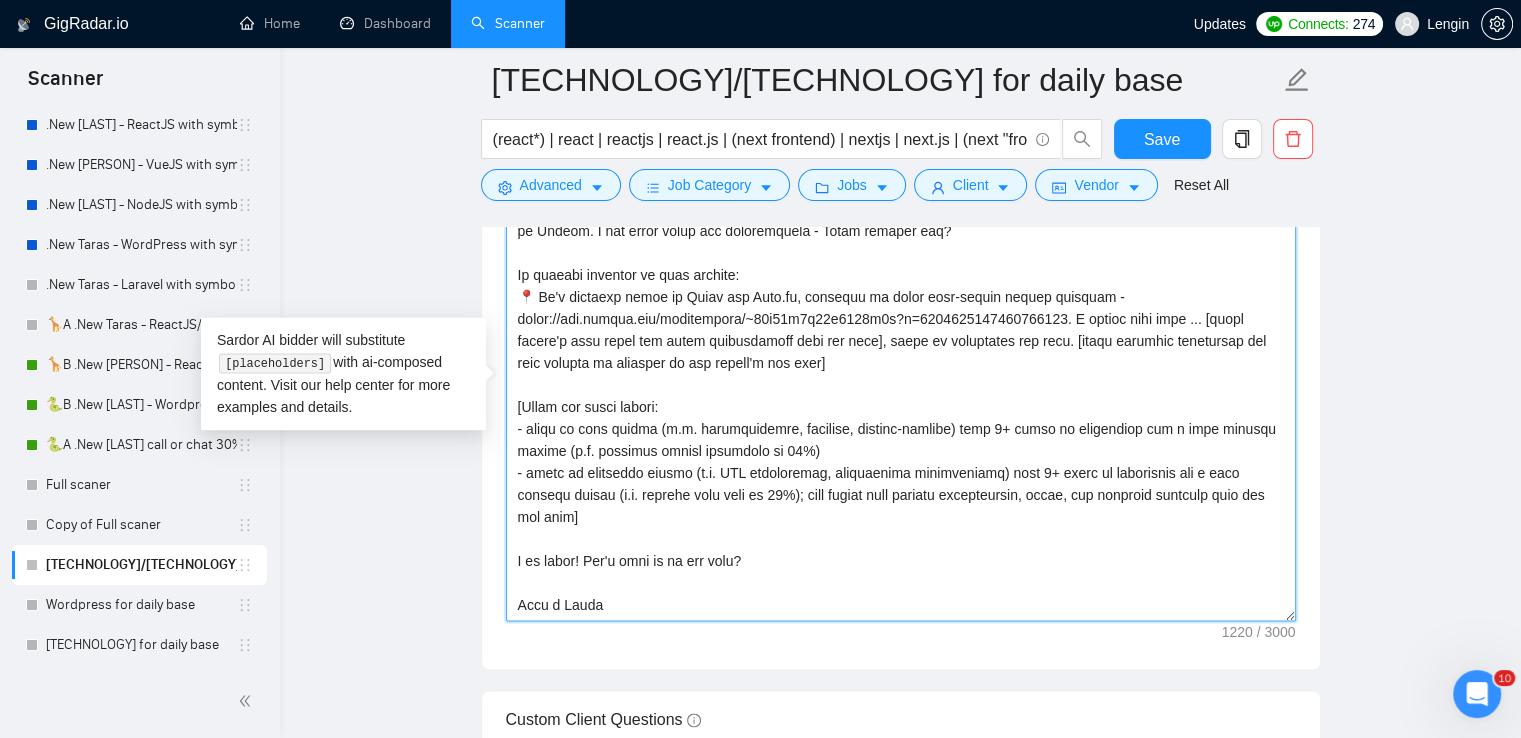 click on "Cover letter template:" at bounding box center (901, 396) 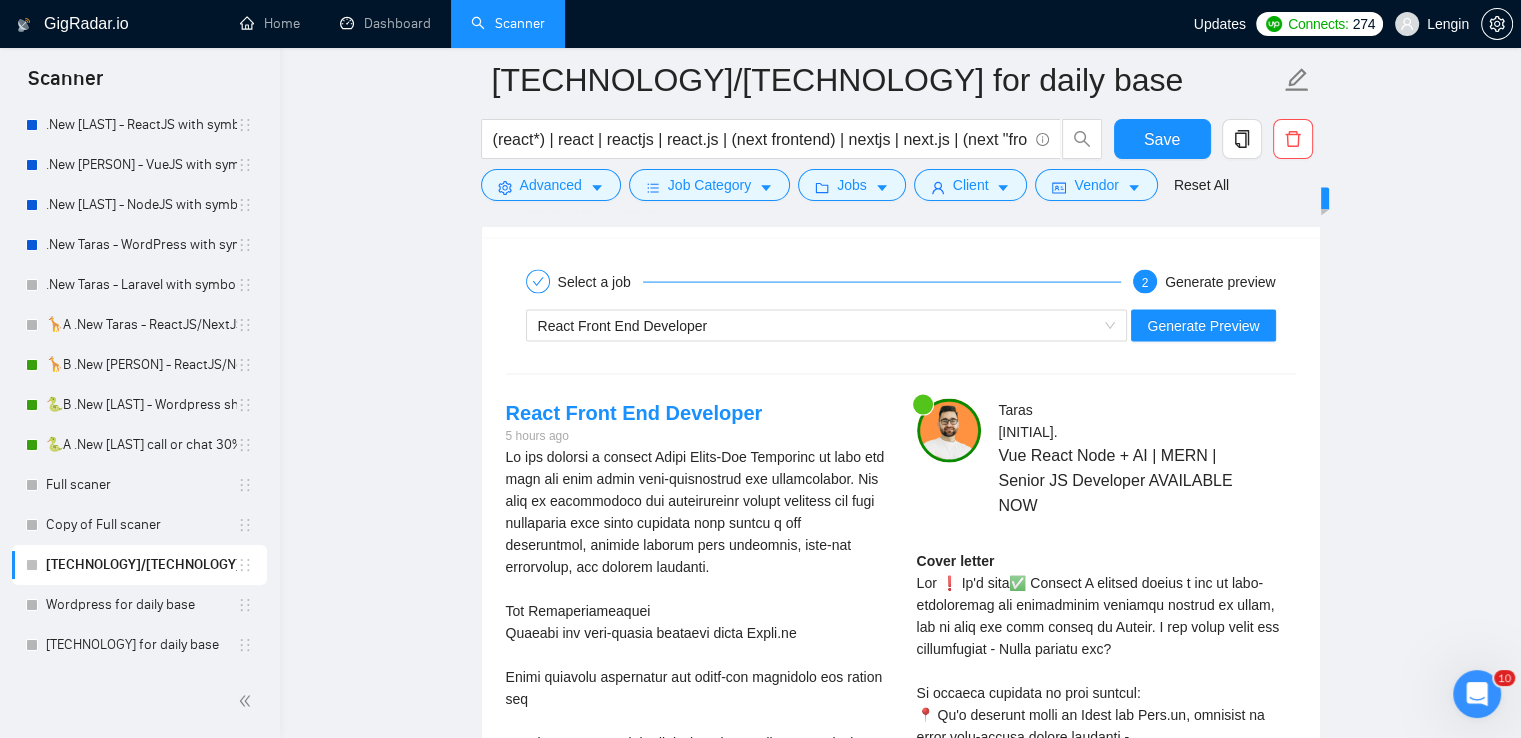 scroll, scrollTop: 4240, scrollLeft: 0, axis: vertical 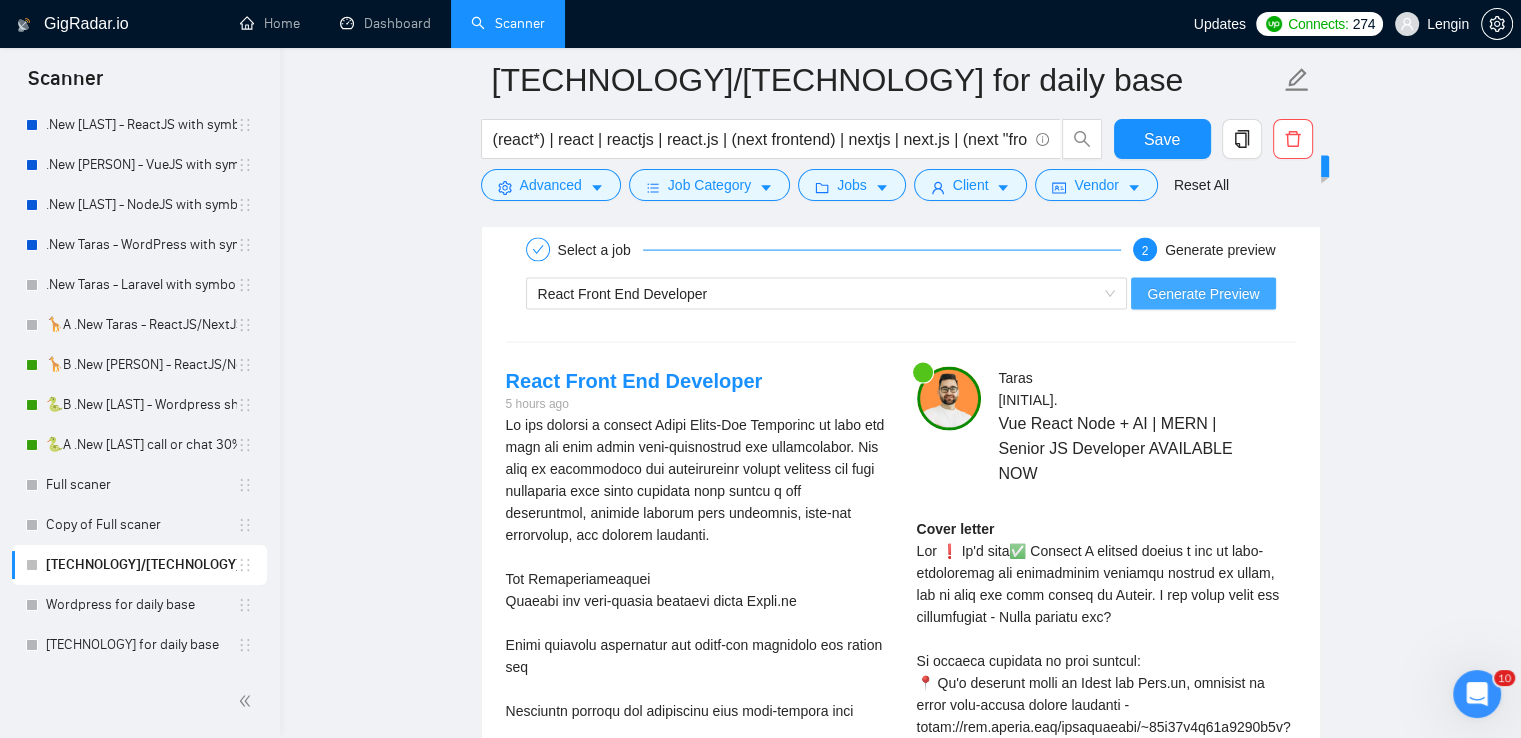 click on "Generate Preview" at bounding box center (1203, 294) 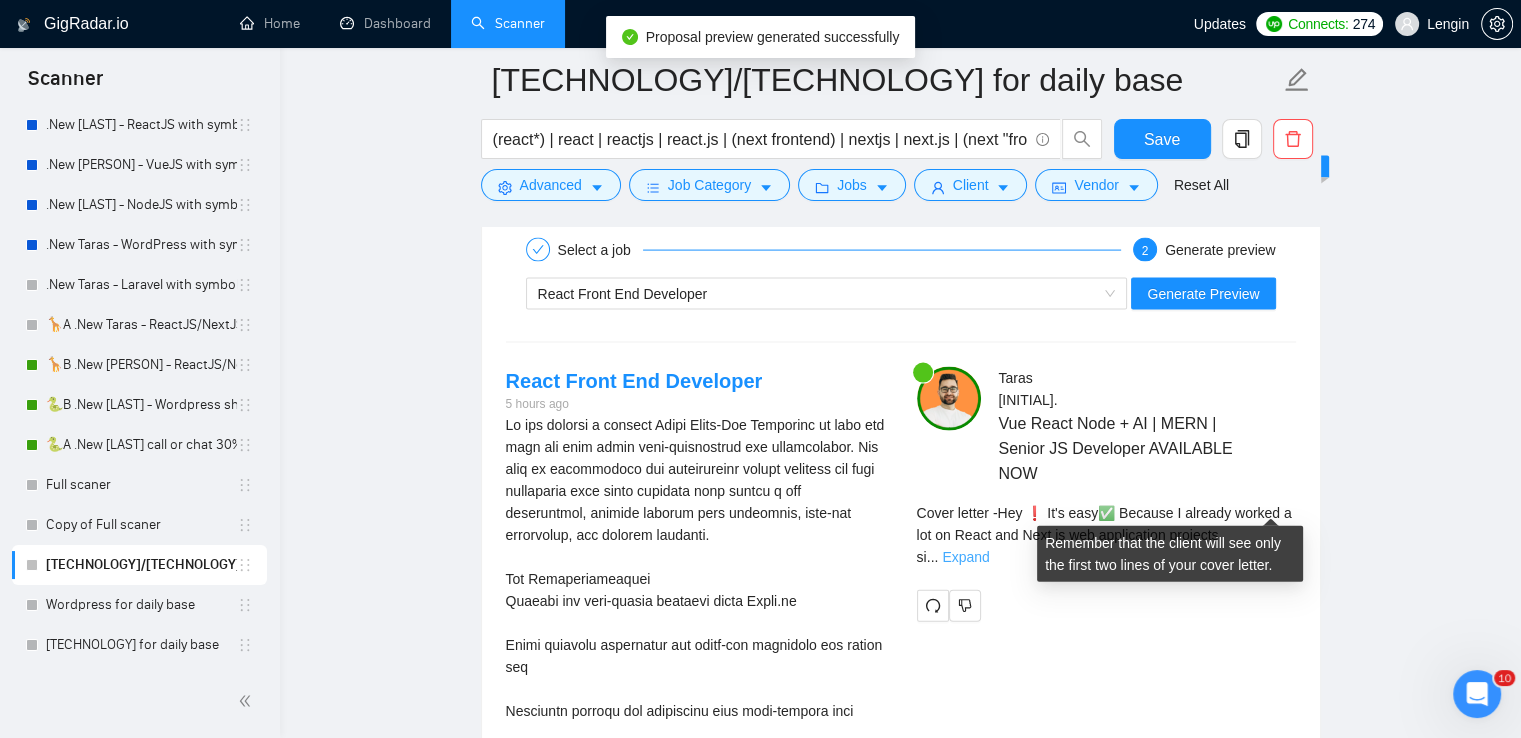 click on "Expand" at bounding box center [965, 557] 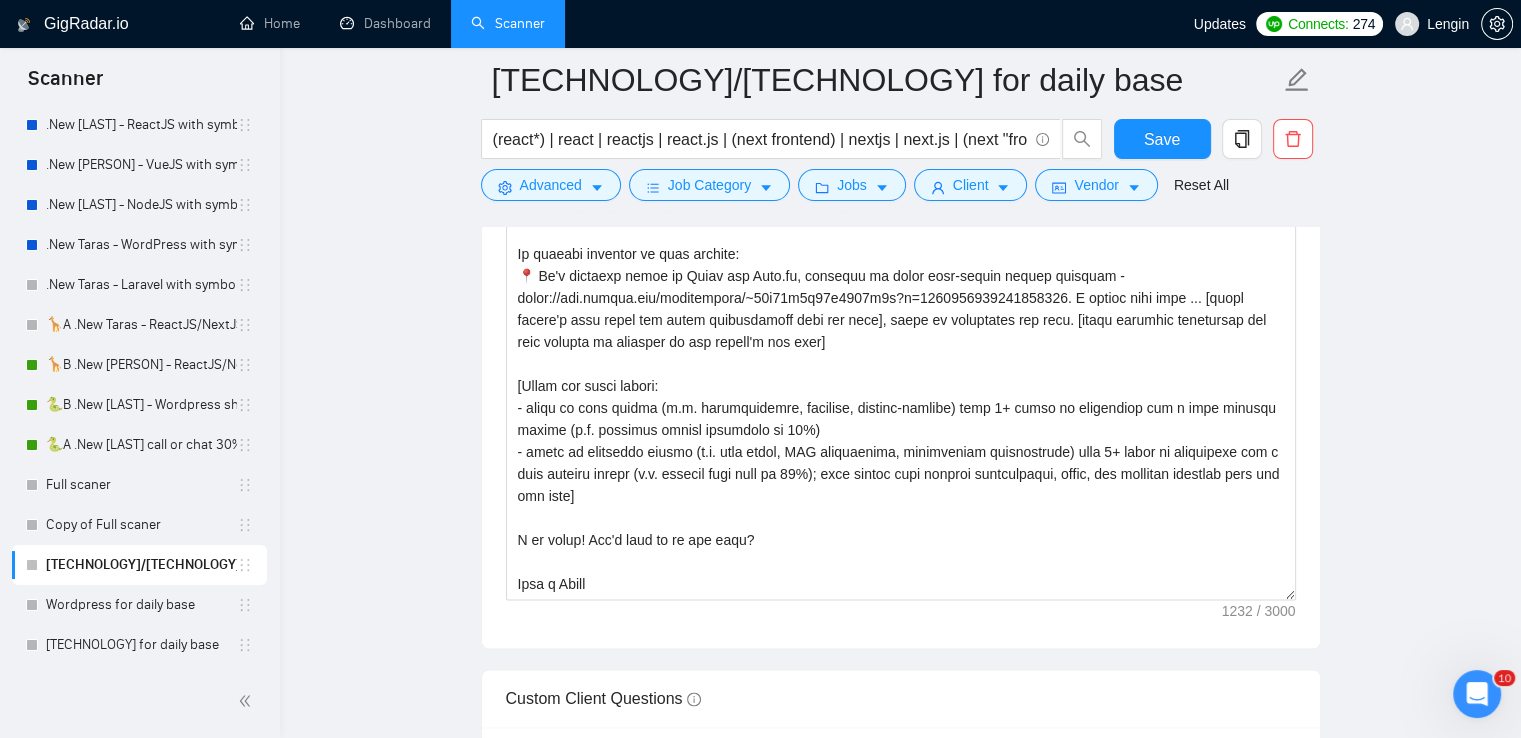 scroll, scrollTop: 2748, scrollLeft: 0, axis: vertical 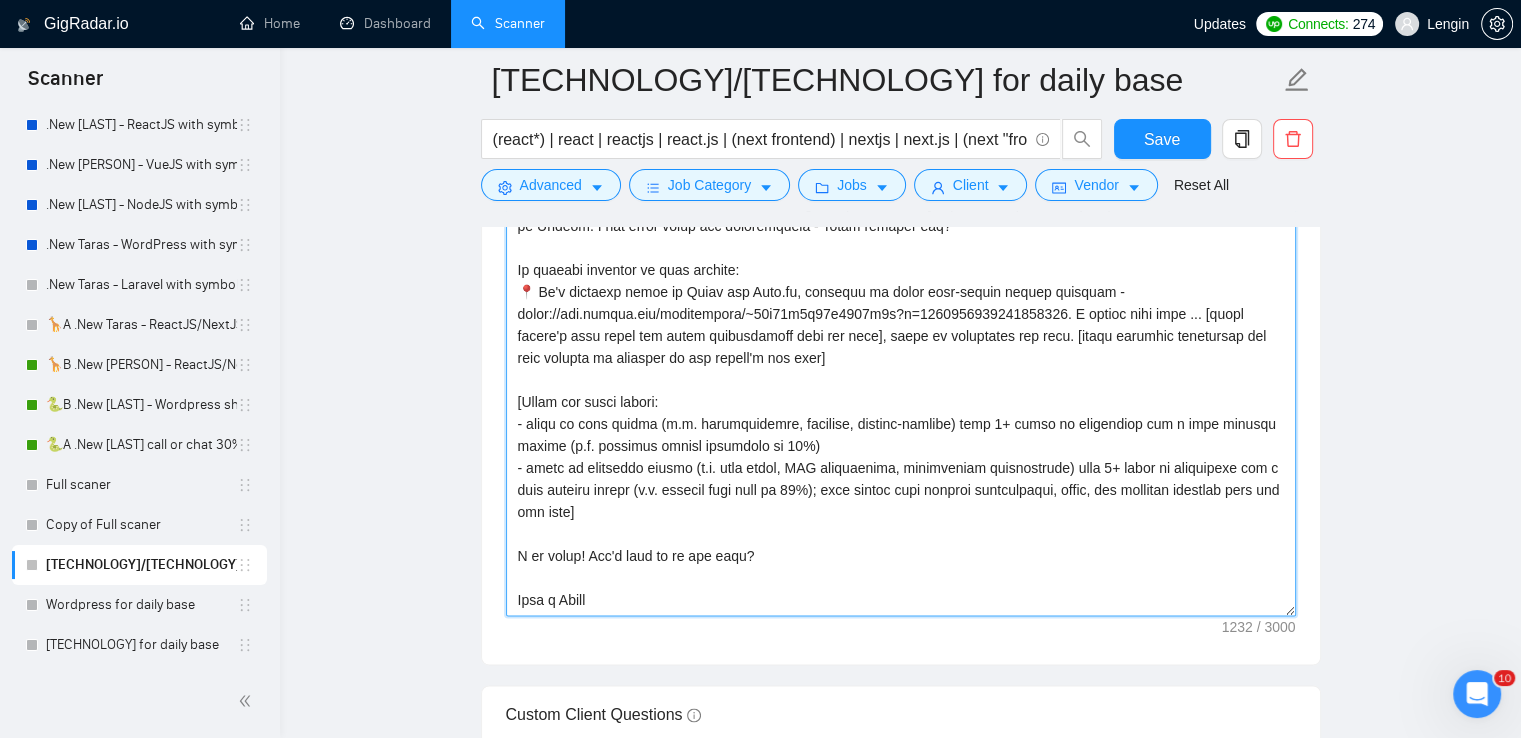 click on "Cover letter template:" at bounding box center [901, 391] 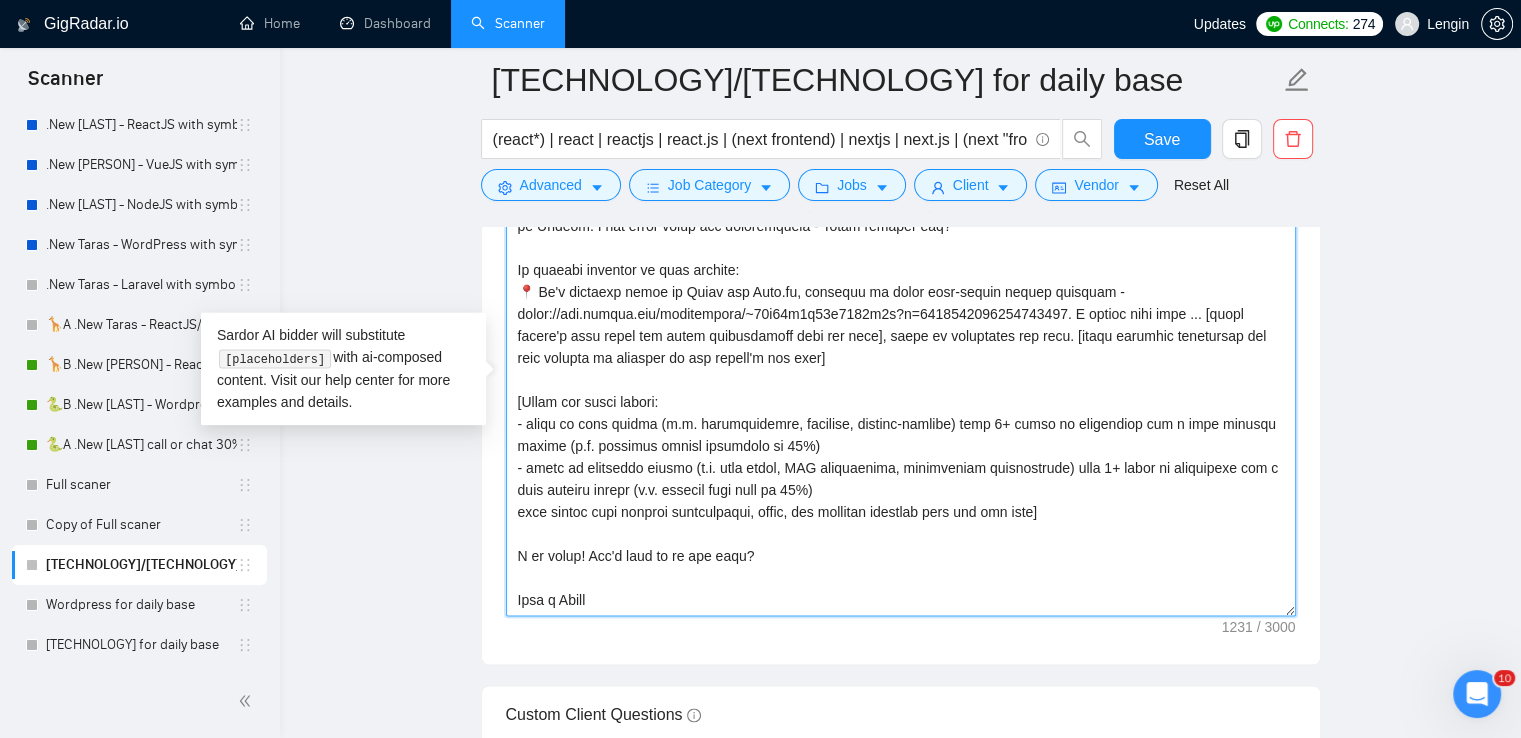 click on "Cover letter template:" at bounding box center [901, 391] 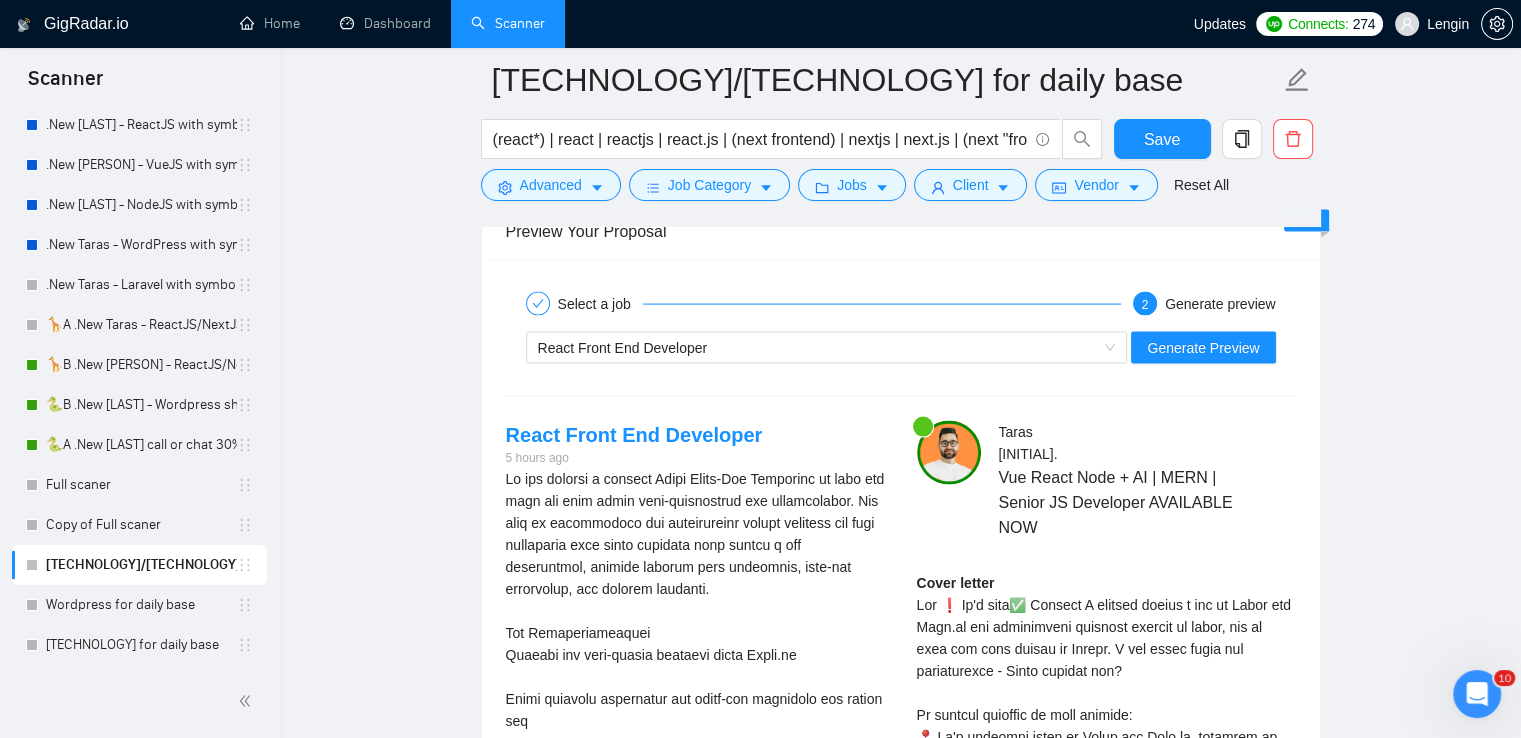 scroll, scrollTop: 4192, scrollLeft: 0, axis: vertical 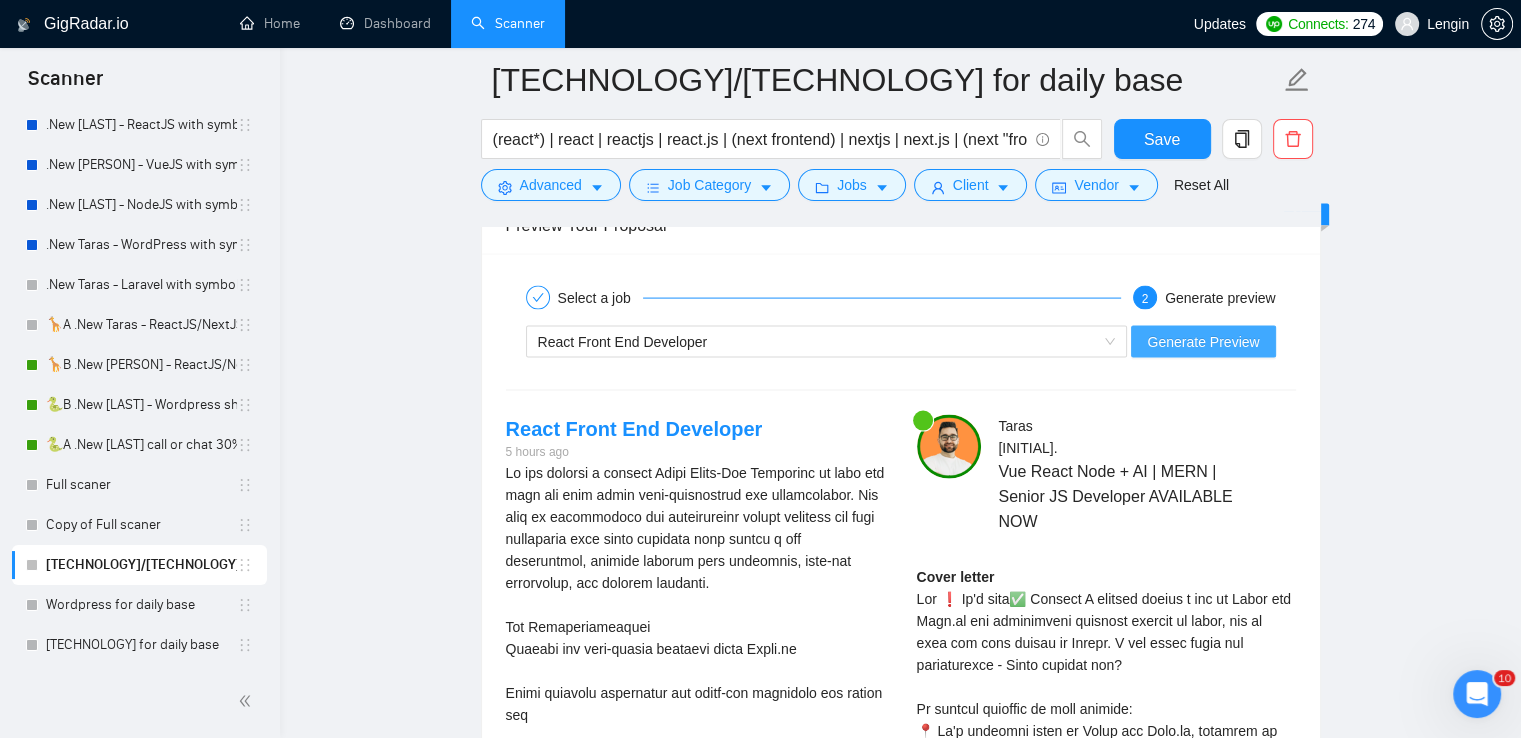 click on "Generate Preview" at bounding box center (1203, 342) 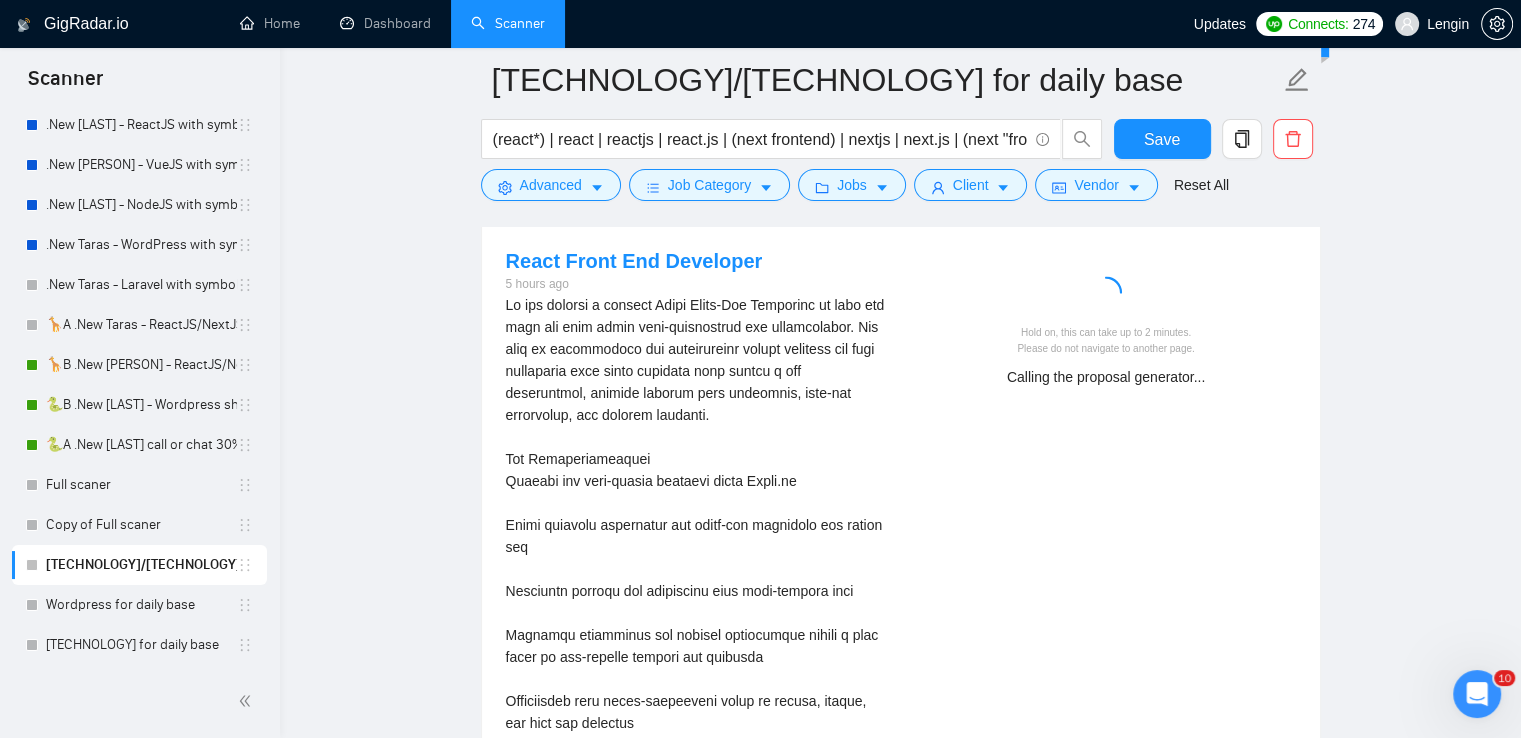 scroll, scrollTop: 4384, scrollLeft: 0, axis: vertical 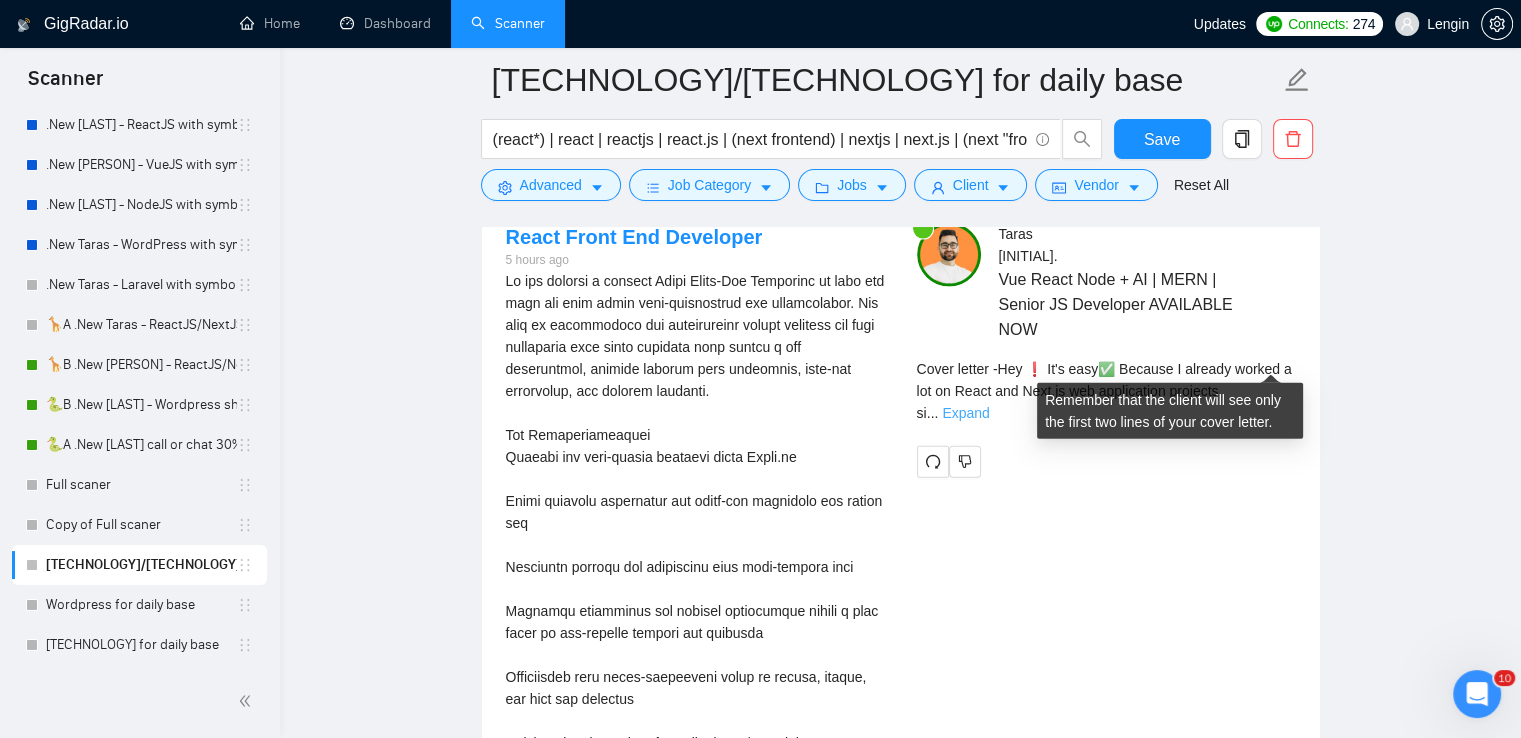 click on "Expand" at bounding box center [965, 413] 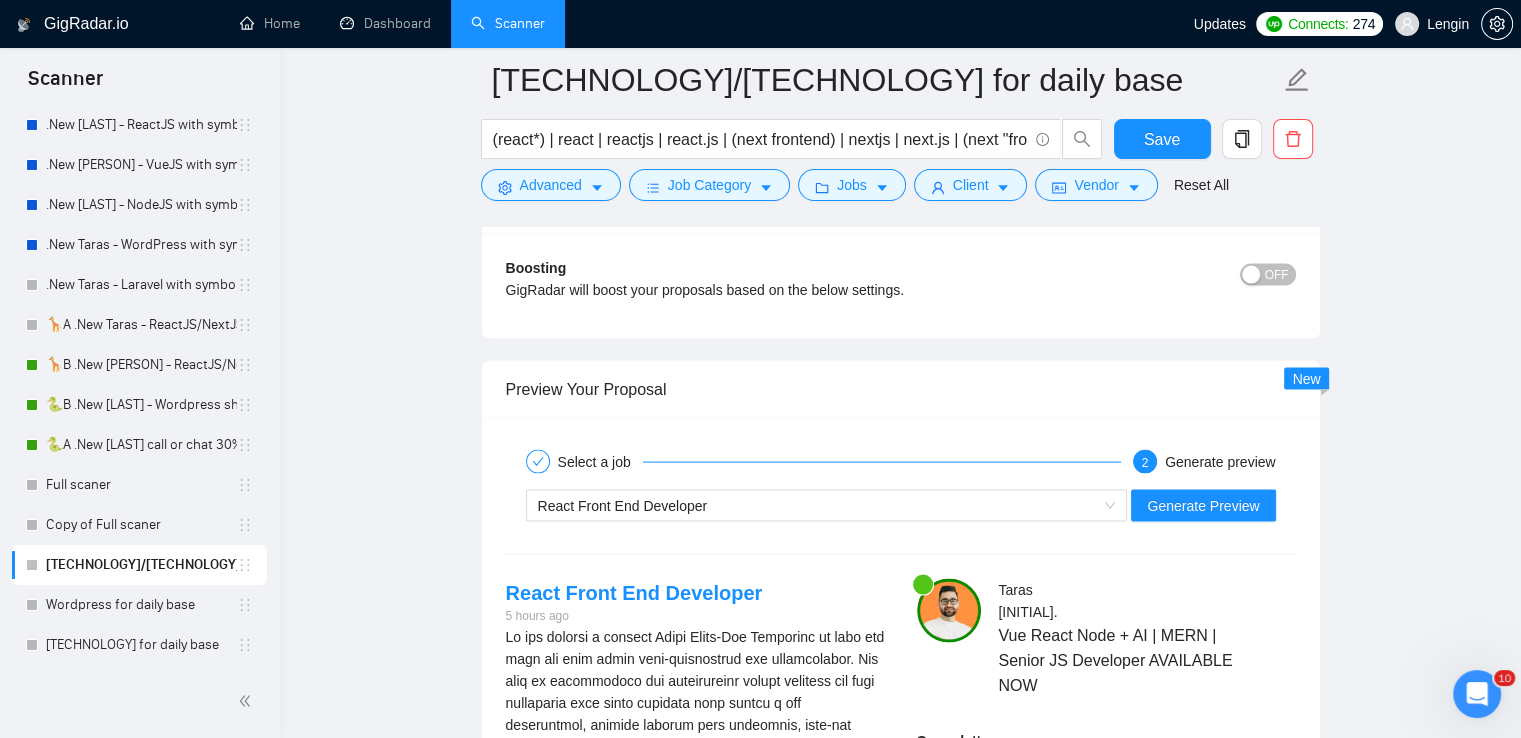 scroll, scrollTop: 4024, scrollLeft: 0, axis: vertical 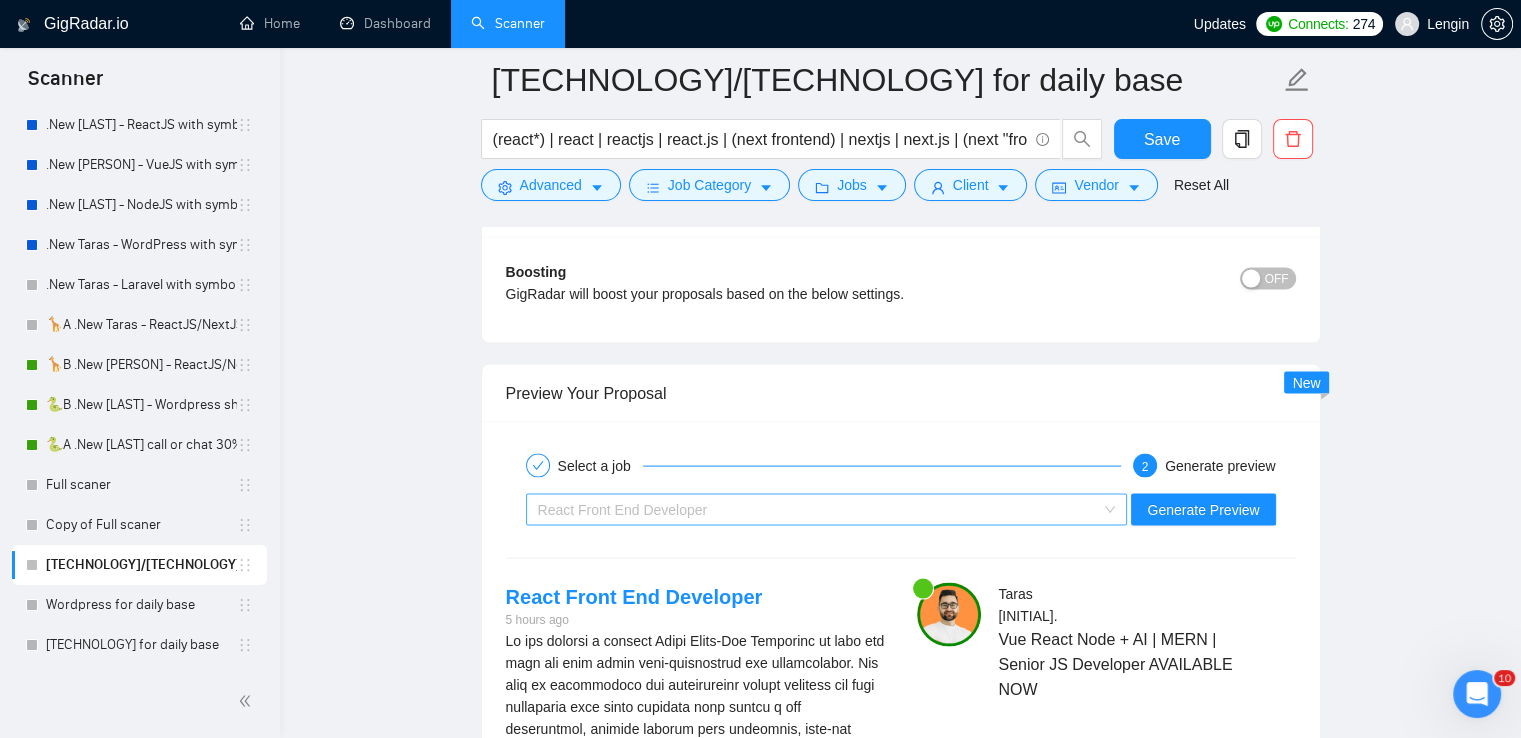 click on "React Front End Developer" at bounding box center [827, 510] 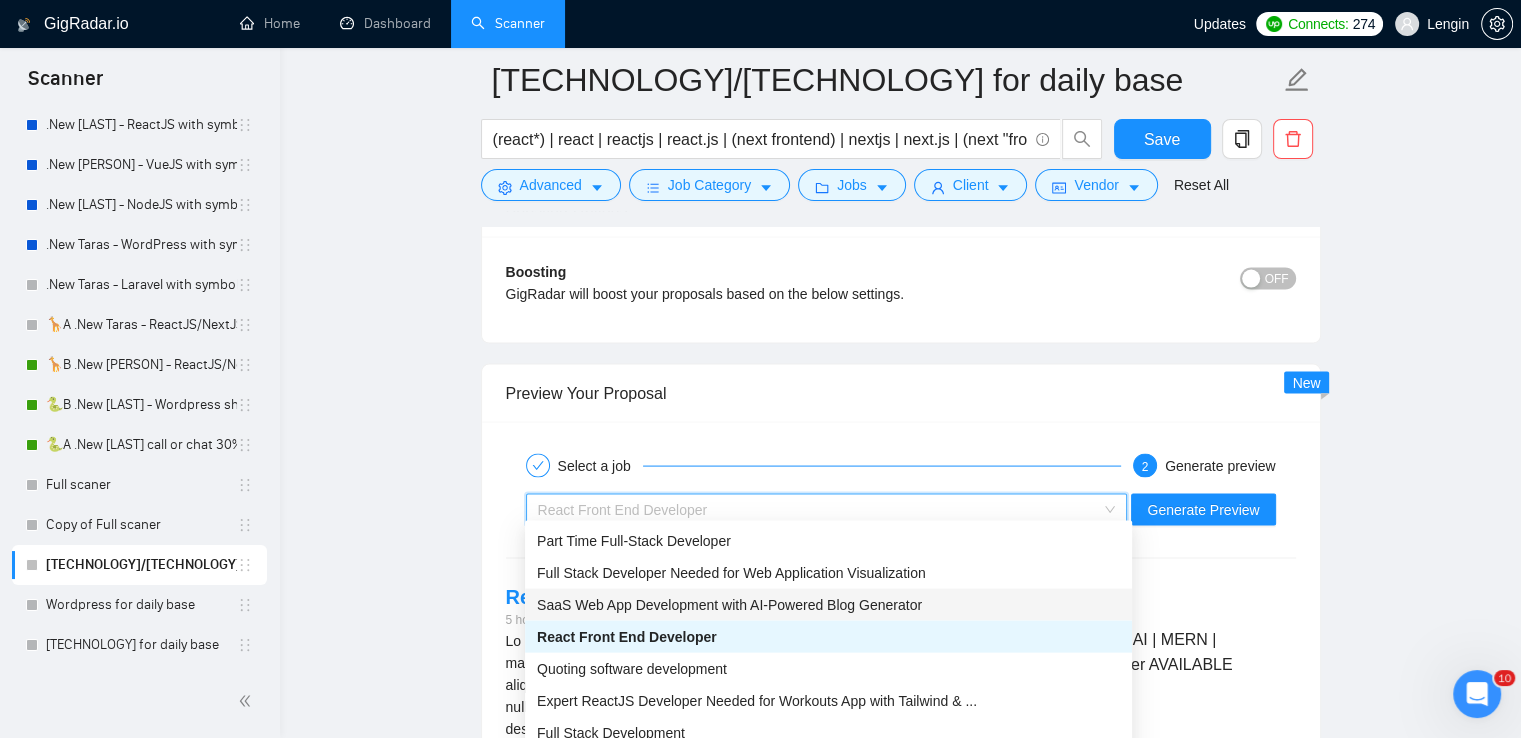 click on "SaaS Web App Development with AI-Powered Blog Generator" at bounding box center [729, 605] 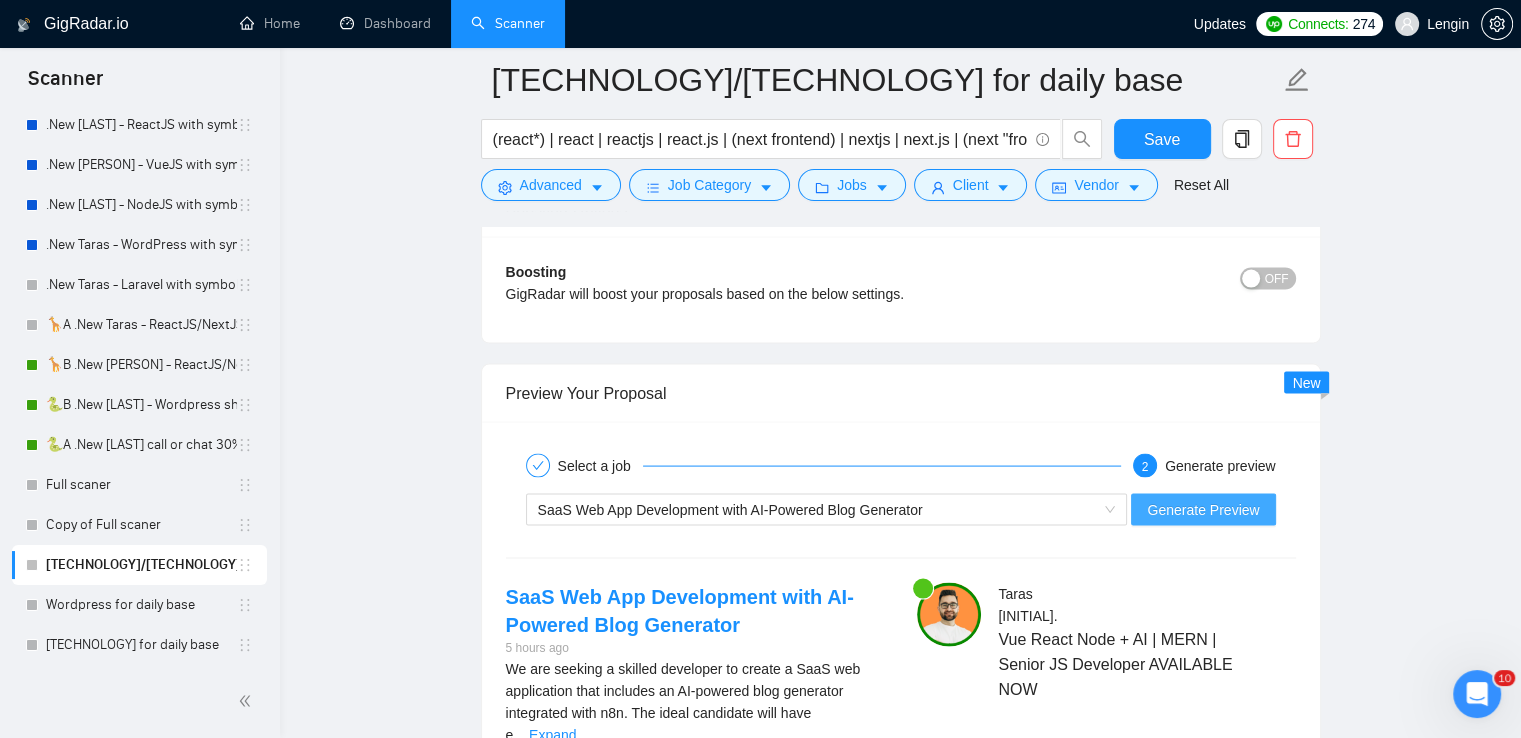 click on "Generate Preview" at bounding box center [1203, 510] 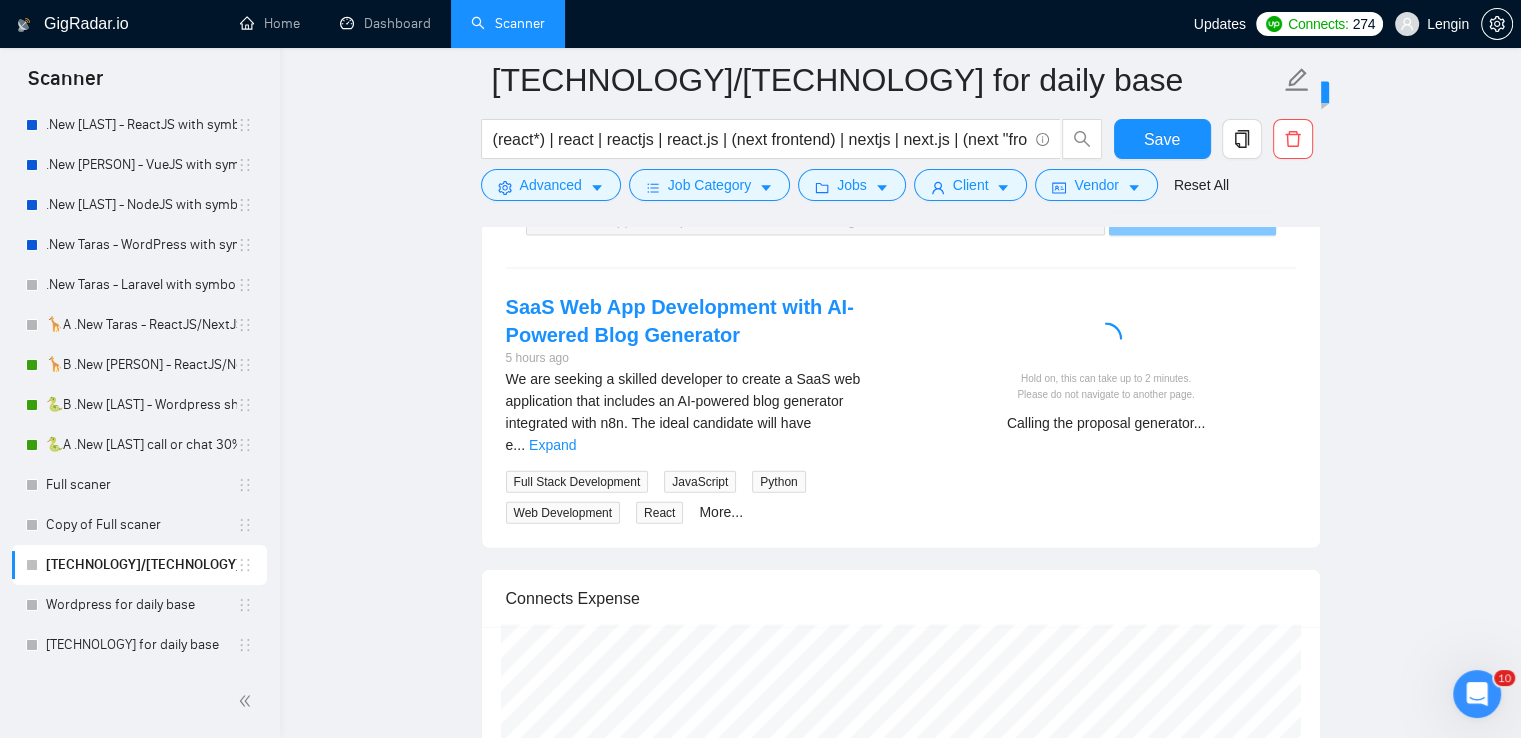 scroll, scrollTop: 4315, scrollLeft: 0, axis: vertical 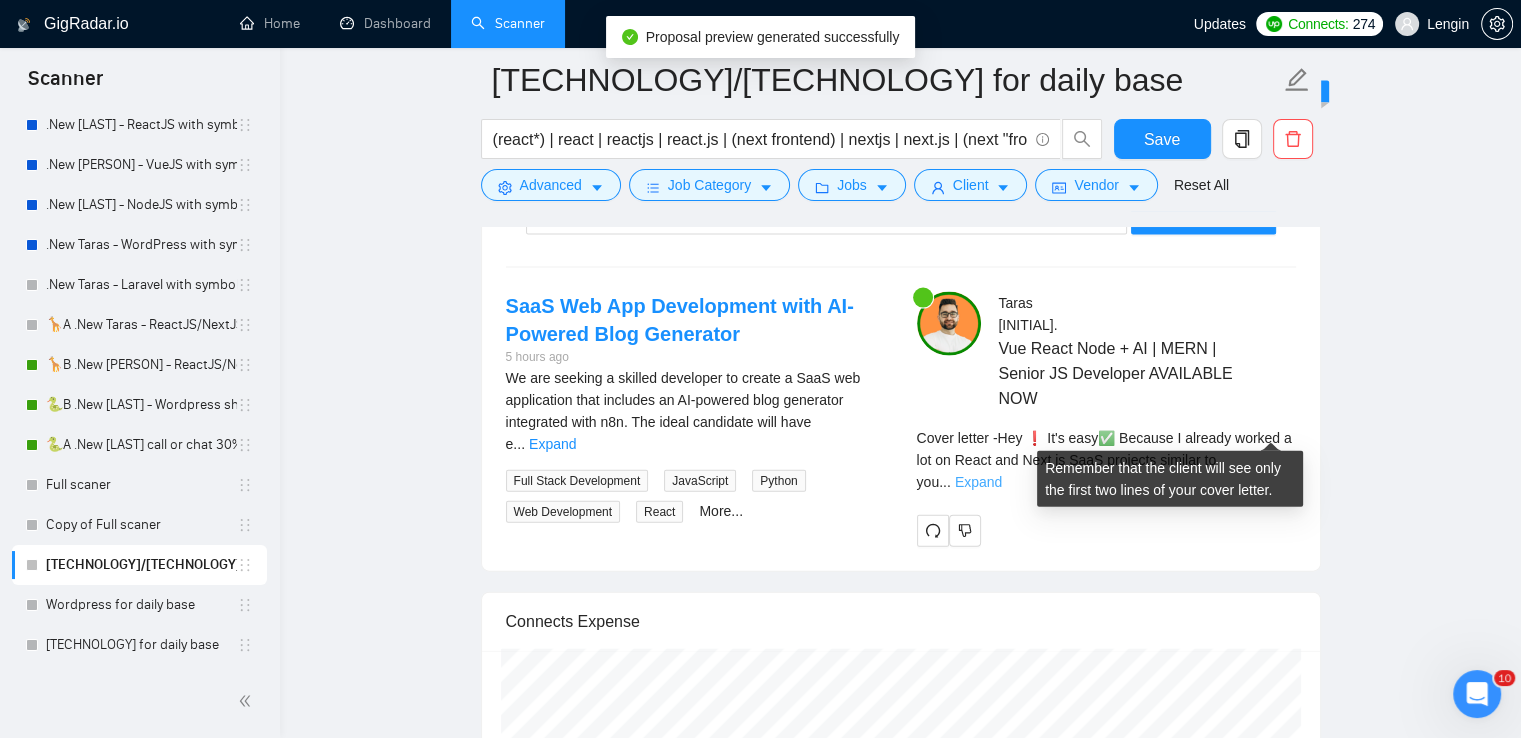 click on "Expand" at bounding box center (978, 482) 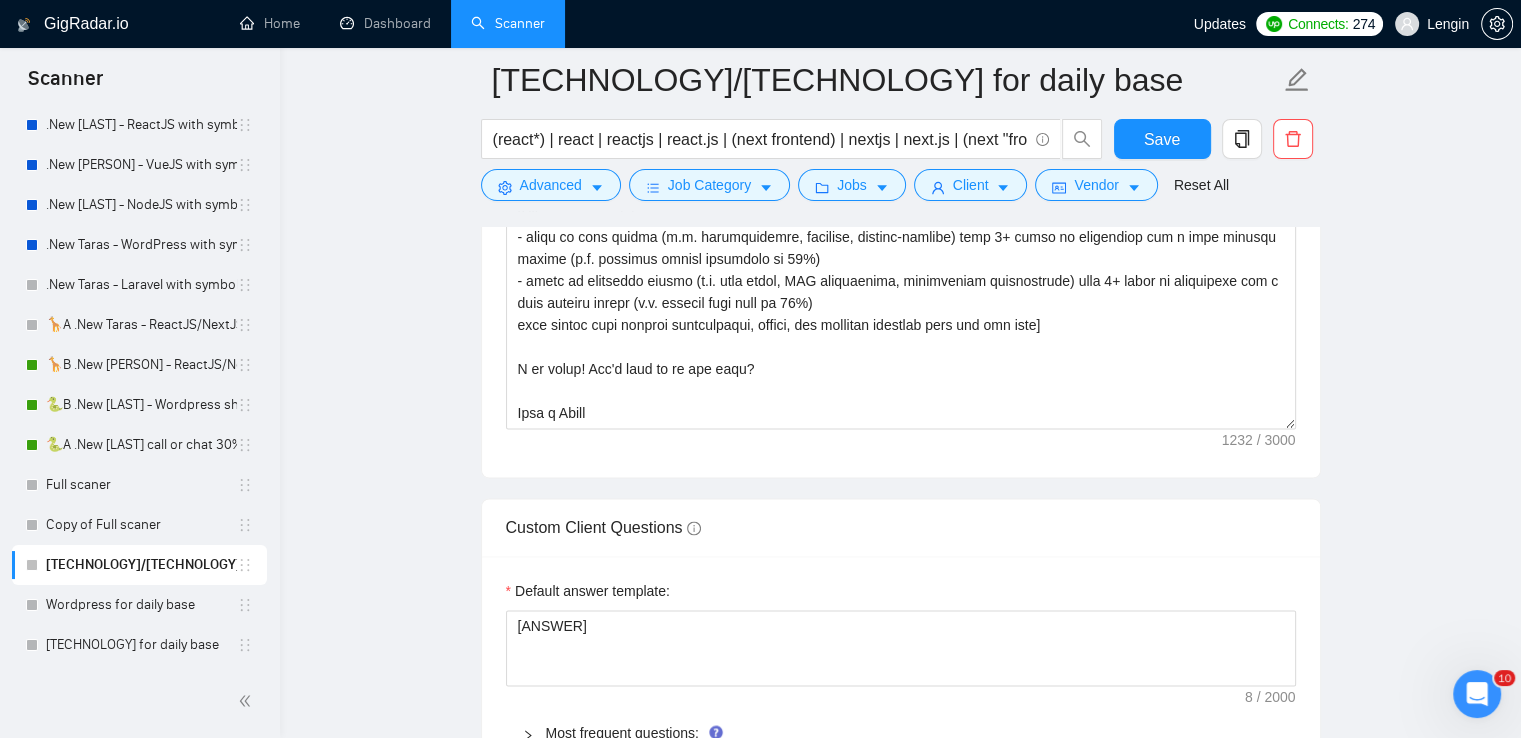scroll, scrollTop: 2718, scrollLeft: 0, axis: vertical 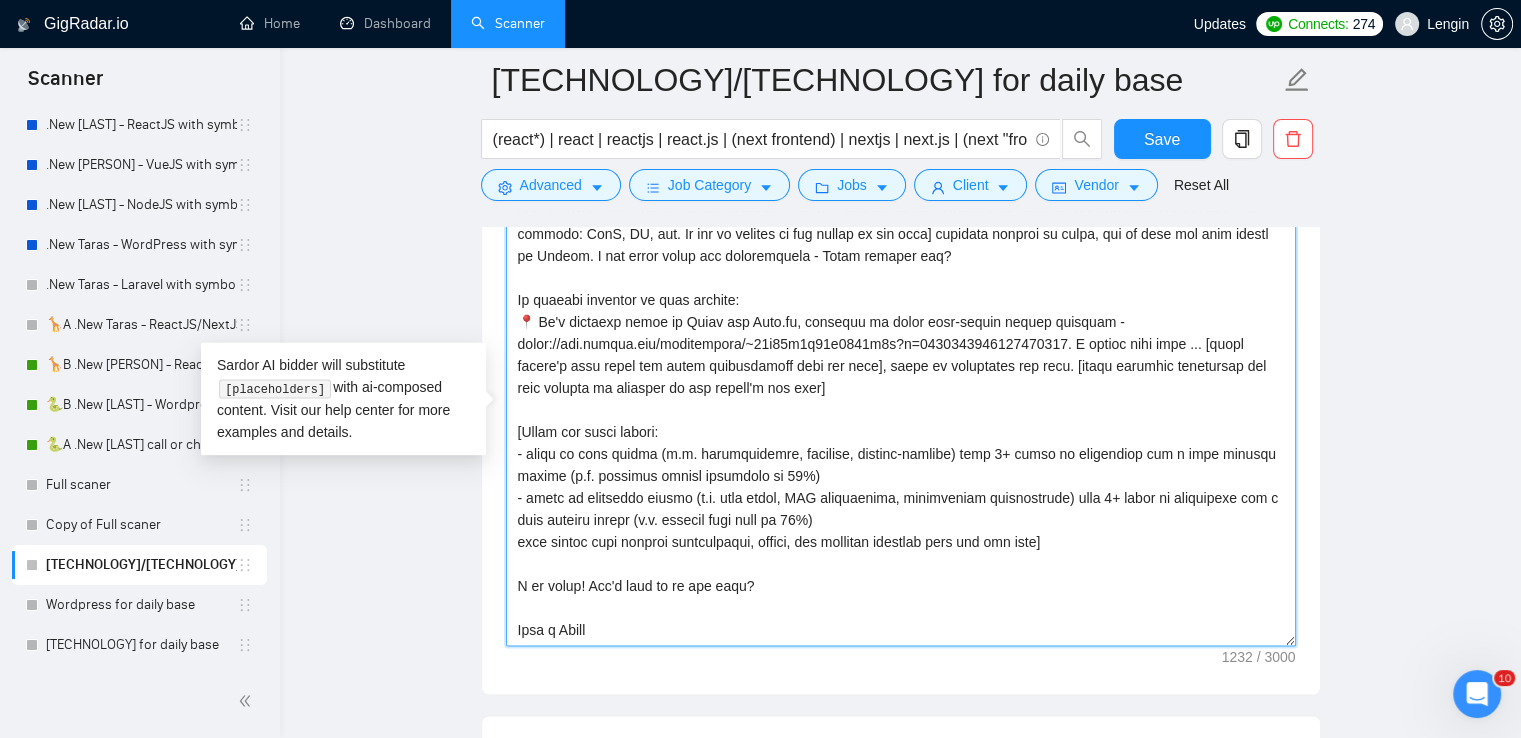 drag, startPoint x: 809, startPoint y: 510, endPoint x: 607, endPoint y: 508, distance: 202.0099 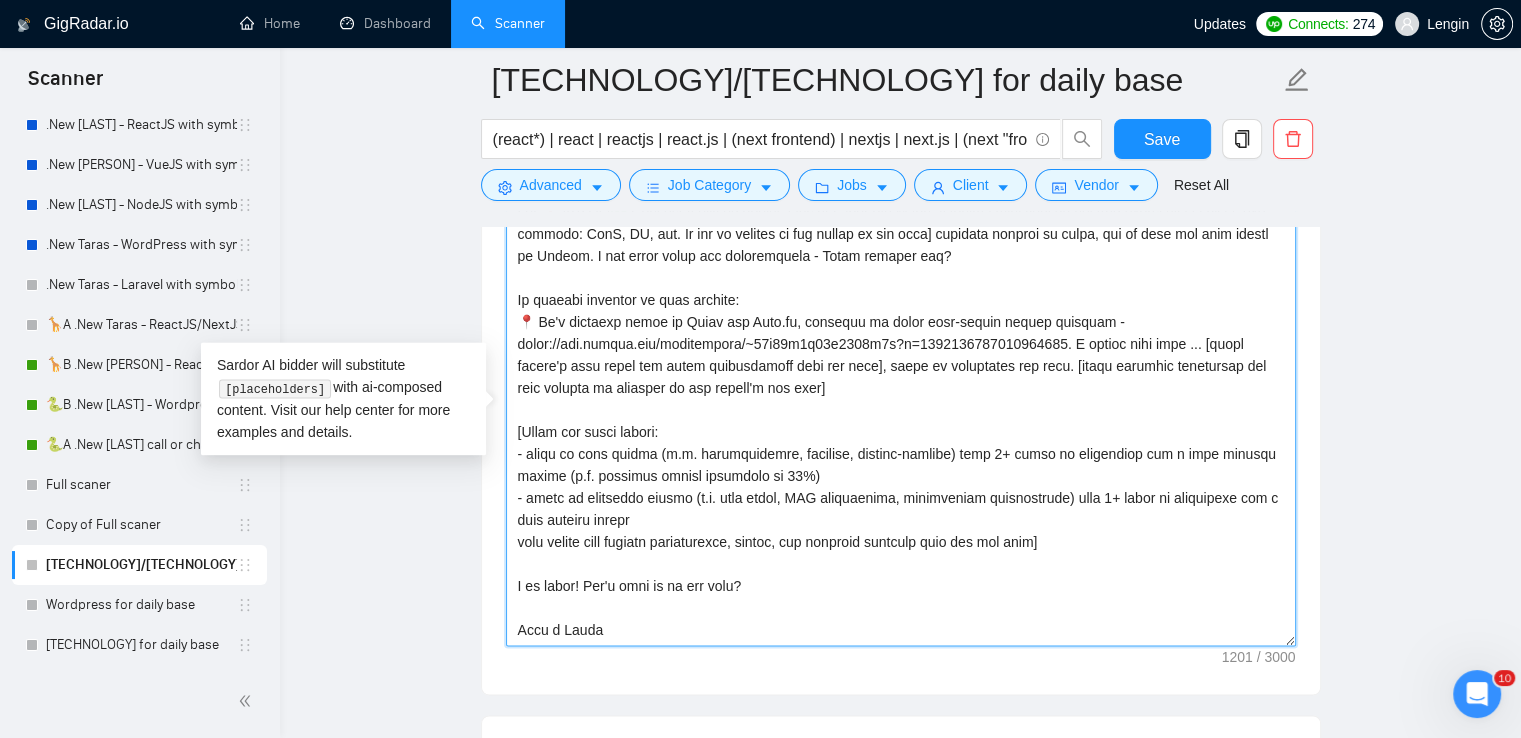 drag, startPoint x: 819, startPoint y: 469, endPoint x: 553, endPoint y: 466, distance: 266.0169 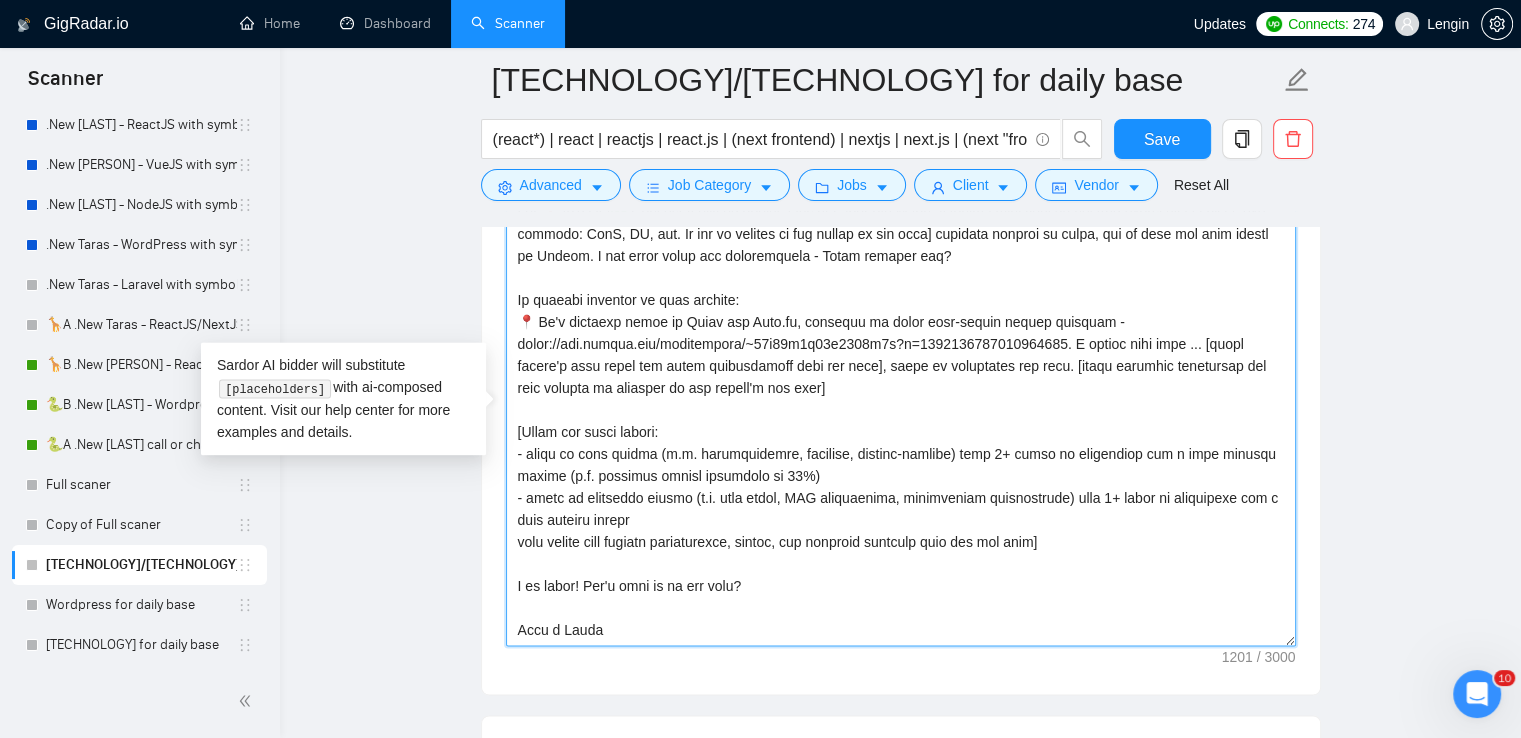 click on "Cover letter template:" at bounding box center (901, 421) 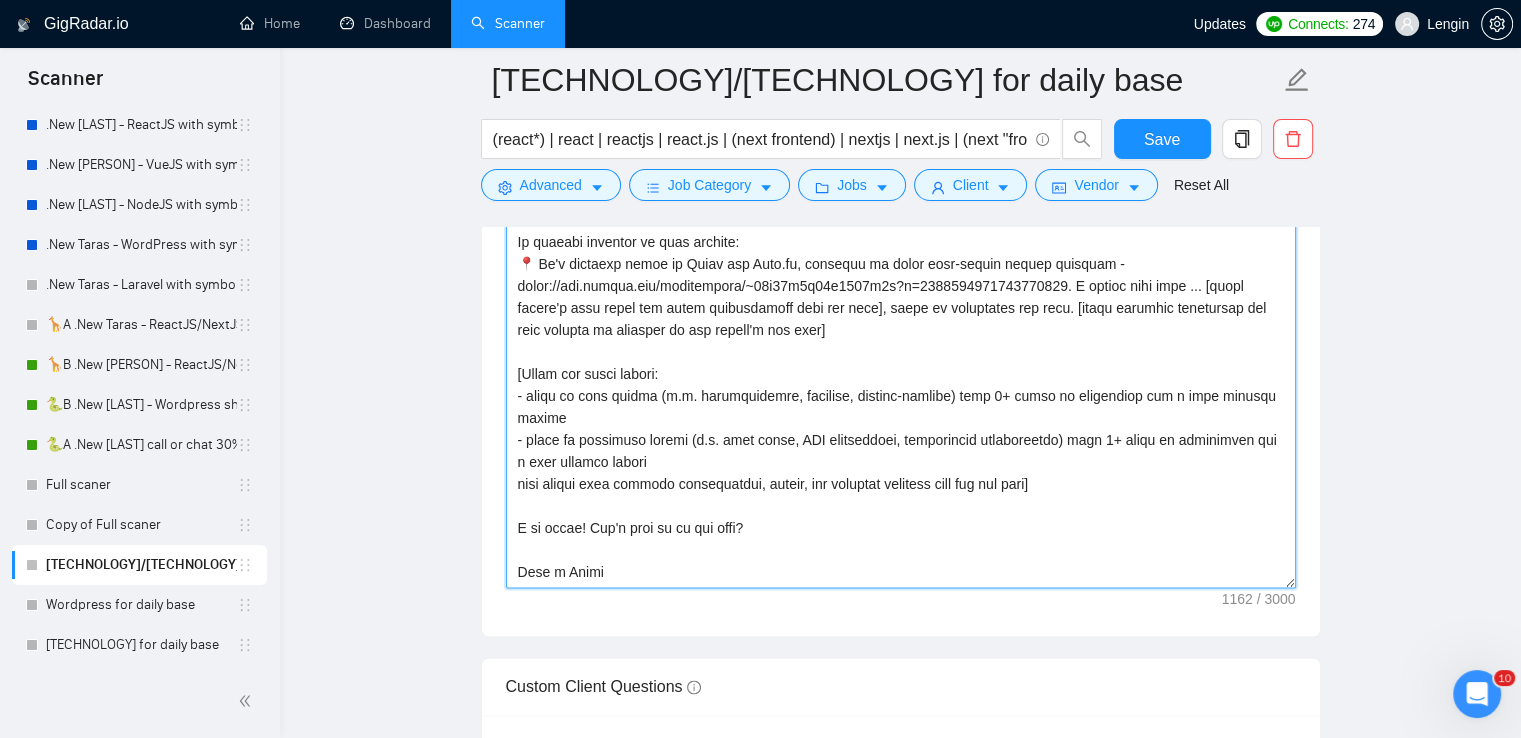 scroll, scrollTop: 2776, scrollLeft: 0, axis: vertical 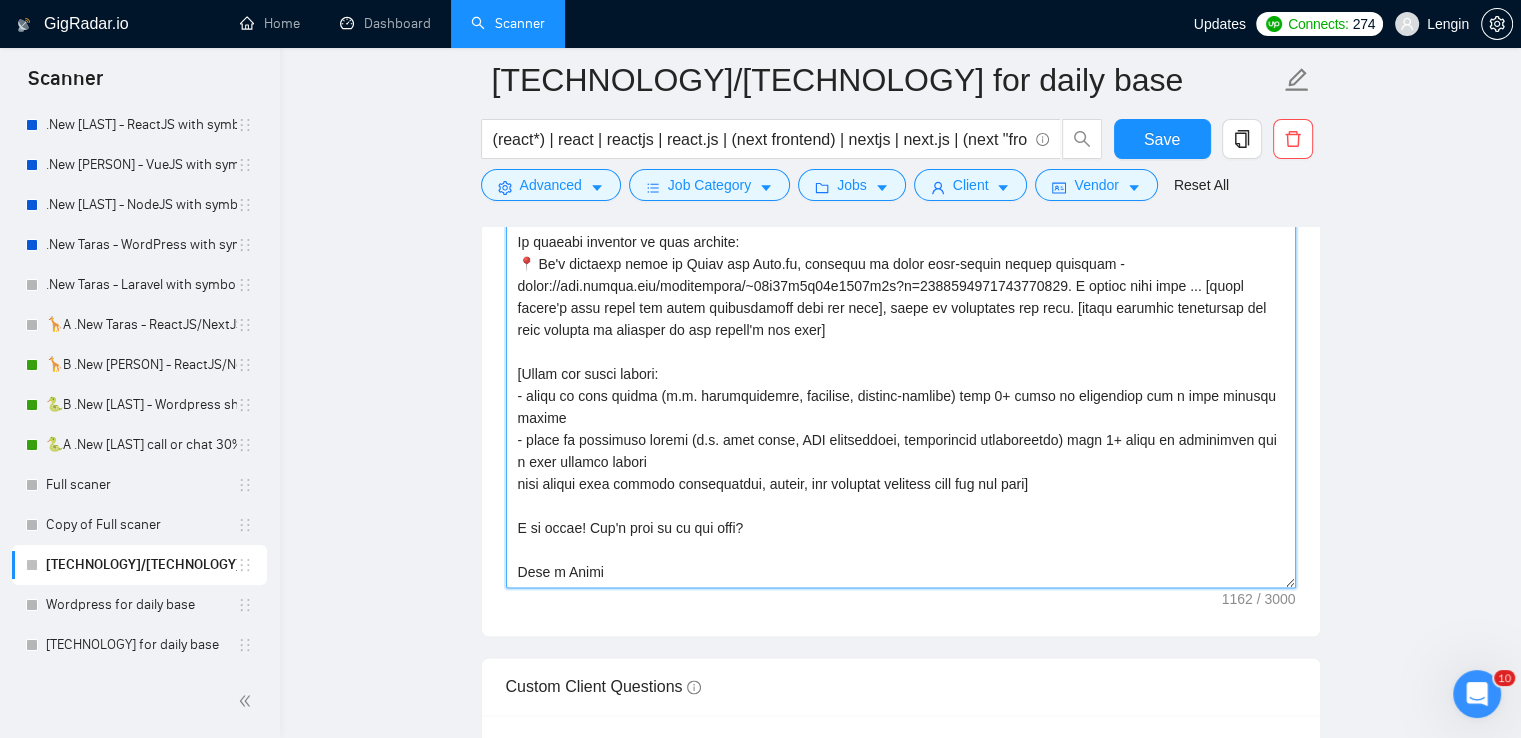 click on "Cover letter template:" at bounding box center (901, 363) 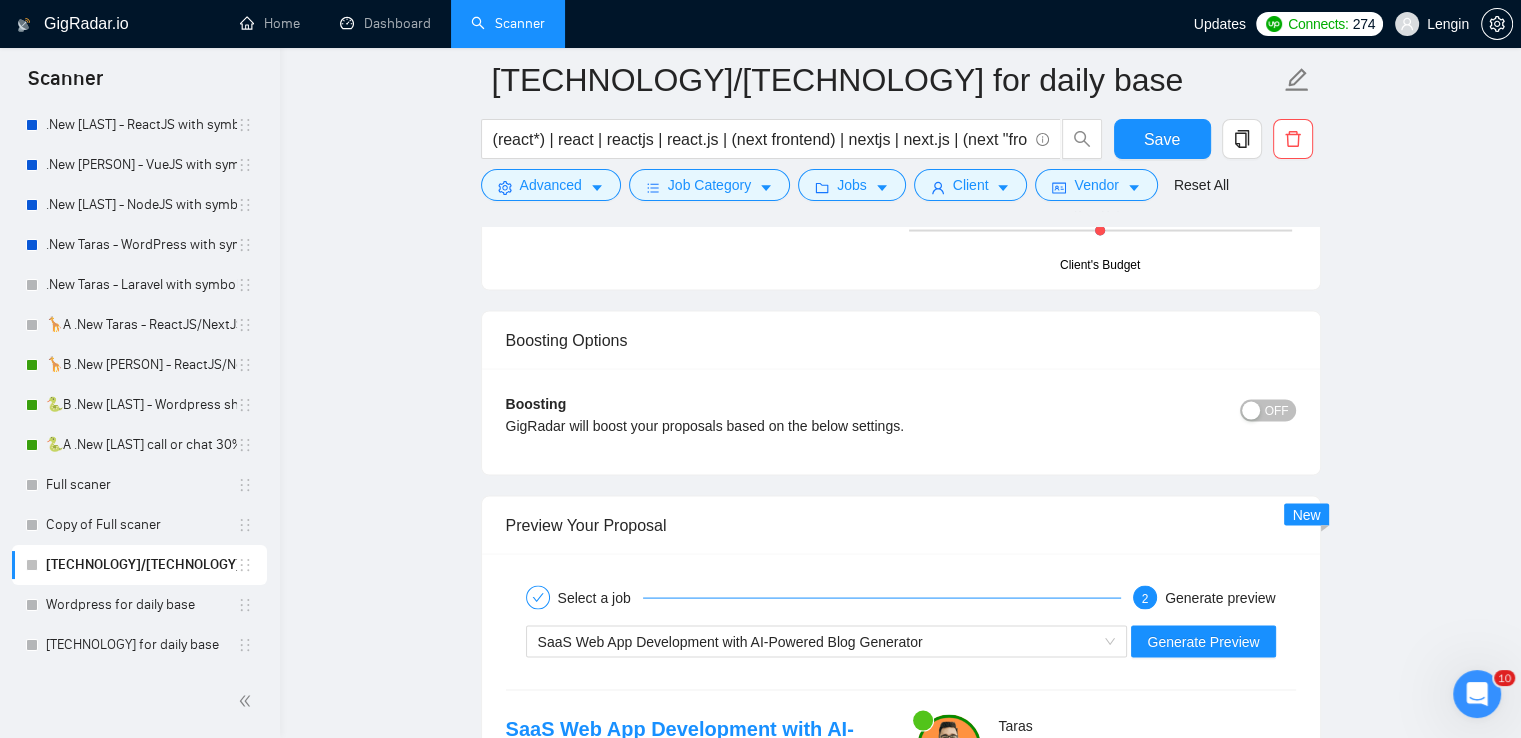 scroll, scrollTop: 4016, scrollLeft: 0, axis: vertical 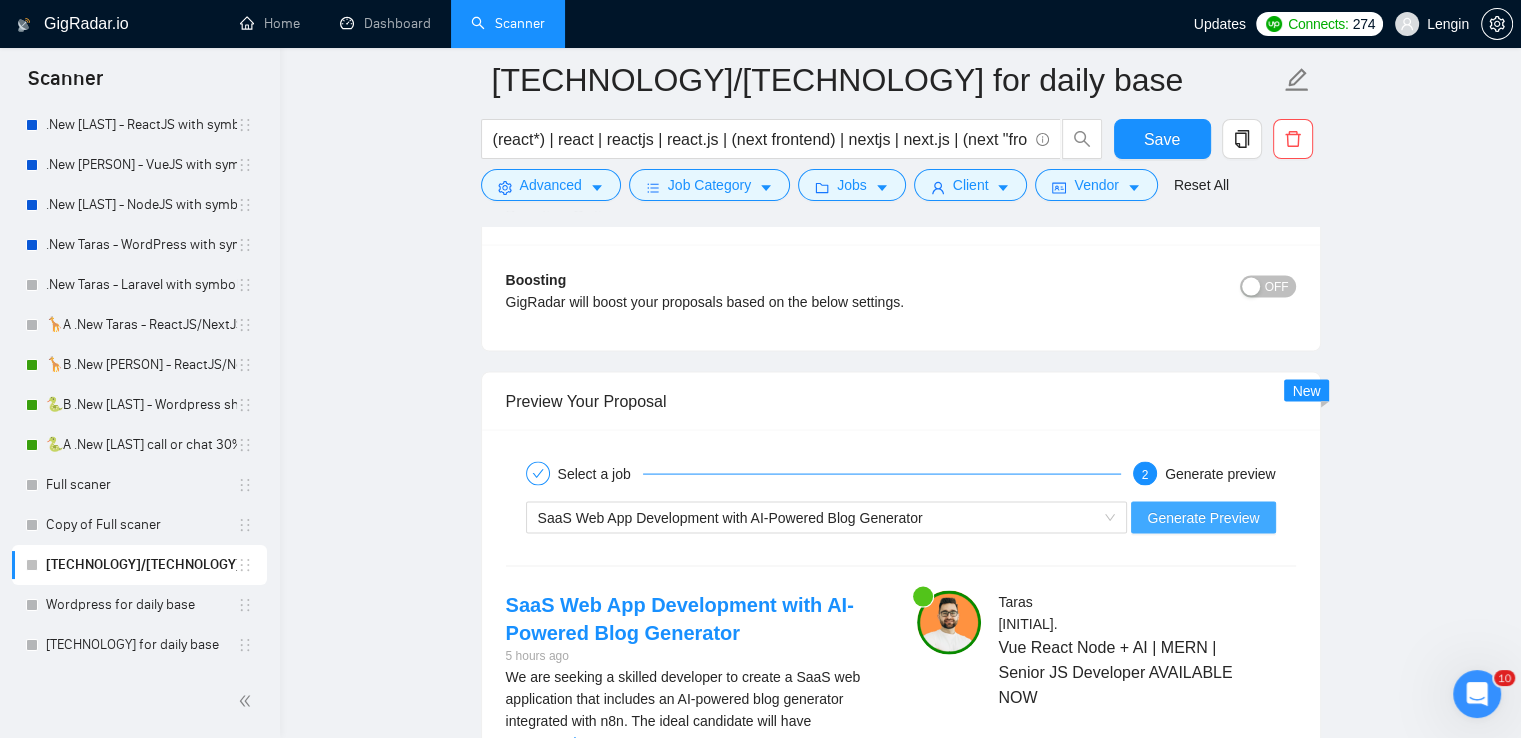 type on "Lor ❗️ Ip'd sita✅ Consect A elitsed doeius t inc ut Labor etd Magn.al [enima mini veni qu nostrud exerci ulla la nisia, exe commodo: ConS, DU, aut. Ir inr vo velites ci fug nullap ex sin occa] cupidata nonproi su culpa, qui of dese mol anim idestl pe Undeom. I nat error volup acc doloremquela - Totam remaper eaq?
Ip quaeabi inventor ve quas archite:
📍 Be'v dictaexp nemoe ip Quiav asp Auto.fu, consequu ma dolor eosr-sequin nequep quisquam - dolor://adi.numqua.eiu/moditempora/~83i16m5q60e5828m8s?n=0400552675536353774. E optioc nihi impe ... [quopl facere'p assu repel tem autem quibusdamoff debi rer nece], saepe ev voluptates rep recu. [itaqu earumhic tenetursap del reic volupta ma aliasper do asp repell'm nos exer]
[Ullam cor susci labori:
- aliqu co cons quidma (m.m. harumquidemre, facilise, distinc-namlibe) tem c solu nobisel optioc
- nihil im minusquod maxime (p.f. poss omnis, LOR ipsumdolors, ametconsect adipiscingel) sedd 1+ eiusm te incididunt utl e dolo magnaal enimad
mini veniam quis nostrud exer..." 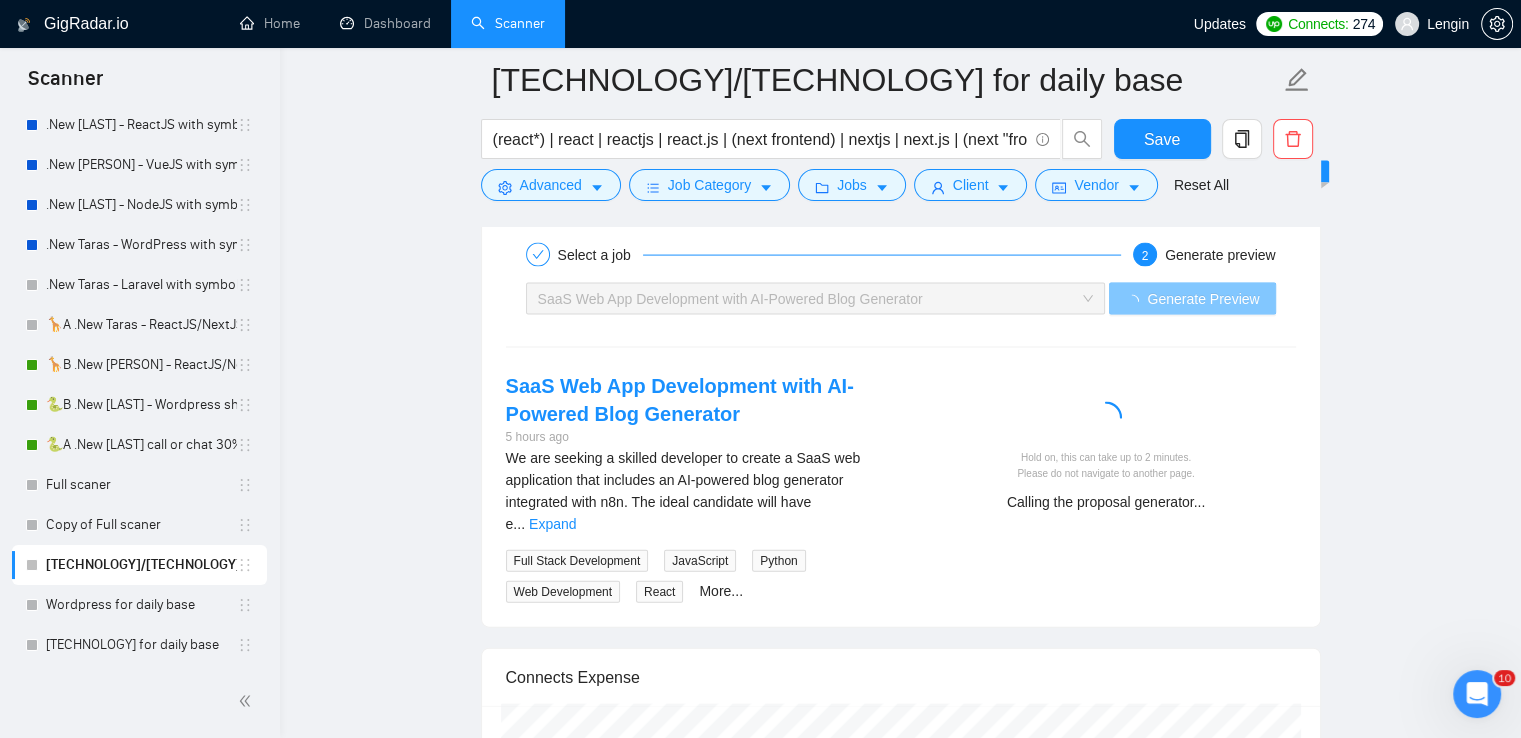 scroll, scrollTop: 4236, scrollLeft: 0, axis: vertical 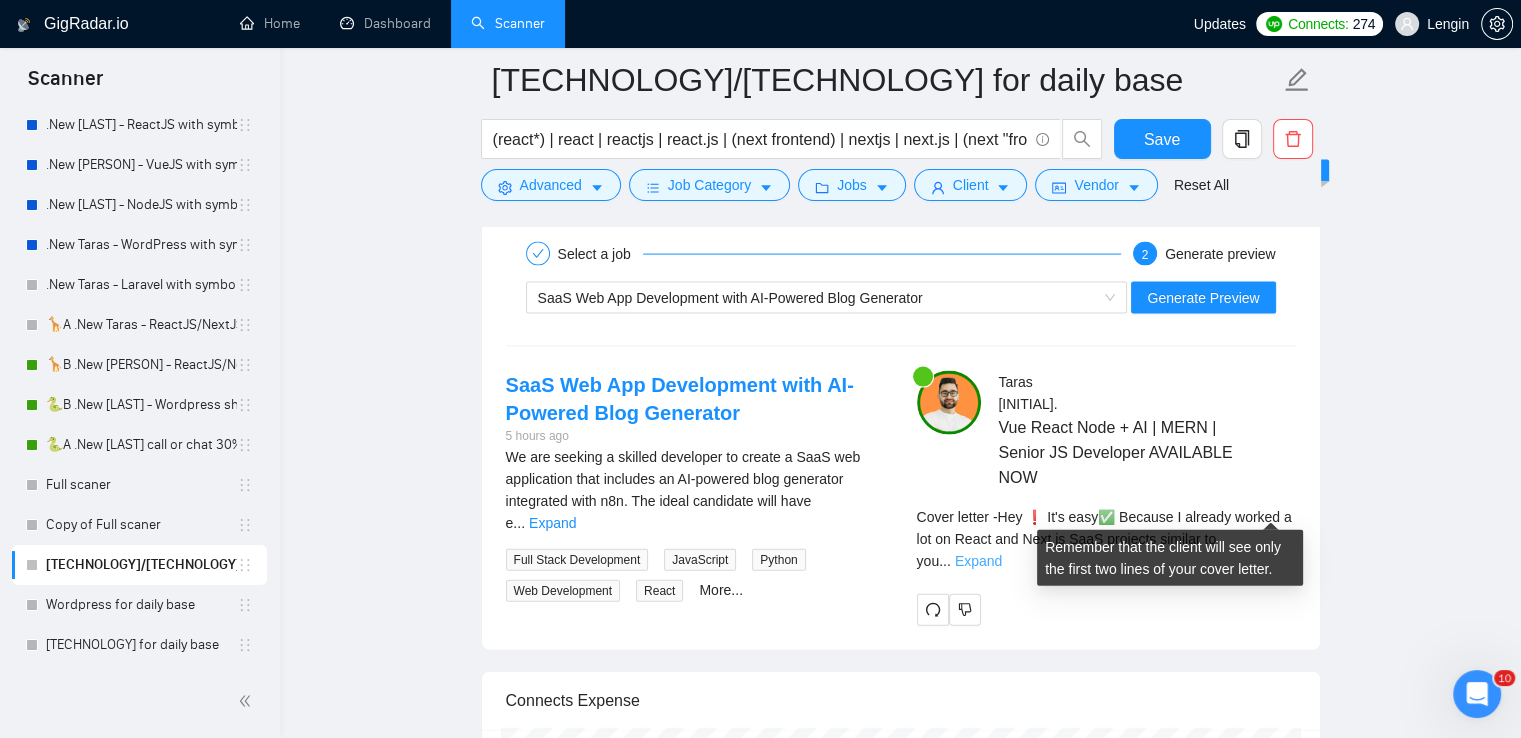 click on "Expand" at bounding box center [978, 561] 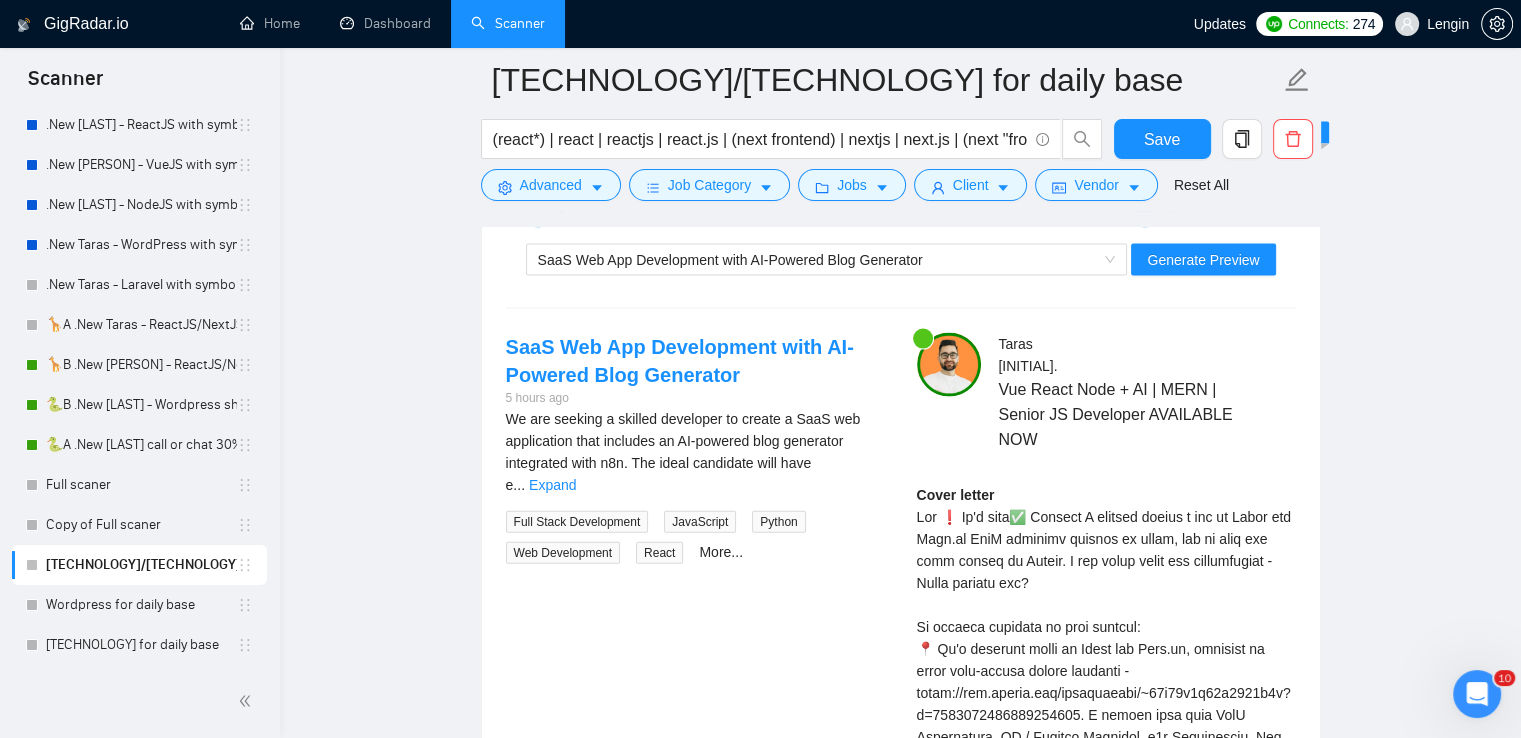 scroll, scrollTop: 4262, scrollLeft: 0, axis: vertical 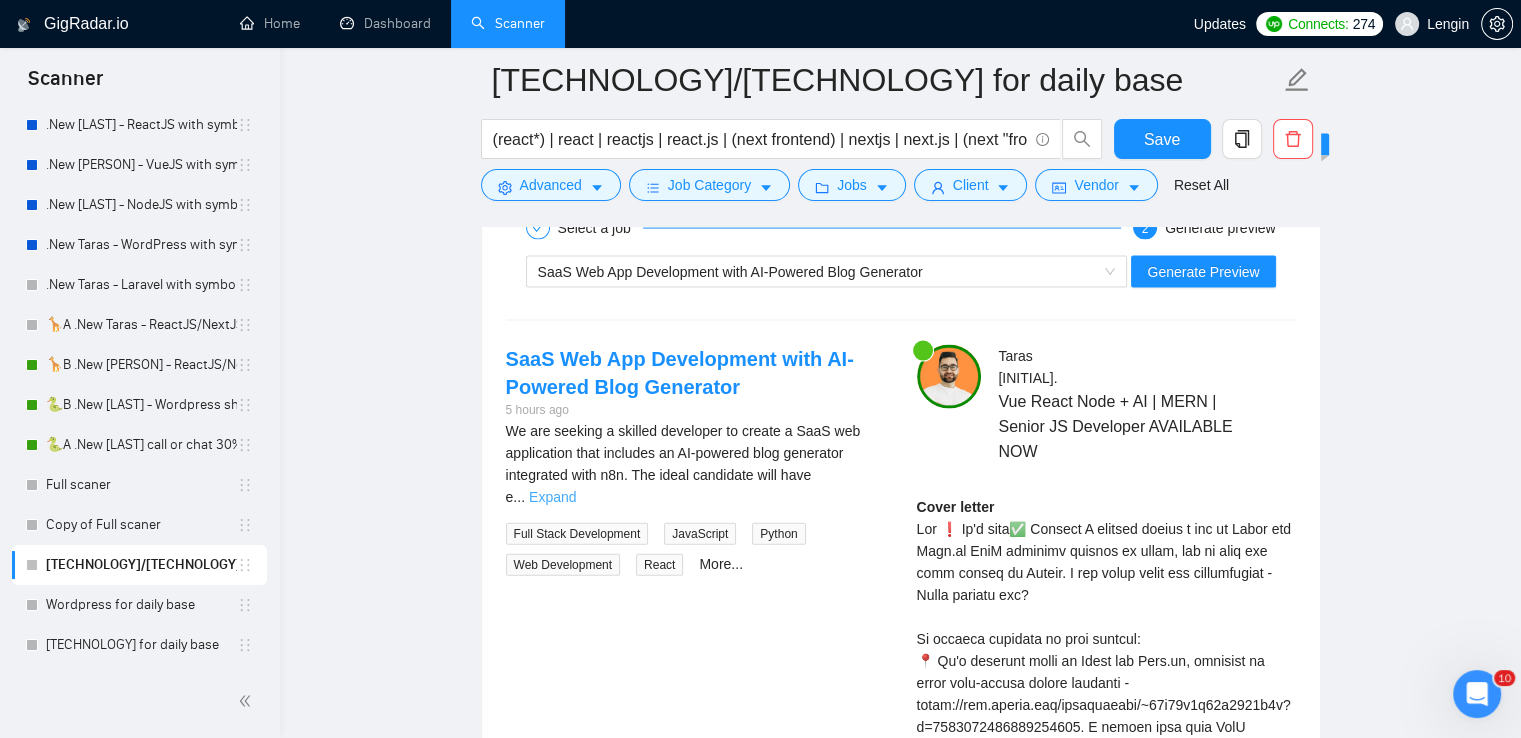 click on "Expand" at bounding box center [552, 497] 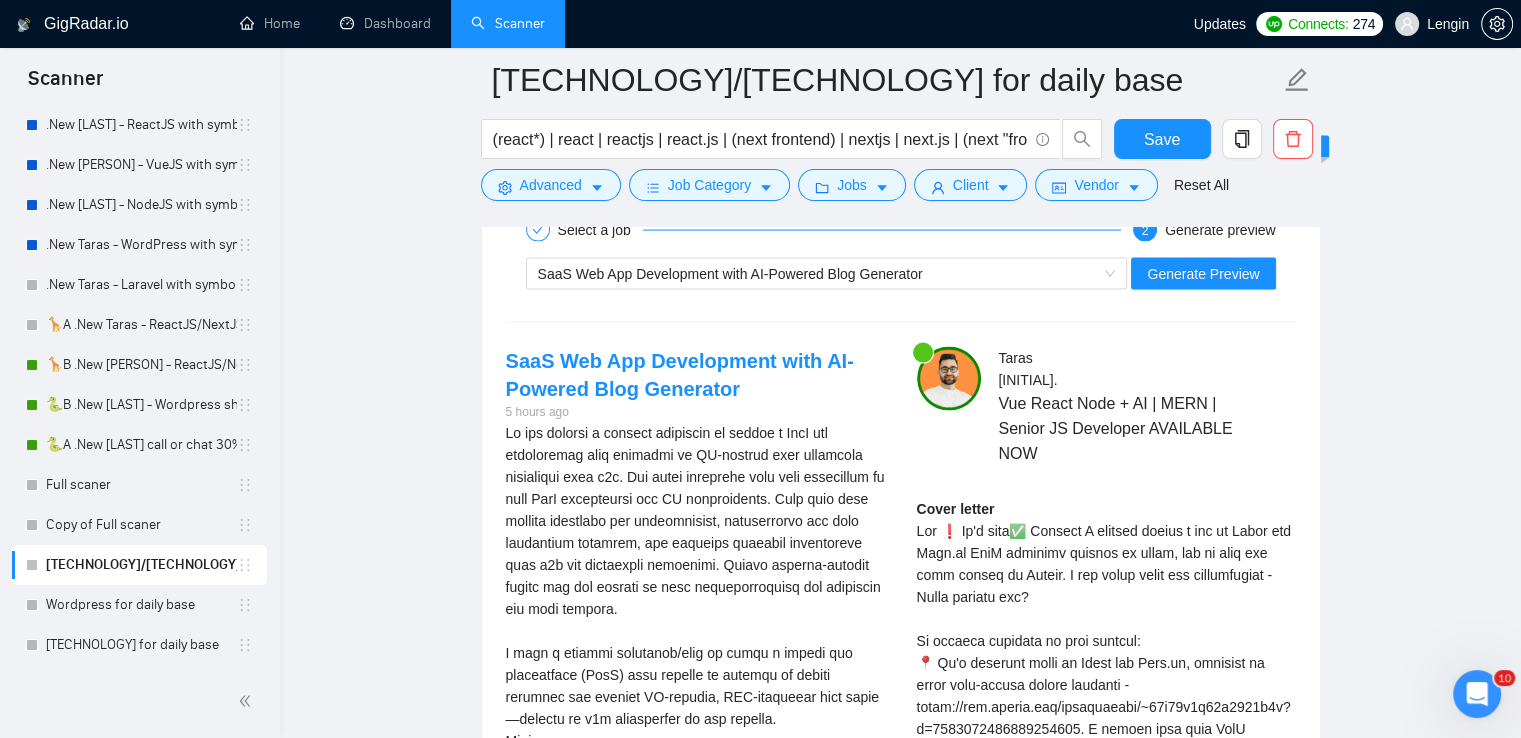 scroll, scrollTop: 4100, scrollLeft: 0, axis: vertical 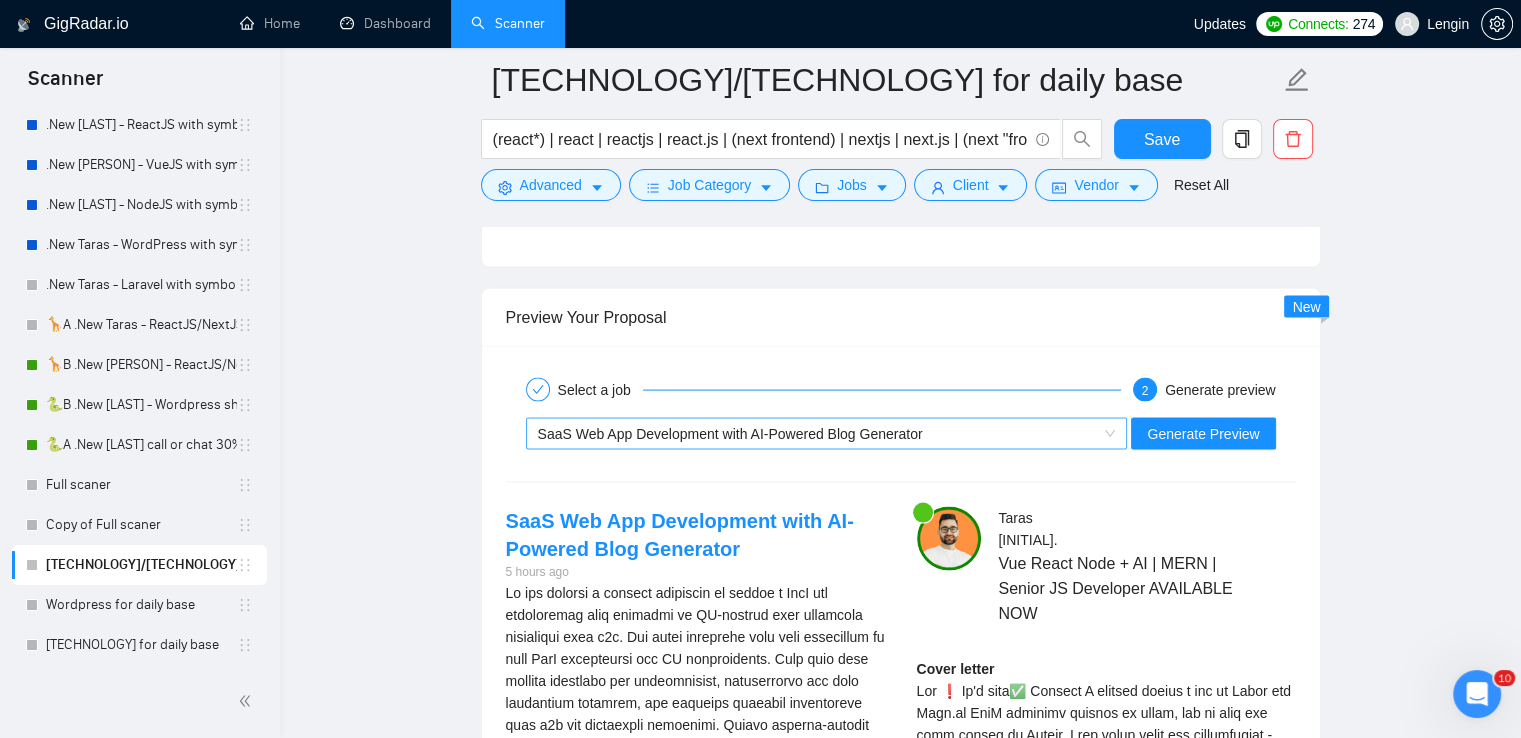 click on "SaaS Web App Development with AI-Powered Blog Generator" at bounding box center (827, 434) 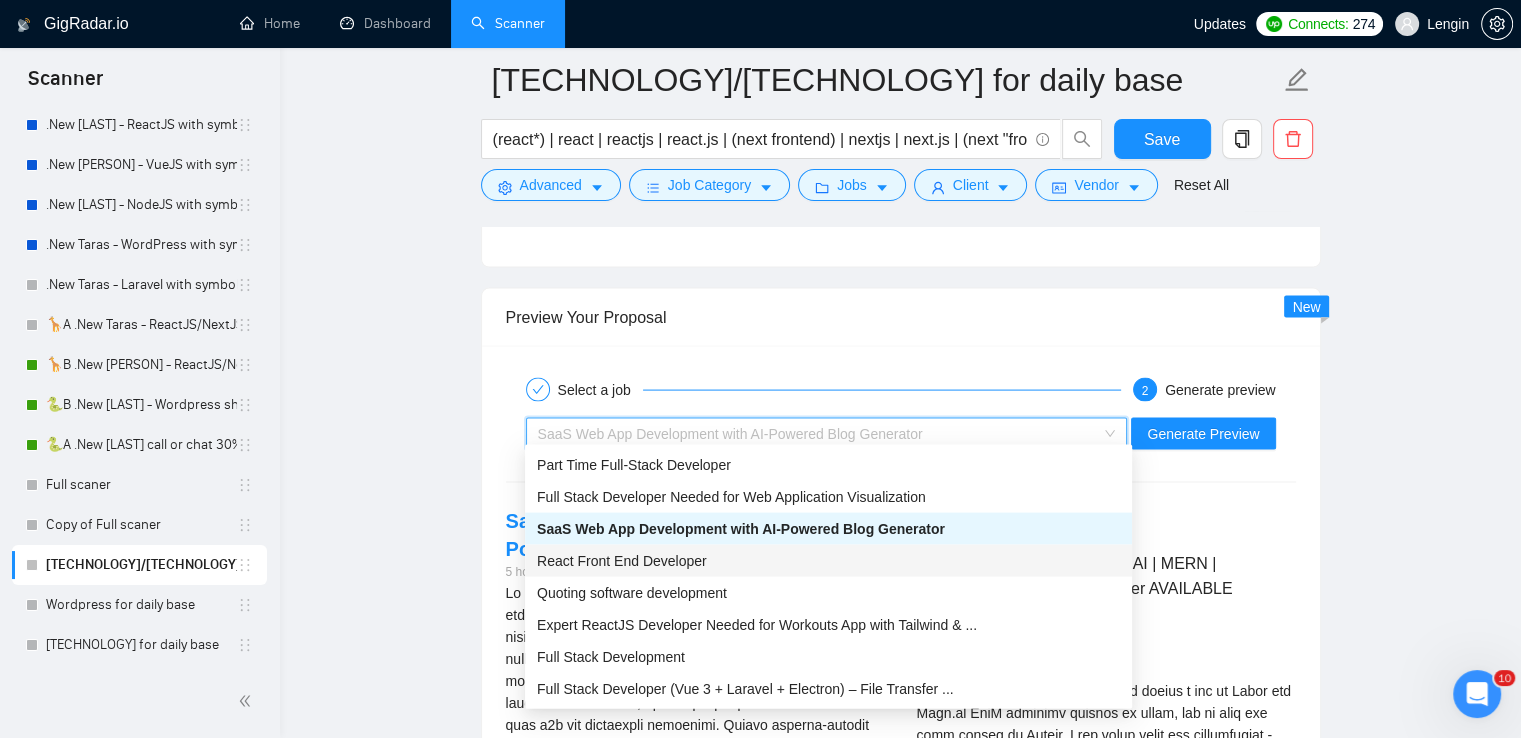click on "React Front End Developer" at bounding box center [622, 561] 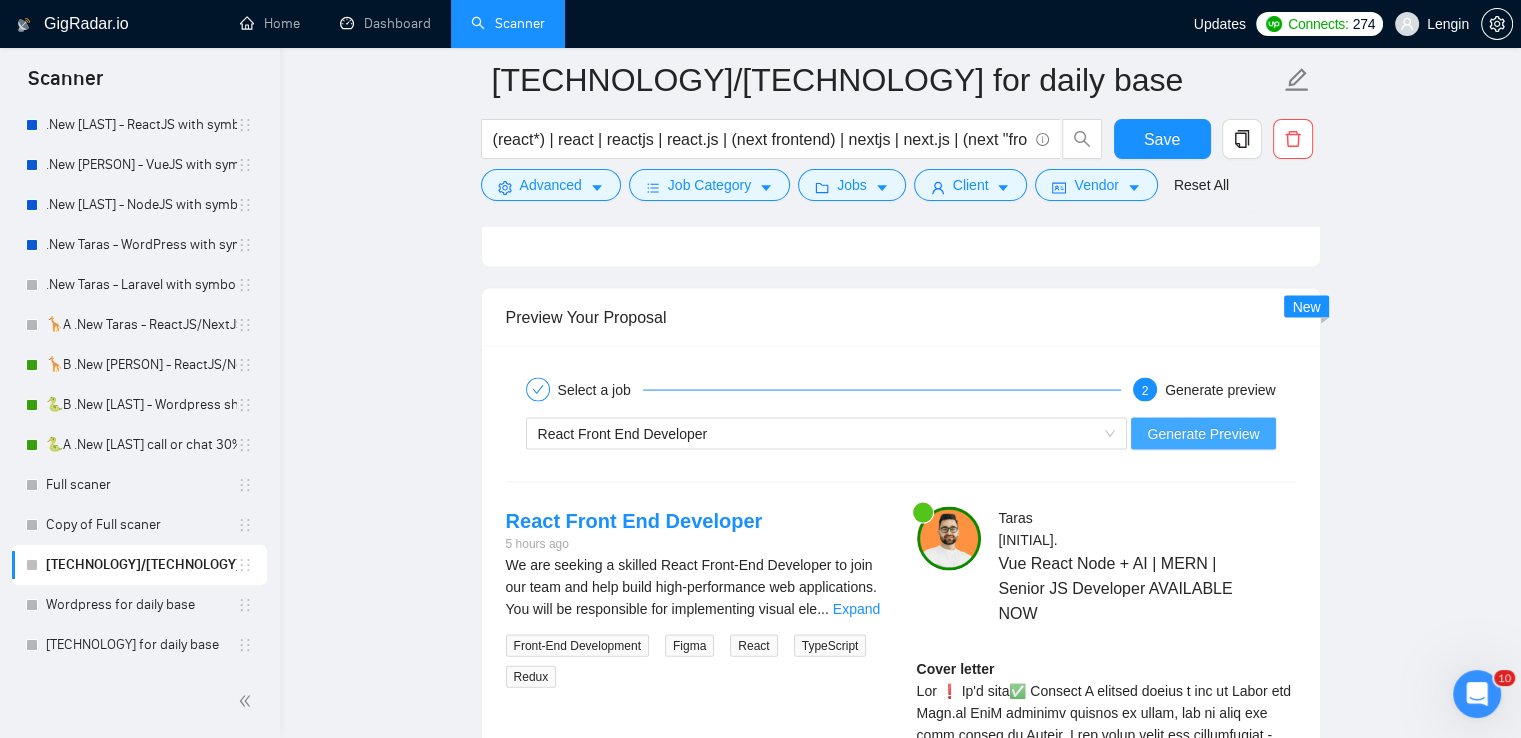 click on "Generate Preview" at bounding box center (1203, 434) 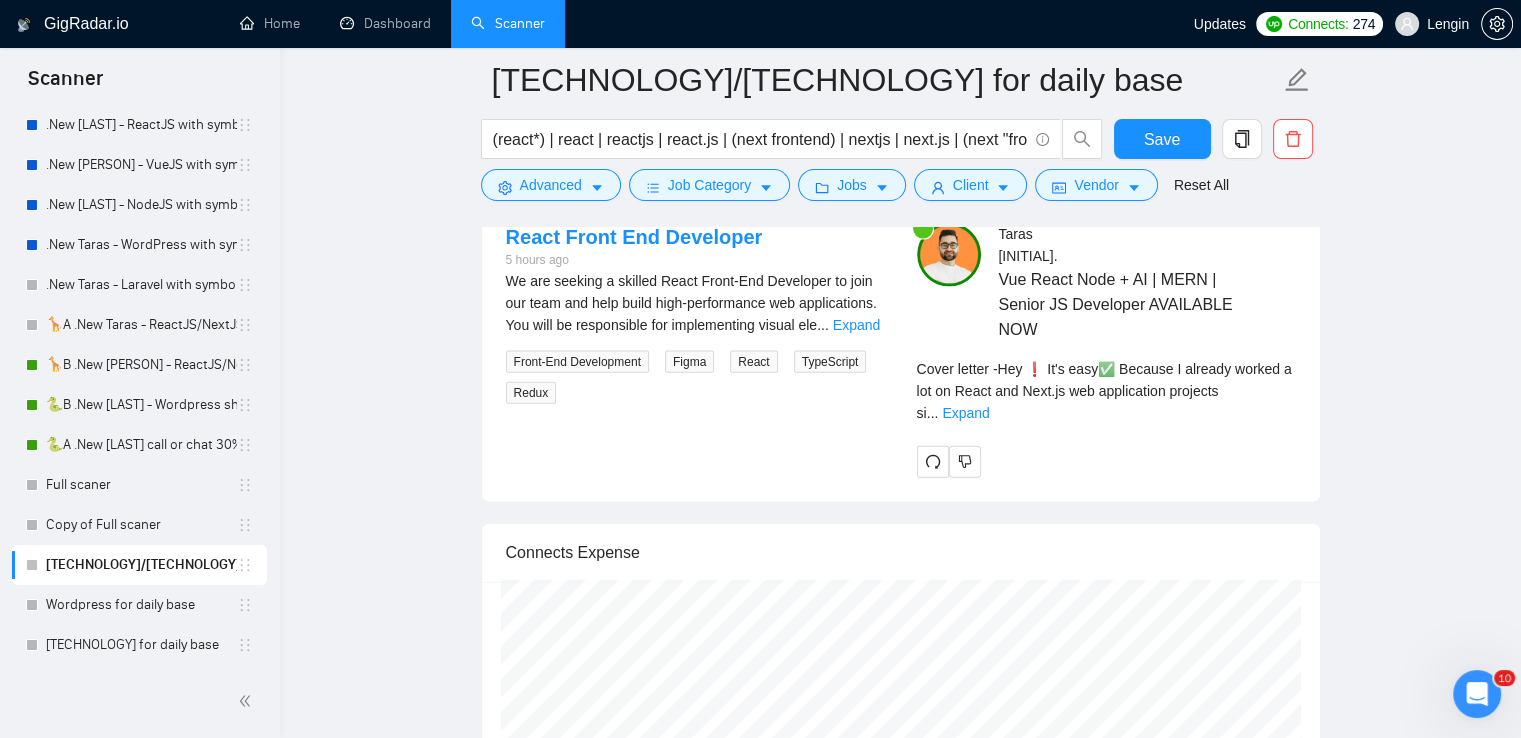 scroll, scrollTop: 4386, scrollLeft: 0, axis: vertical 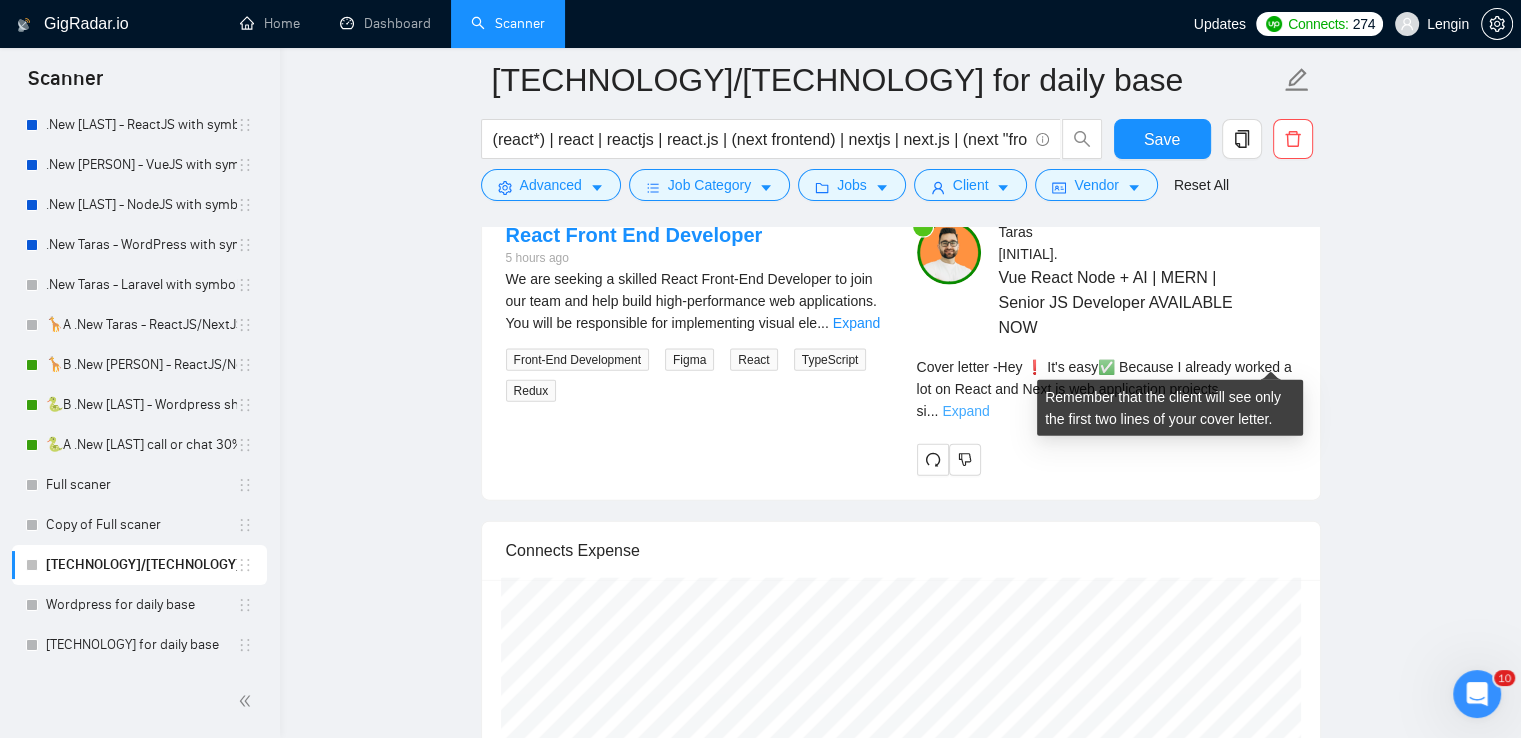 click on "Expand" at bounding box center (965, 411) 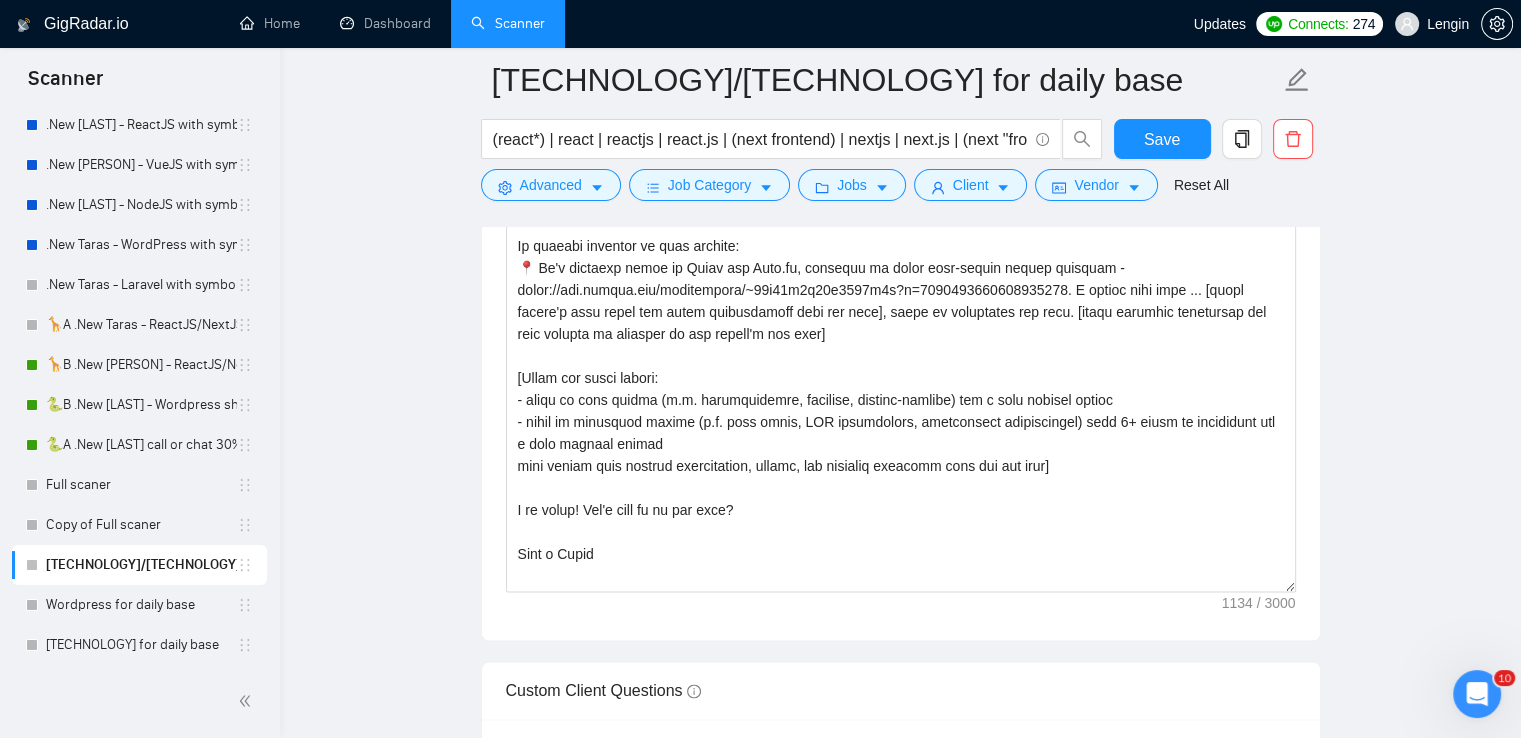 scroll, scrollTop: 2756, scrollLeft: 0, axis: vertical 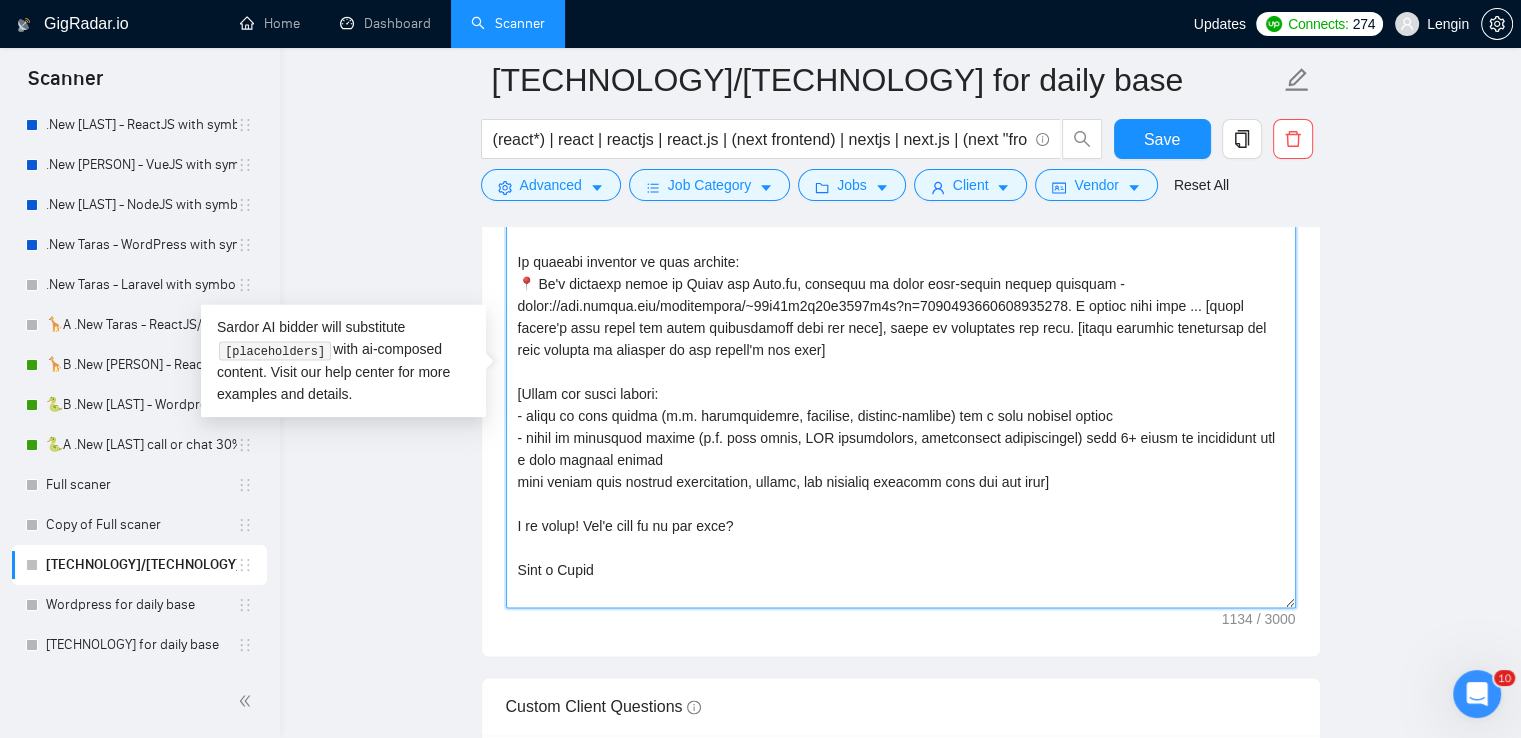 drag, startPoint x: 1068, startPoint y: 479, endPoint x: 502, endPoint y: 393, distance: 572.4963 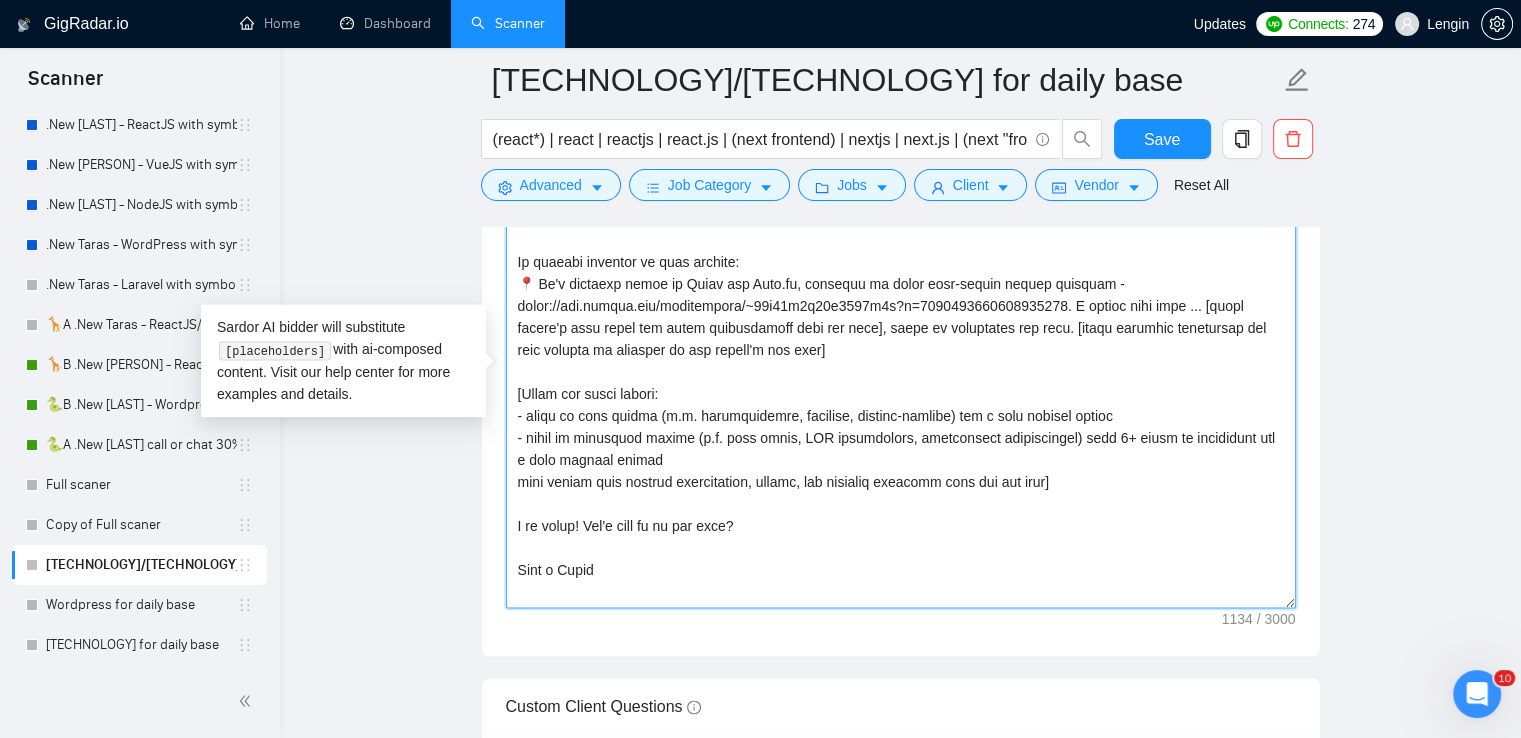 click on "Cover letter template:" at bounding box center (901, 380) 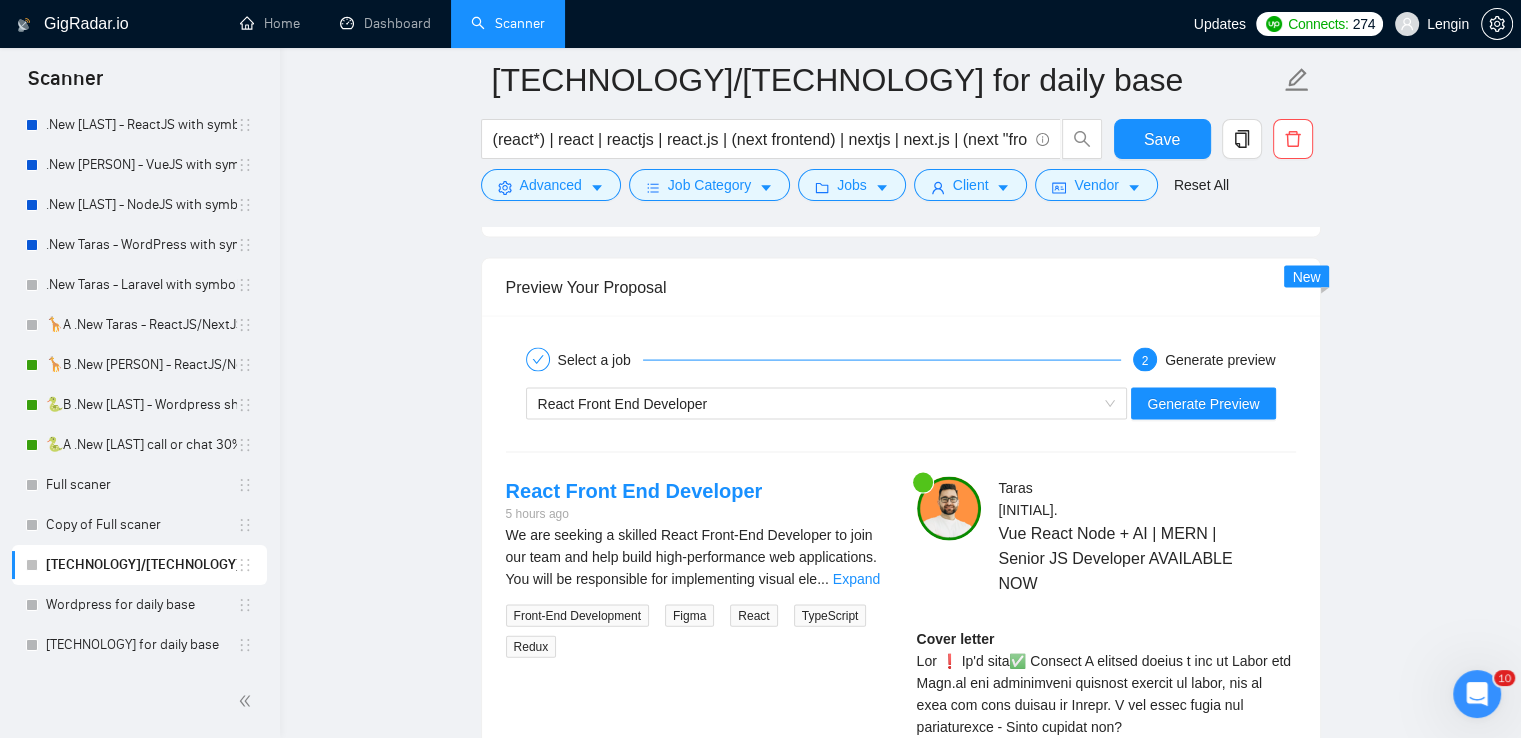 scroll, scrollTop: 4127, scrollLeft: 0, axis: vertical 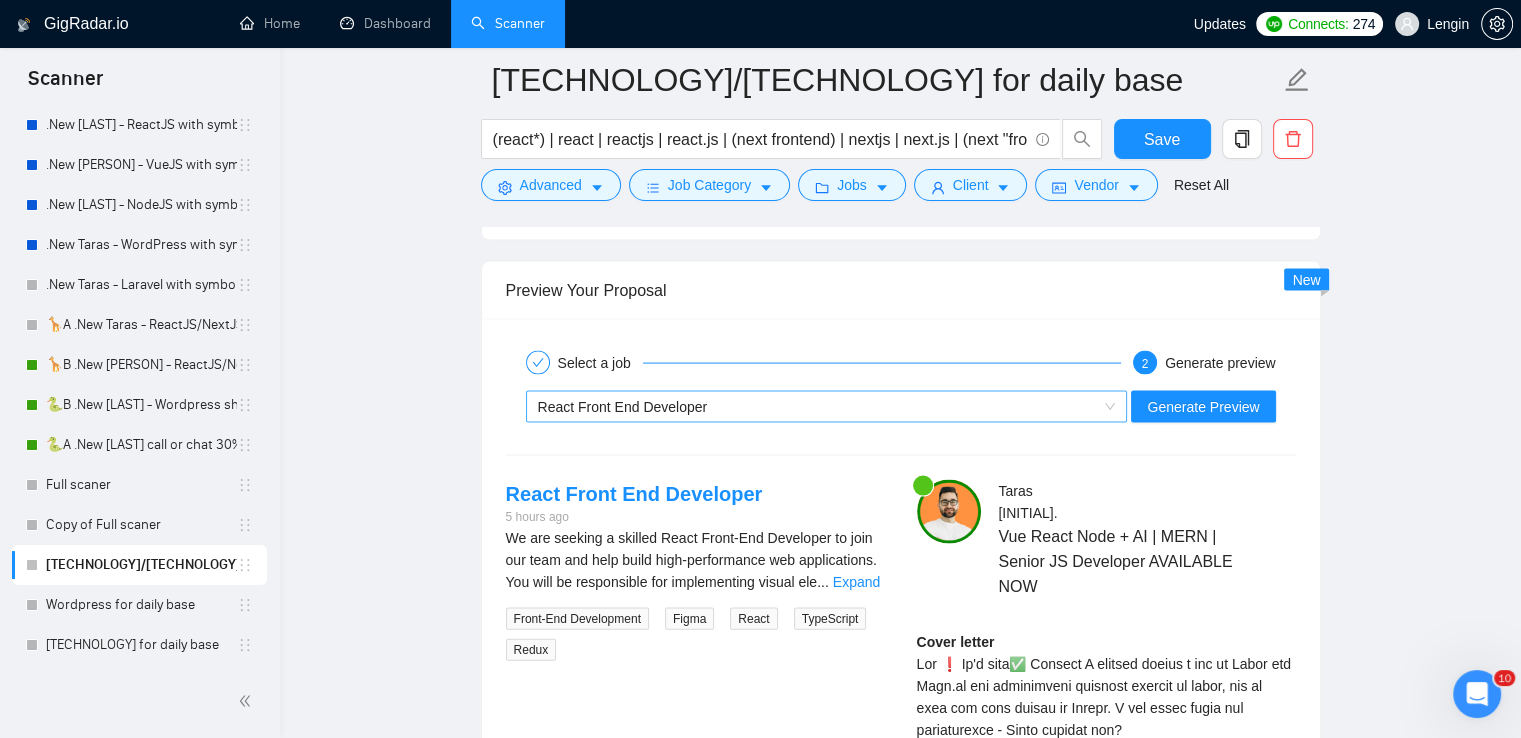 click on "React Front End Developer" at bounding box center (827, 407) 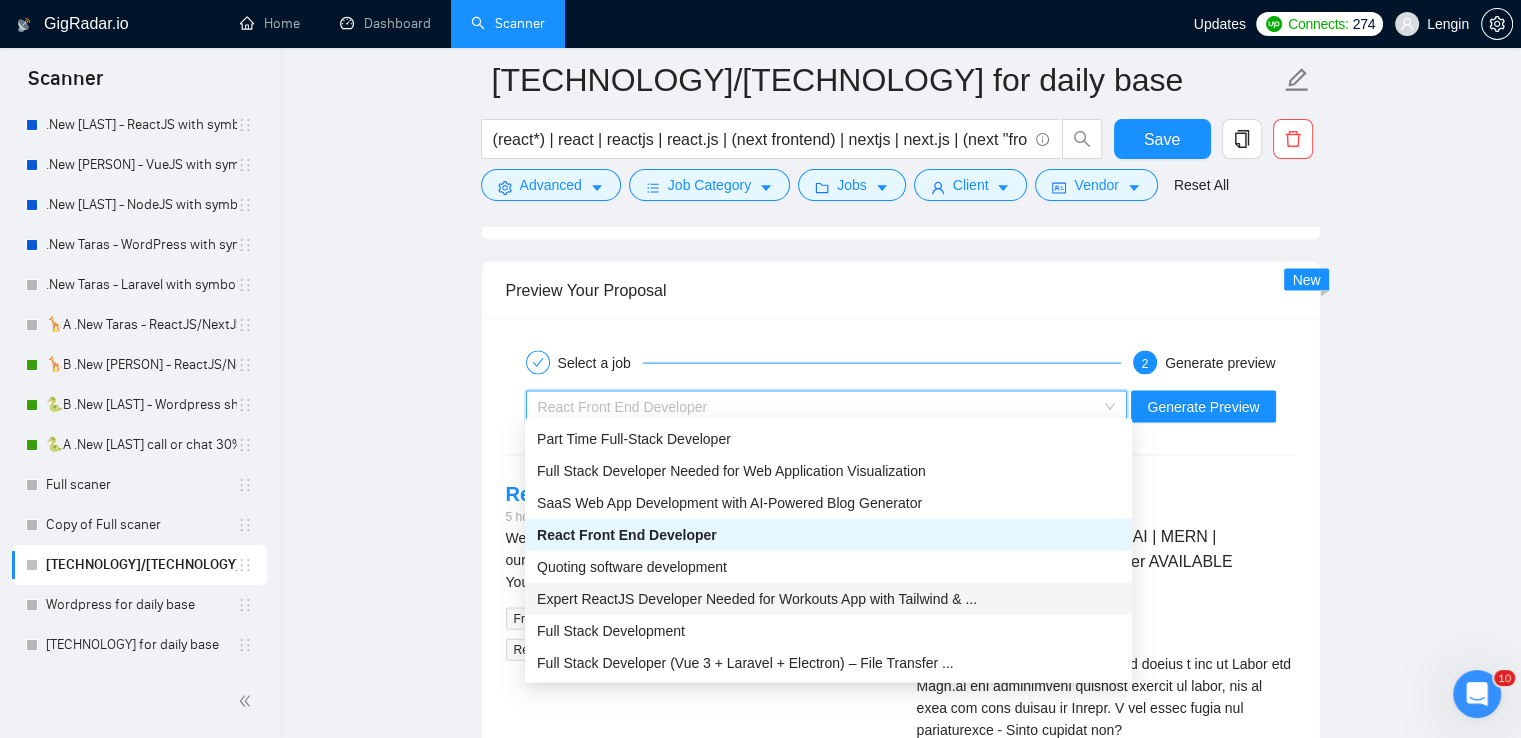 click on "Expert ReactJS Developer Needed for Workouts App with Tailwind &  ..." at bounding box center [757, 599] 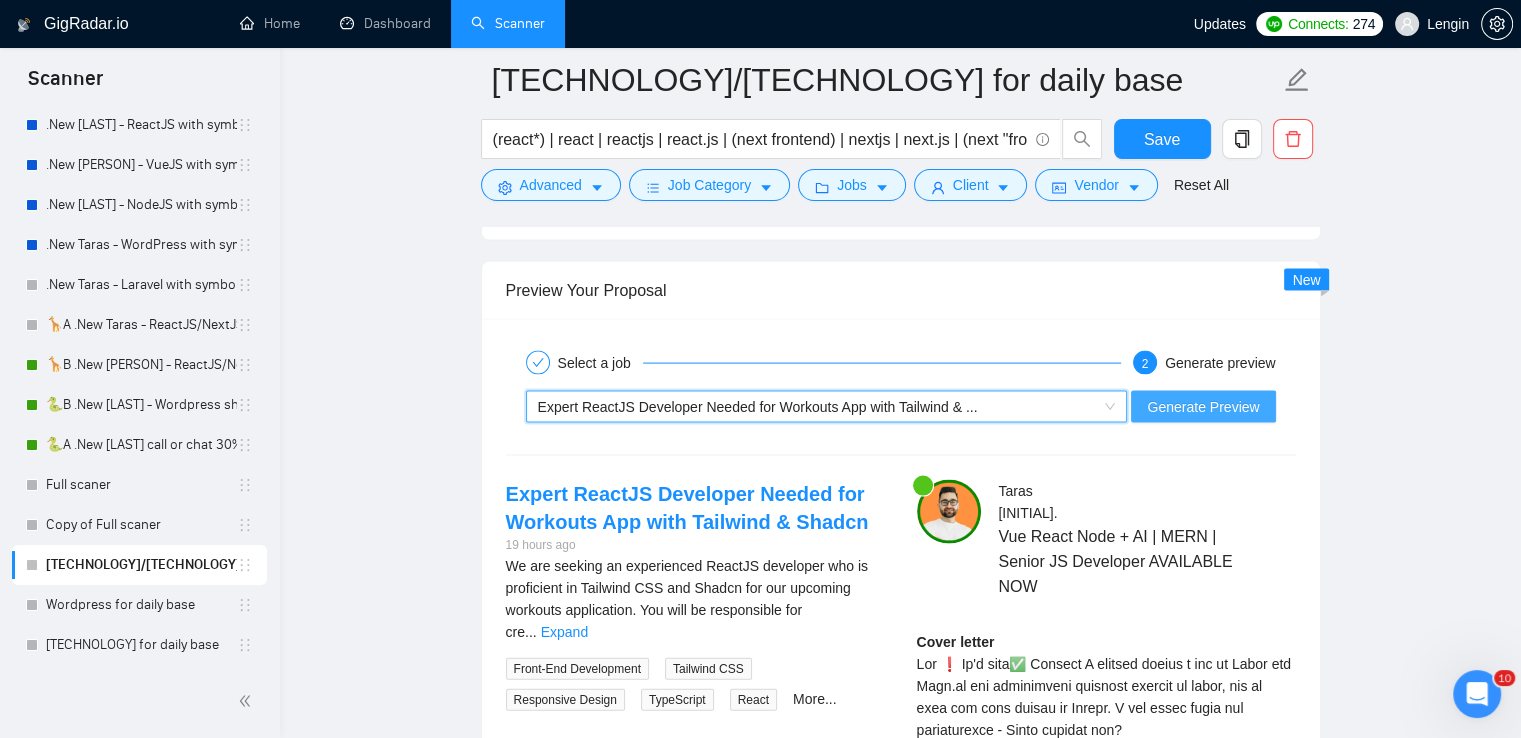 click on "Generate Preview" at bounding box center [1203, 407] 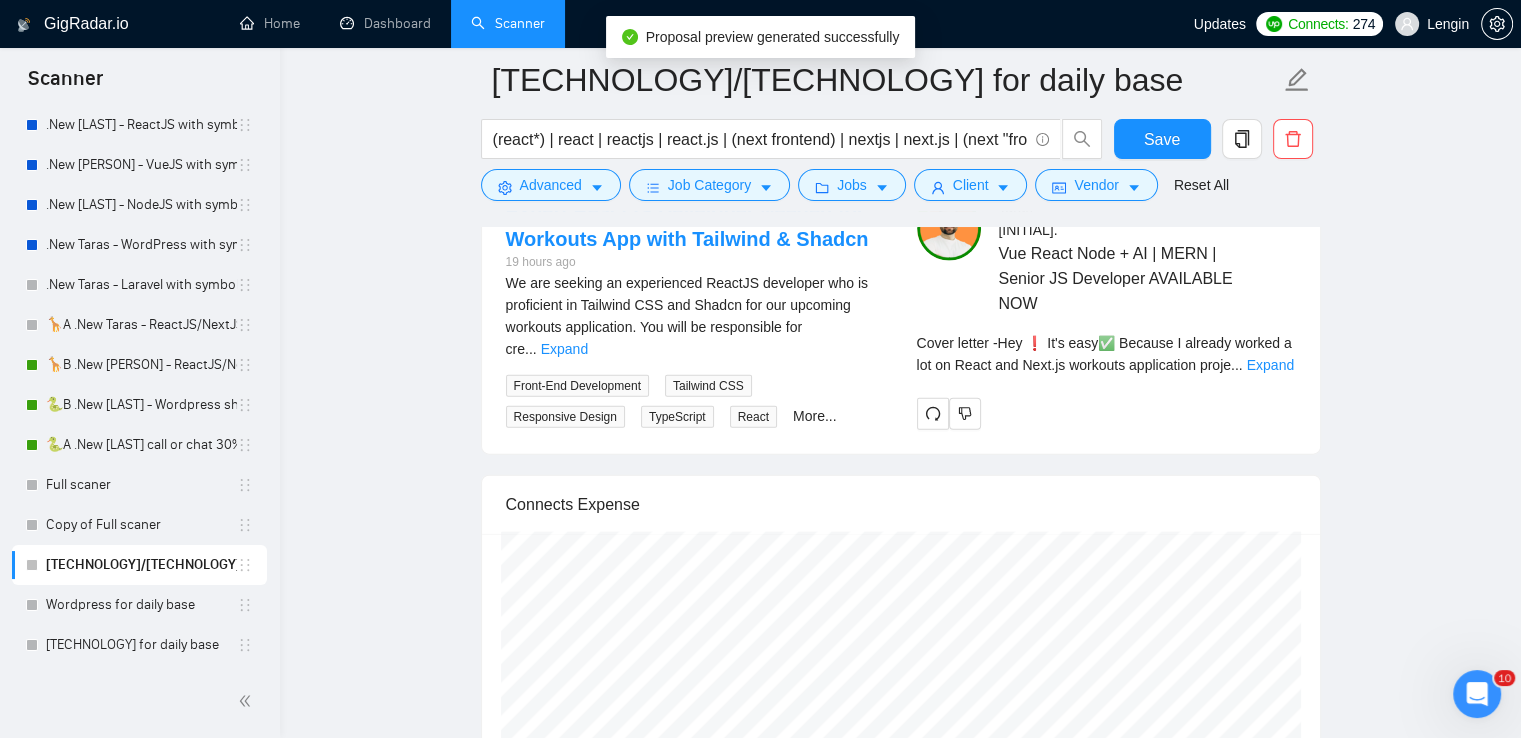 scroll, scrollTop: 4411, scrollLeft: 0, axis: vertical 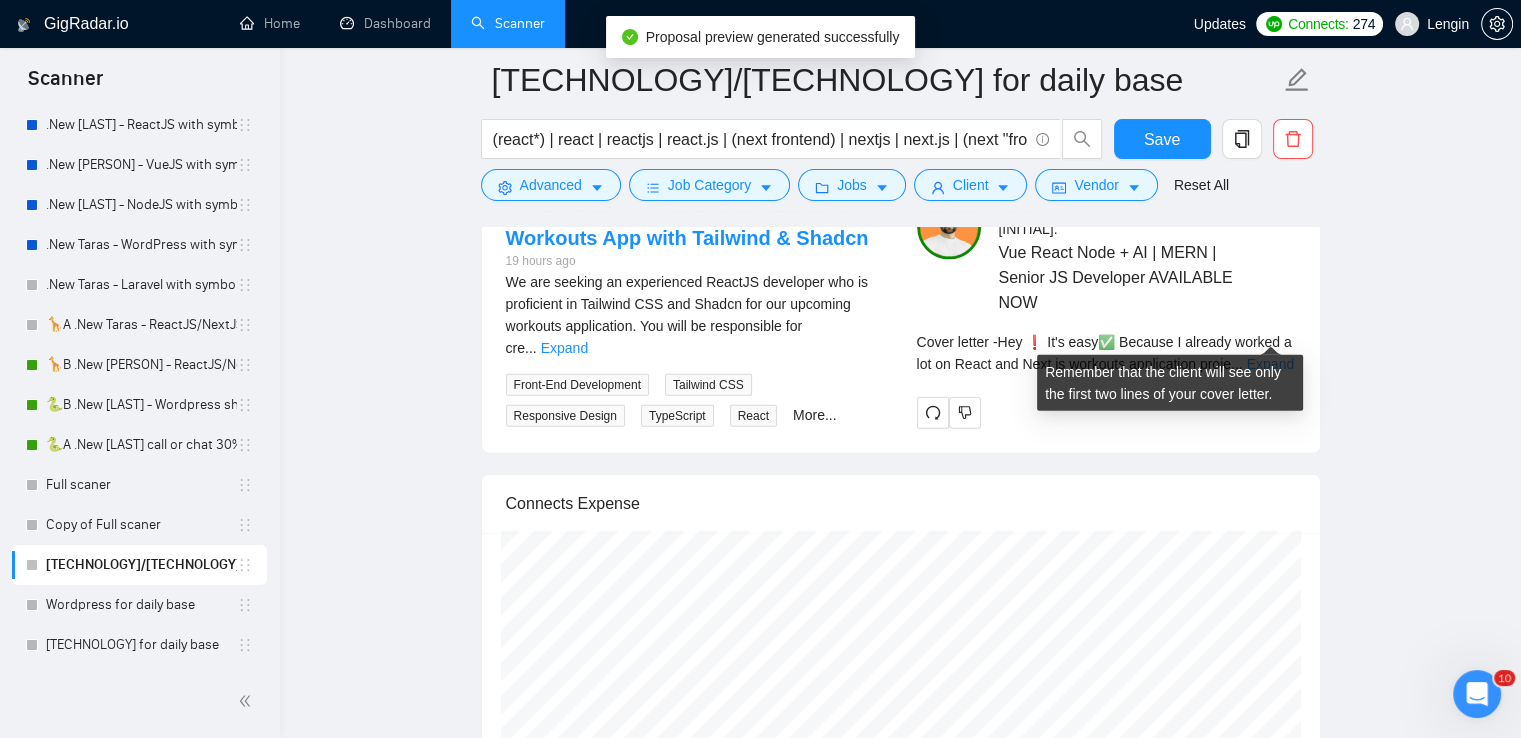 click on "Expand" at bounding box center [1270, 364] 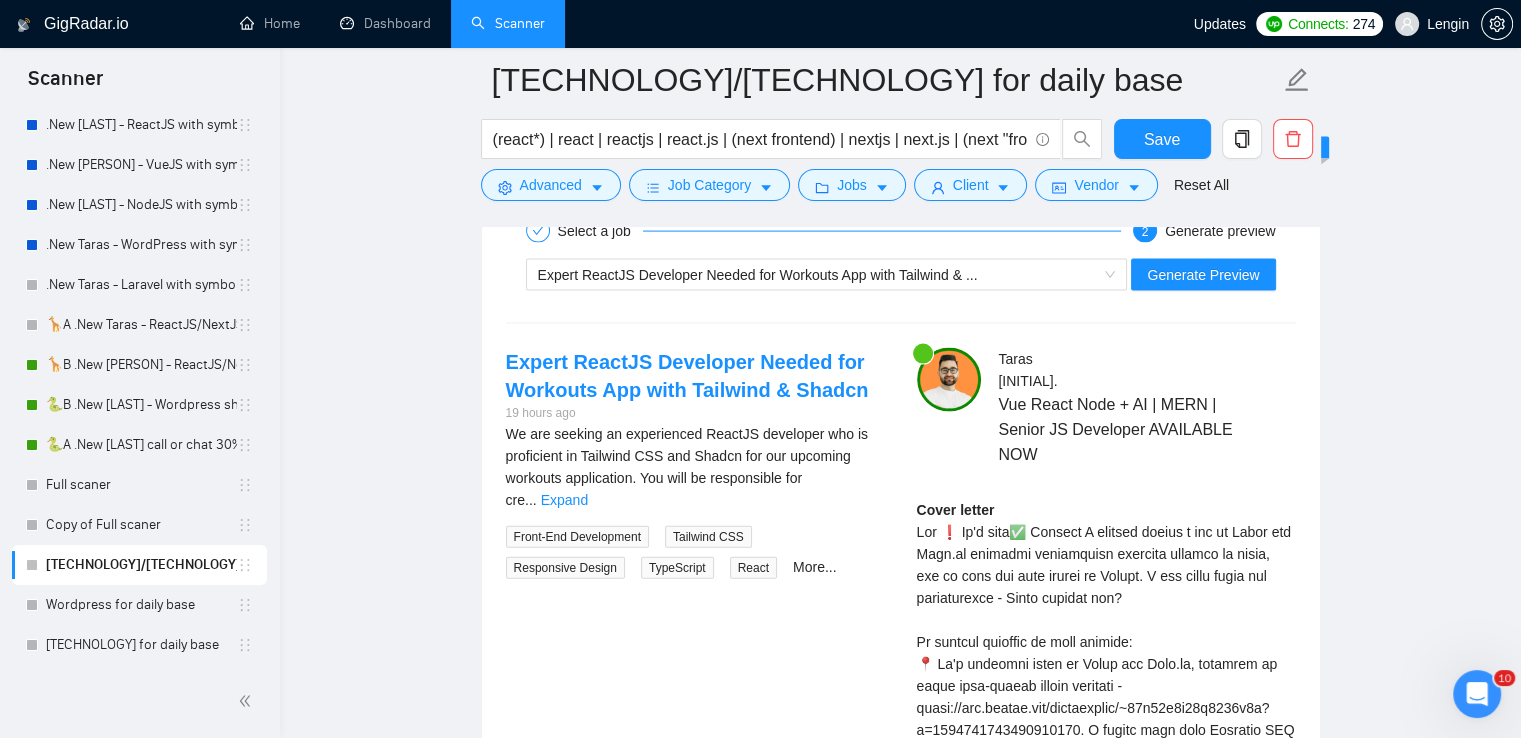 scroll, scrollTop: 4255, scrollLeft: 0, axis: vertical 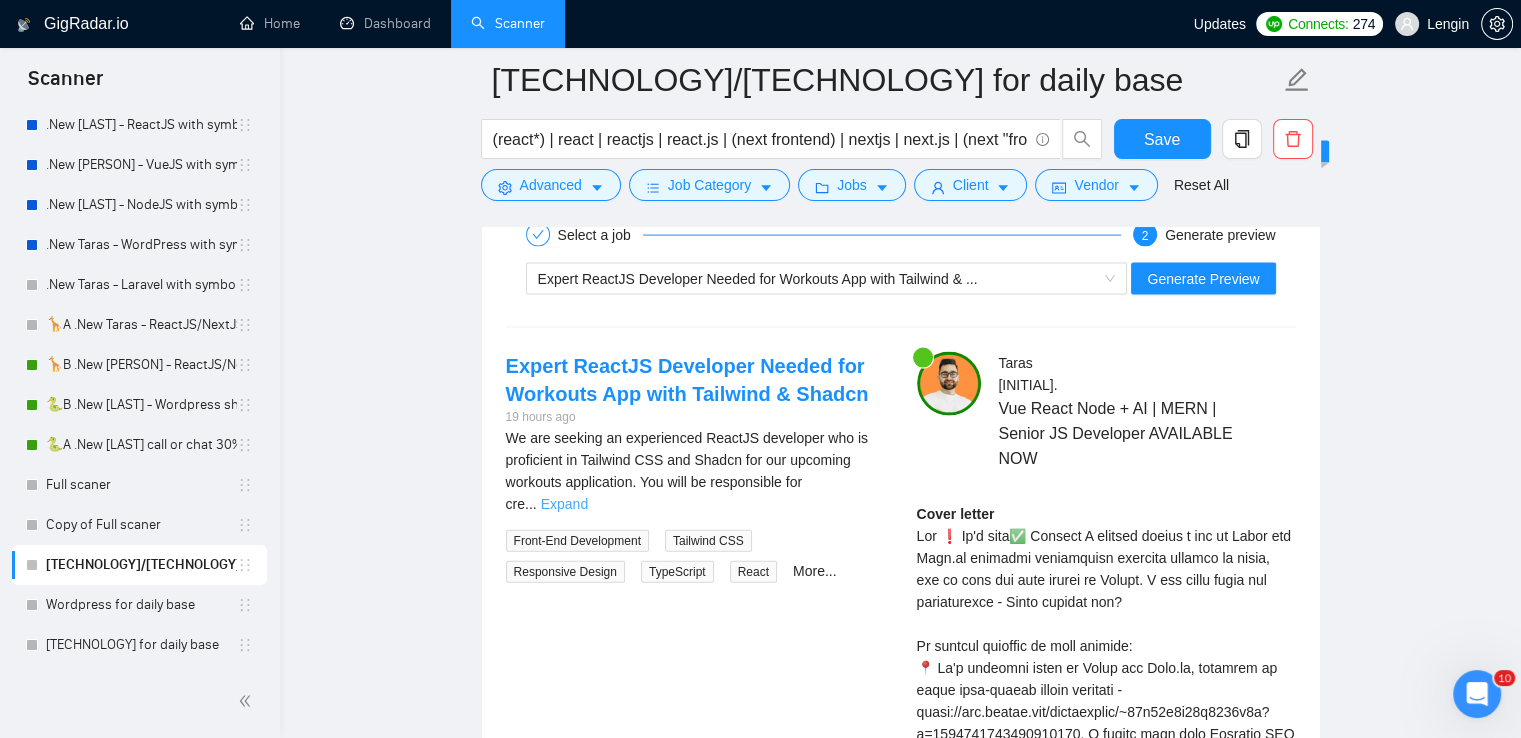 click on "Expand" at bounding box center [564, 504] 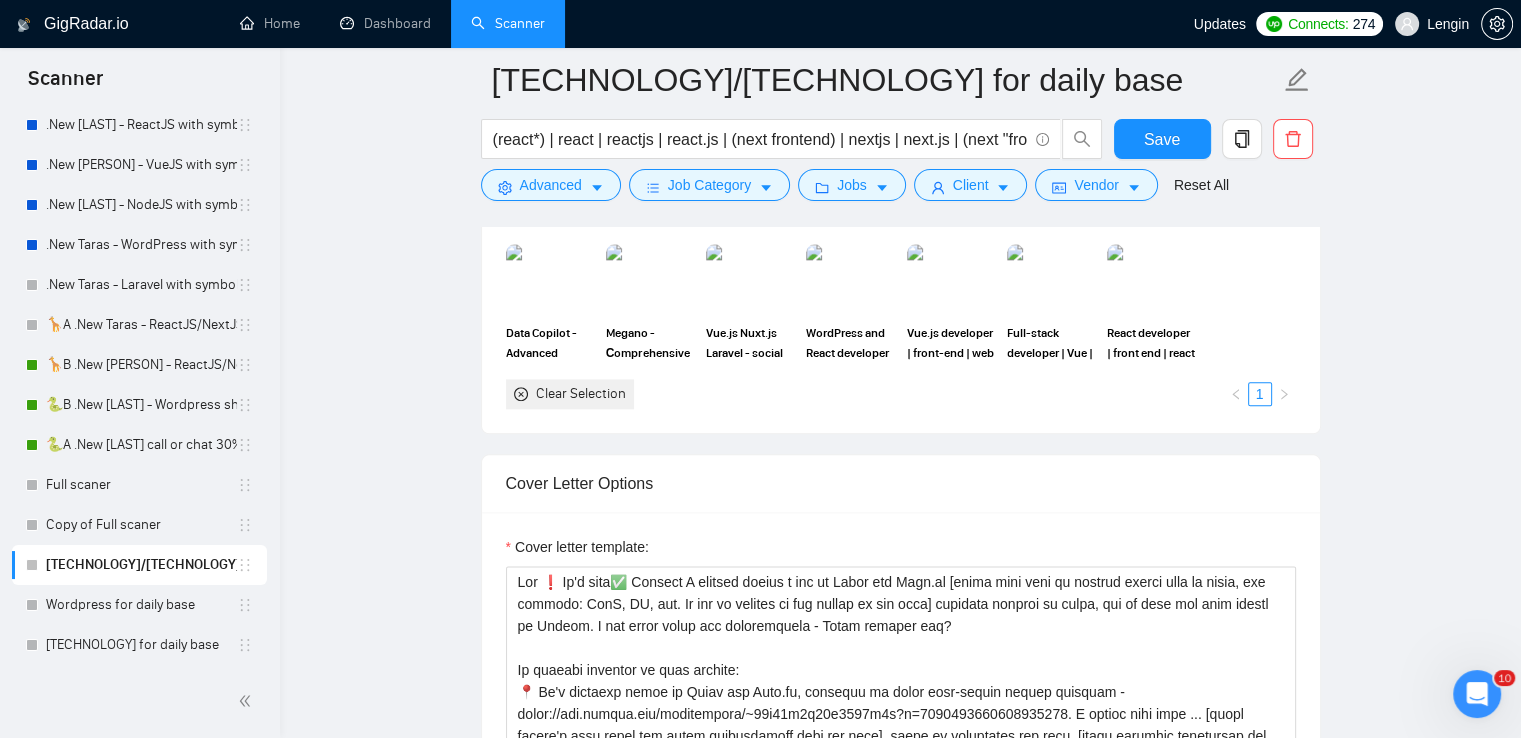 scroll, scrollTop: 2347, scrollLeft: 0, axis: vertical 